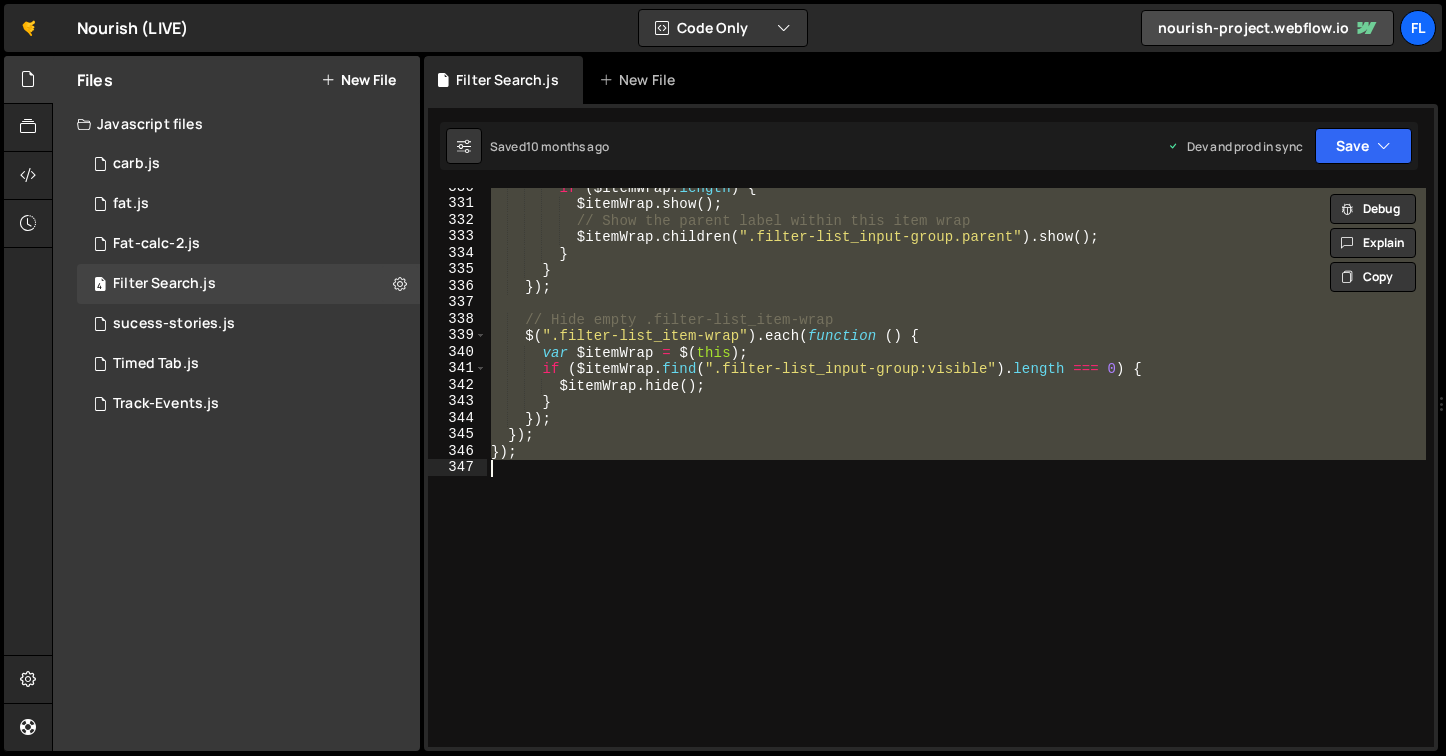 scroll, scrollTop: 0, scrollLeft: 0, axis: both 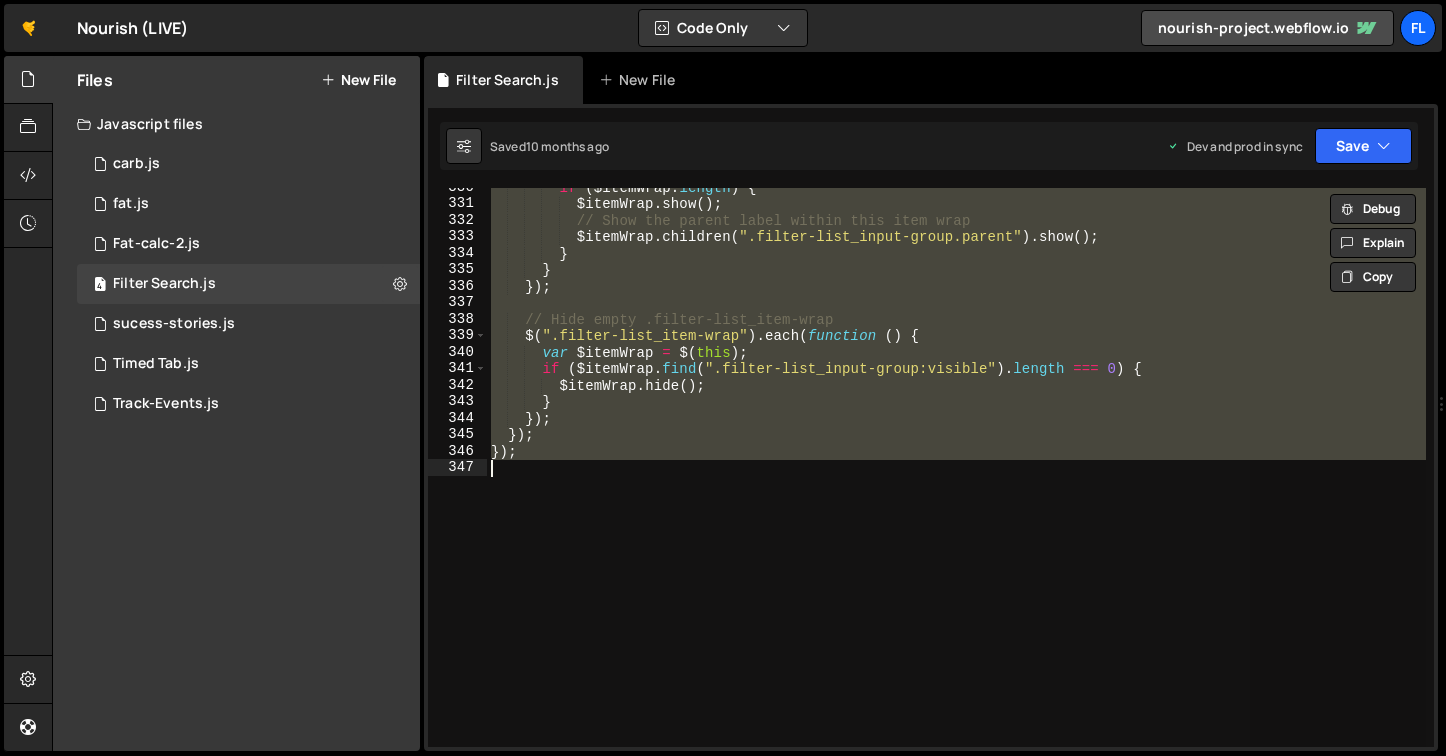 click on "if   ( $itemWrap . length )   {                $itemWrap . show ( ) ;                // Show the parent label within this item wrap                $itemWrap . children ( ".filter-list_input-group.parent" ) . show ( ) ;             }          }       }) ;       // Hide empty .filter-list_item-wrap       $ ( ".filter-list_item-wrap" ) . each ( function   ( )   {          var   $itemWrap   =   $ ( this ) ;          if   ( $itemWrap . find ( ".filter-list_input-group:visible" ) . length   ===   0 )   {             $itemWrap . hide ( ) ;          }       }) ;    }) ; }) ;" at bounding box center (956, 467) 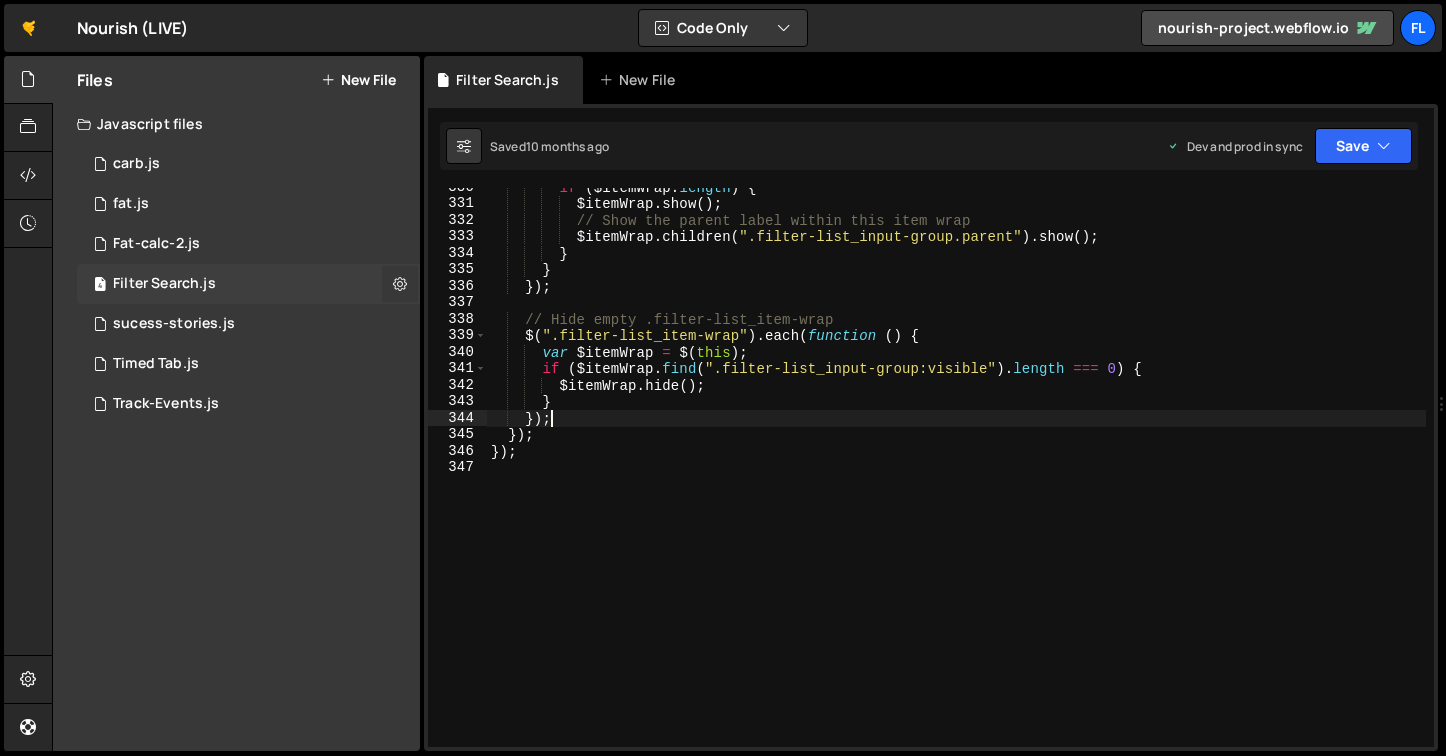 click at bounding box center (400, 283) 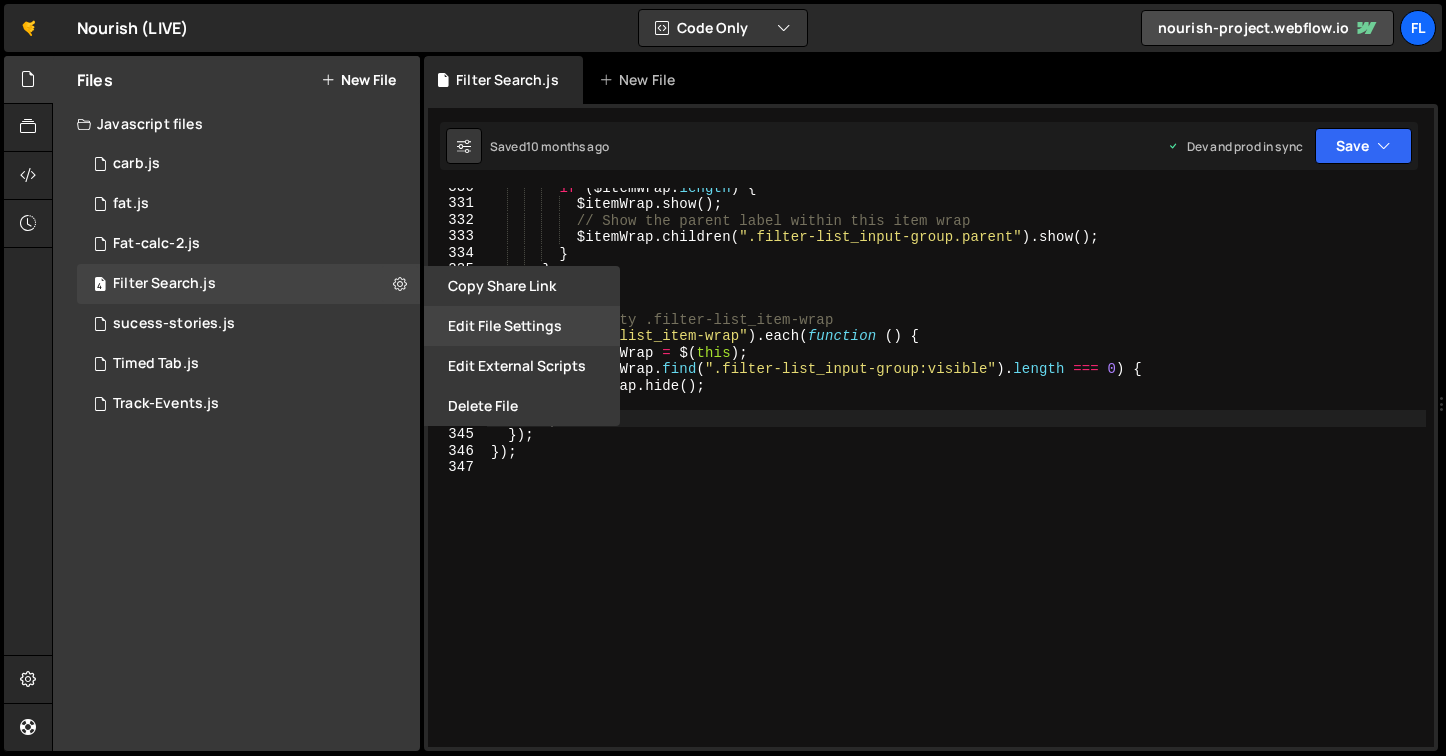 click on "Edit File Settings" at bounding box center (522, 326) 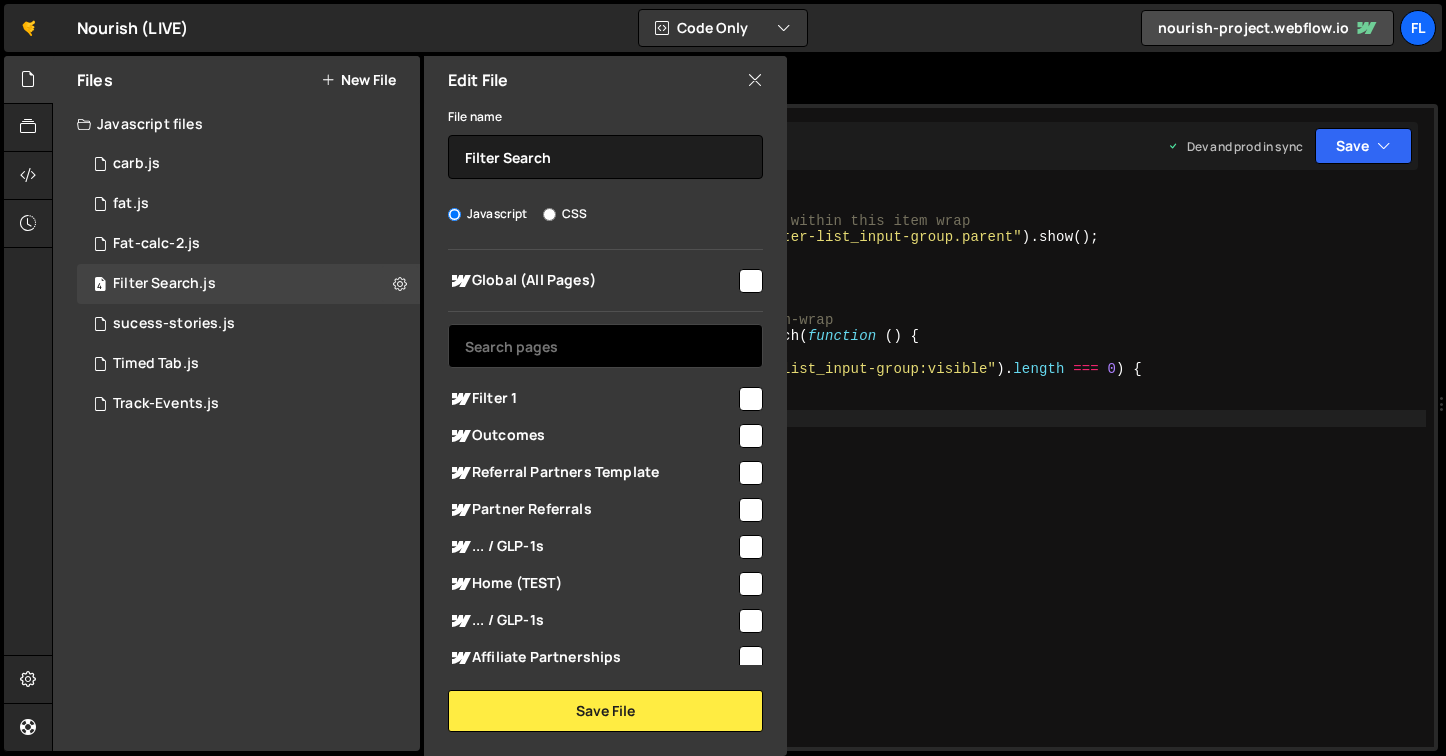 click at bounding box center [605, 346] 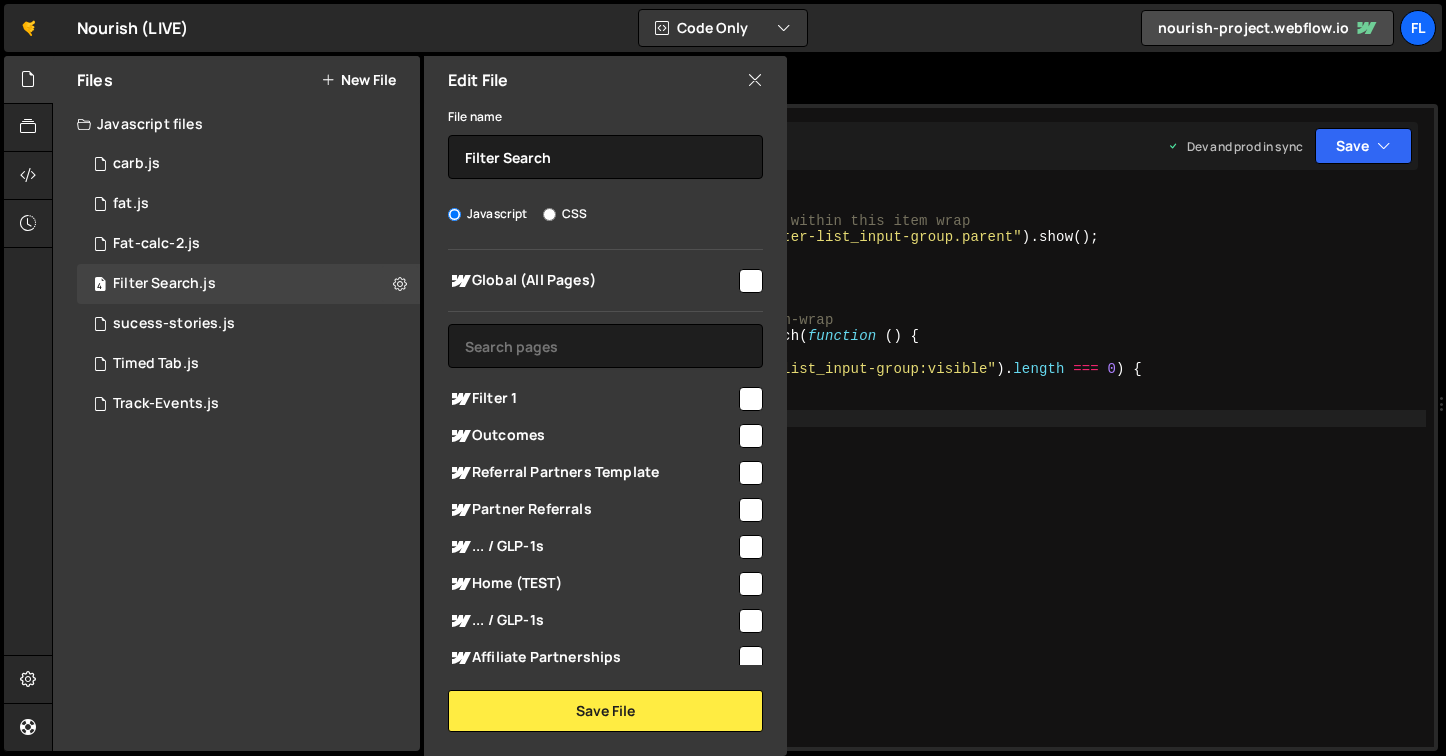 click at bounding box center (751, 399) 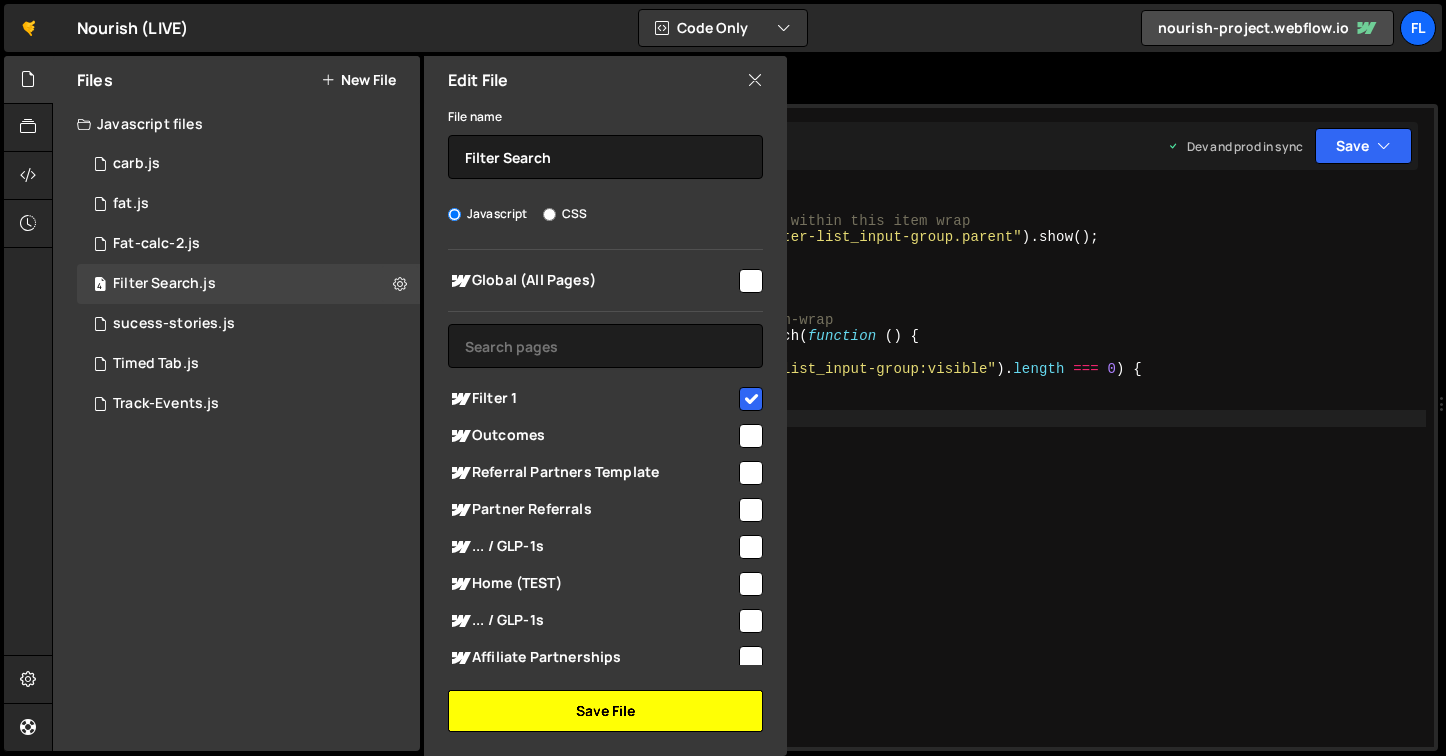 click on "Save File" at bounding box center [605, 711] 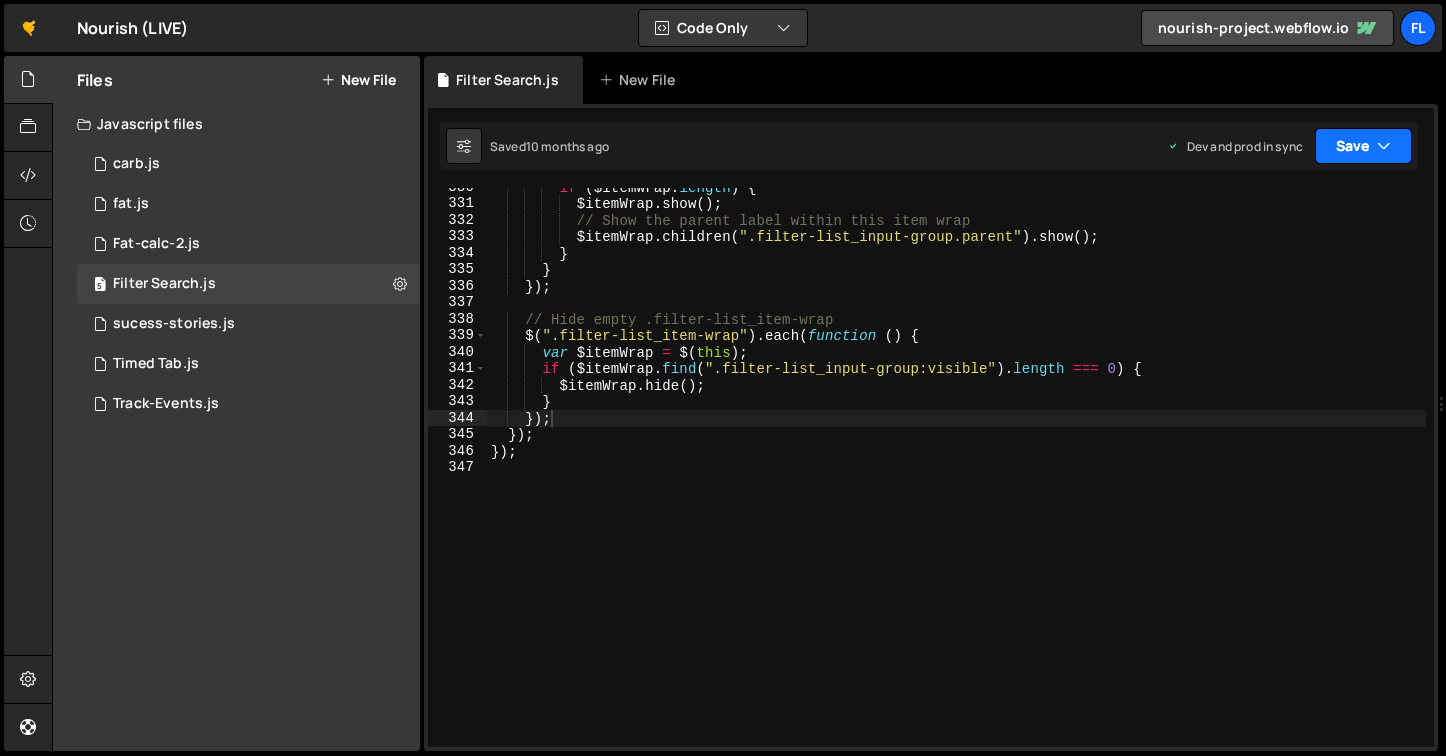 click on "Save" at bounding box center (1363, 146) 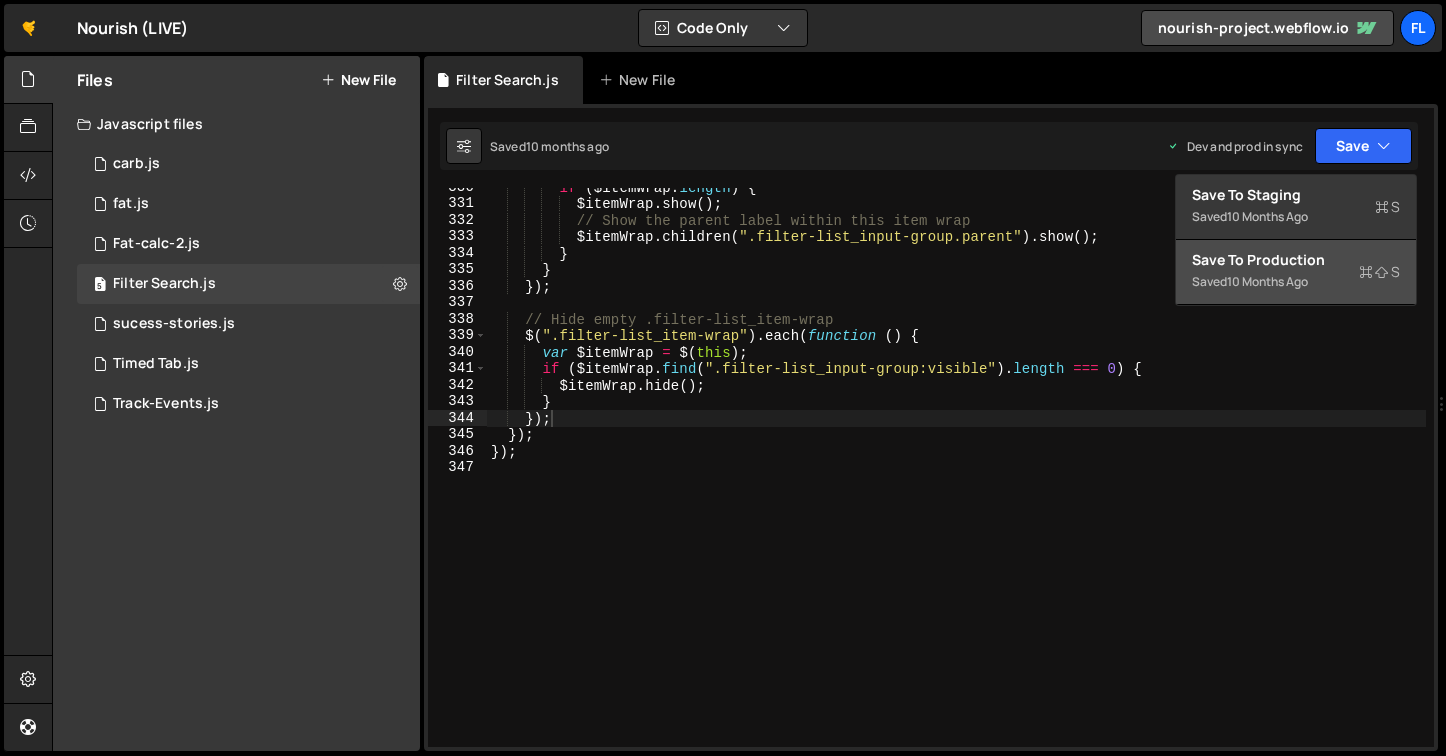 click on "Save to Production
S
Saved  10 months ago" at bounding box center [1296, 272] 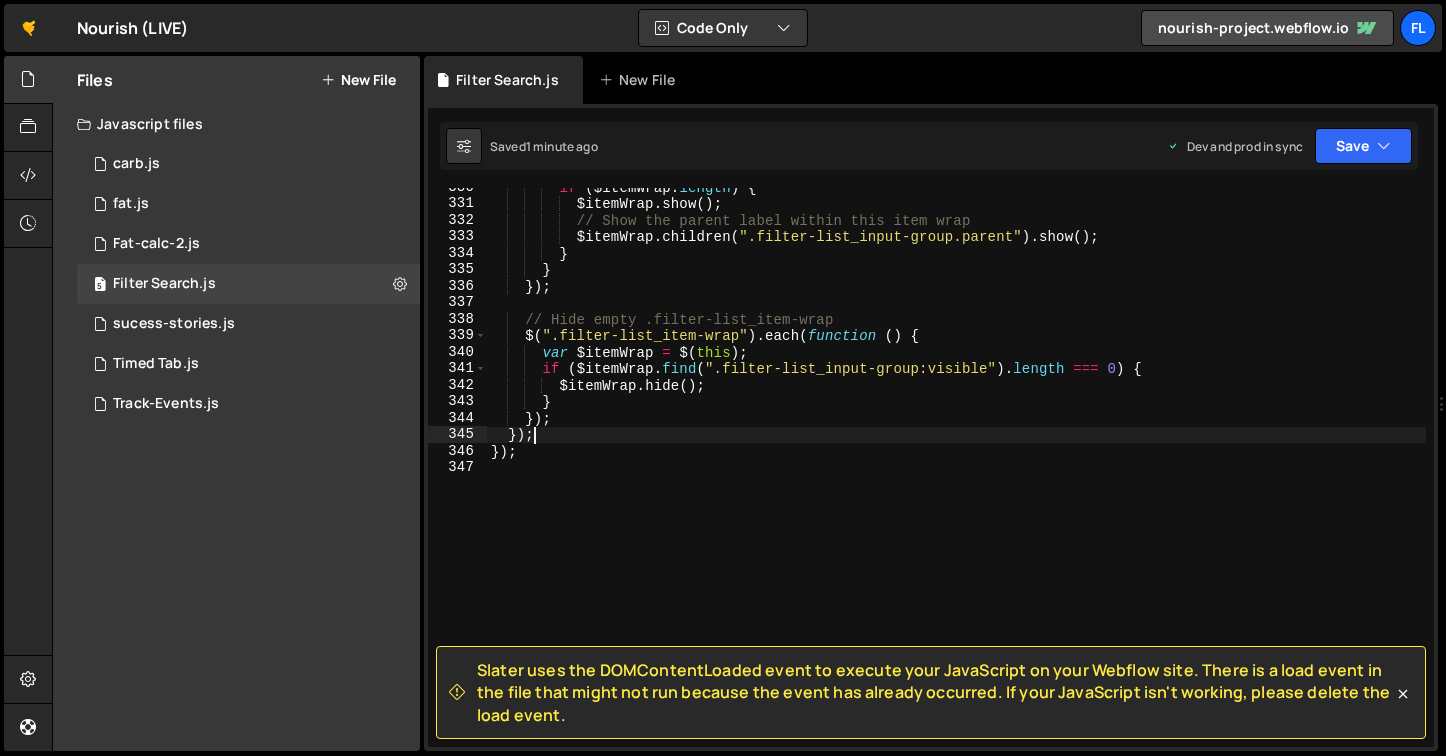click on "if   ( $itemWrap . length )   {                $itemWrap . show ( ) ;                // Show the parent label within this item wrap                $itemWrap . children ( ".filter-list_input-group.parent" ) . show ( ) ;             }          }       }) ;       // Hide empty .filter-list_item-wrap       $ ( ".filter-list_item-wrap" ) . each ( function   ( )   {          var   $itemWrap   =   $ ( this ) ;          if   ( $itemWrap . find ( ".filter-list_input-group:visible" ) . length   ===   0 )   {             $itemWrap . hide ( ) ;          }       }) ;    }) ; }) ;" at bounding box center (956, 475) 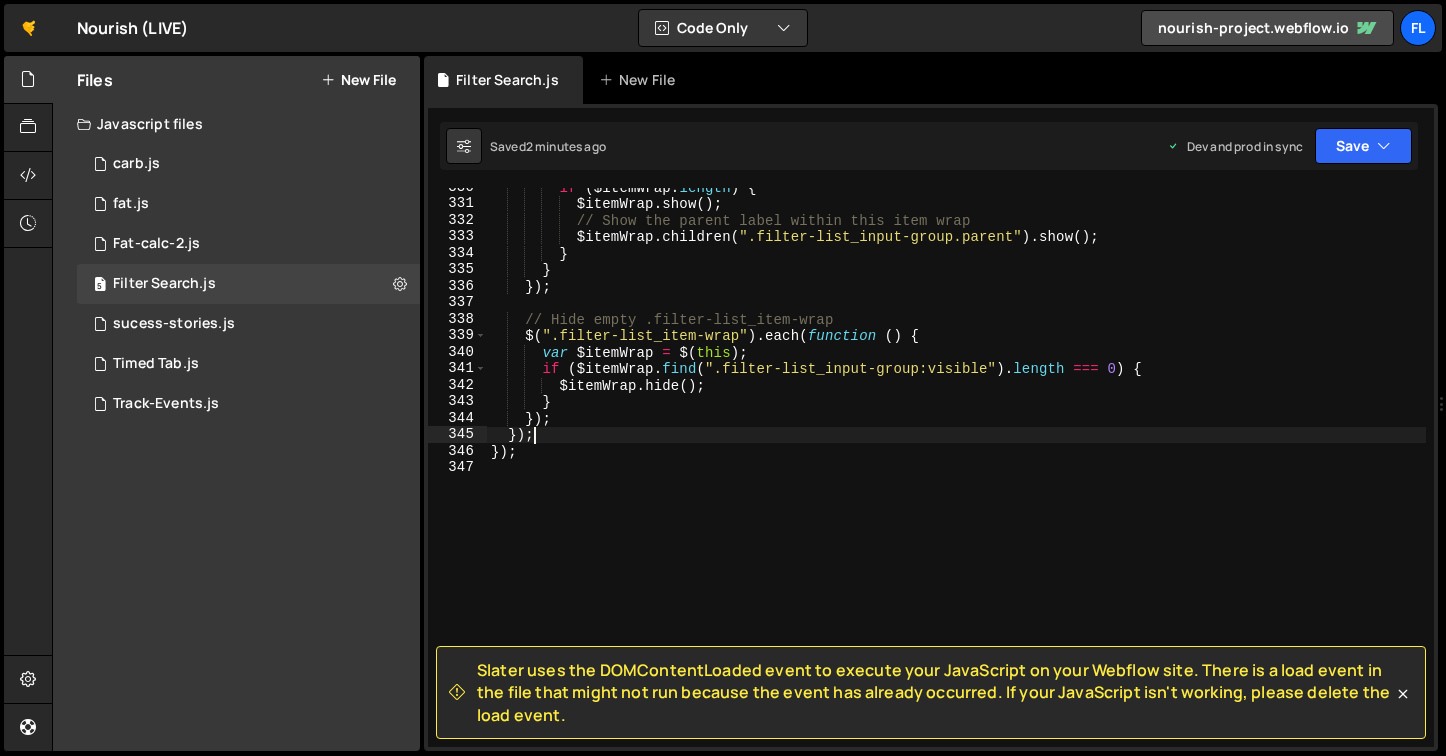 click on "if   ( $itemWrap . length )   {                $itemWrap . show ( ) ;                // Show the parent label within this item wrap                $itemWrap . children ( ".filter-list_input-group.parent" ) . show ( ) ;             }          }       }) ;       // Hide empty .filter-list_item-wrap       $ ( ".filter-list_item-wrap" ) . each ( function   ( )   {          var   $itemWrap   =   $ ( this ) ;          if   ( $itemWrap . find ( ".filter-list_input-group:visible" ) . length   ===   0 )   {             $itemWrap . hide ( ) ;          }       }) ;    }) ; }) ;" at bounding box center (956, 475) 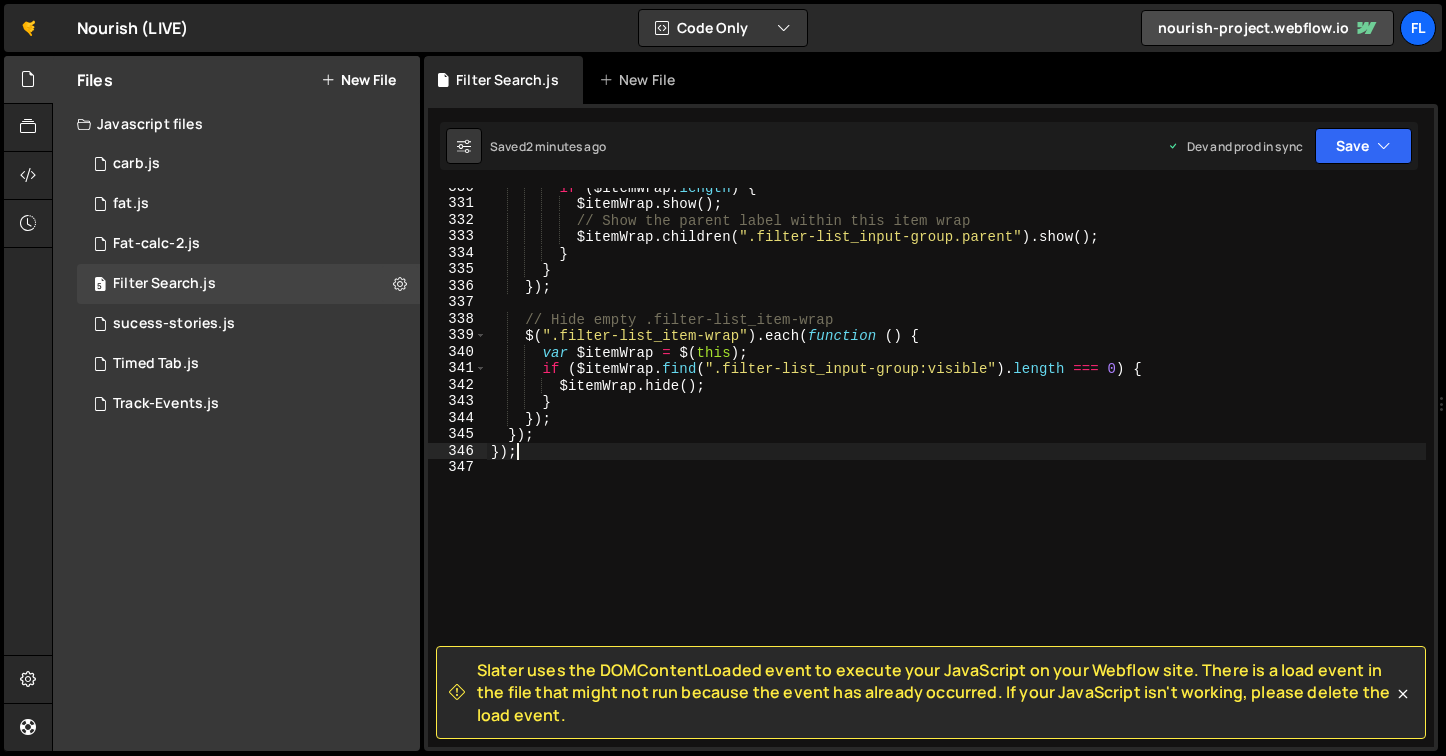 type on "});" 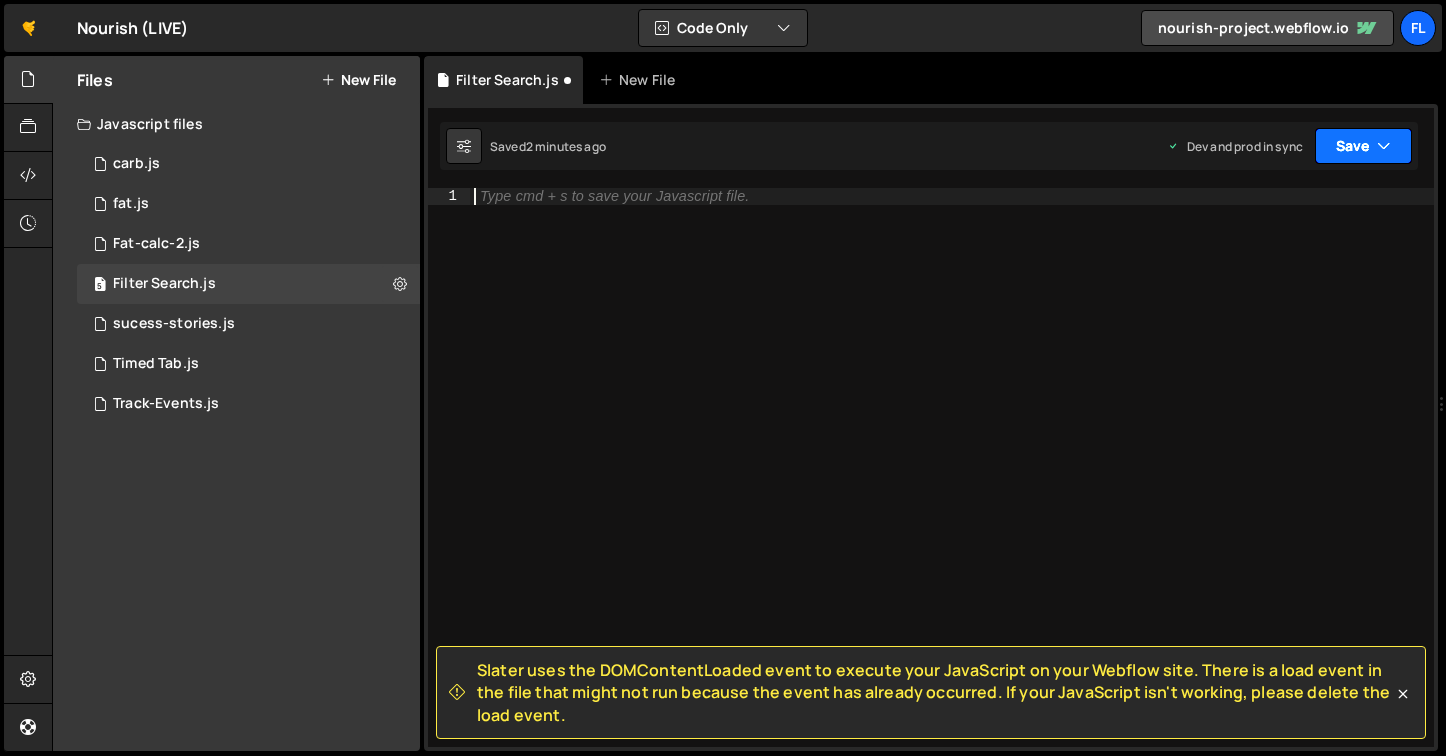 click on "Save" at bounding box center [1363, 146] 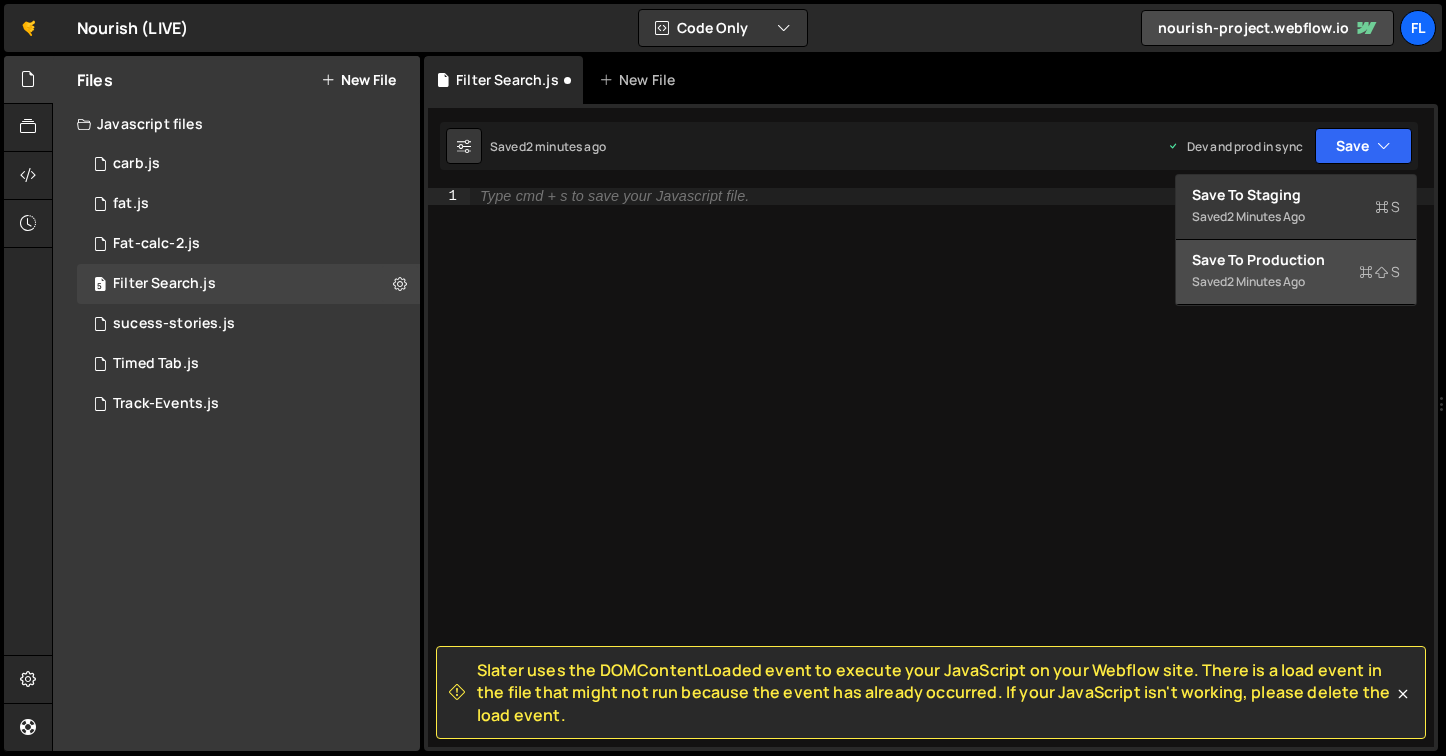 click on "2 minutes ago" at bounding box center (1266, 281) 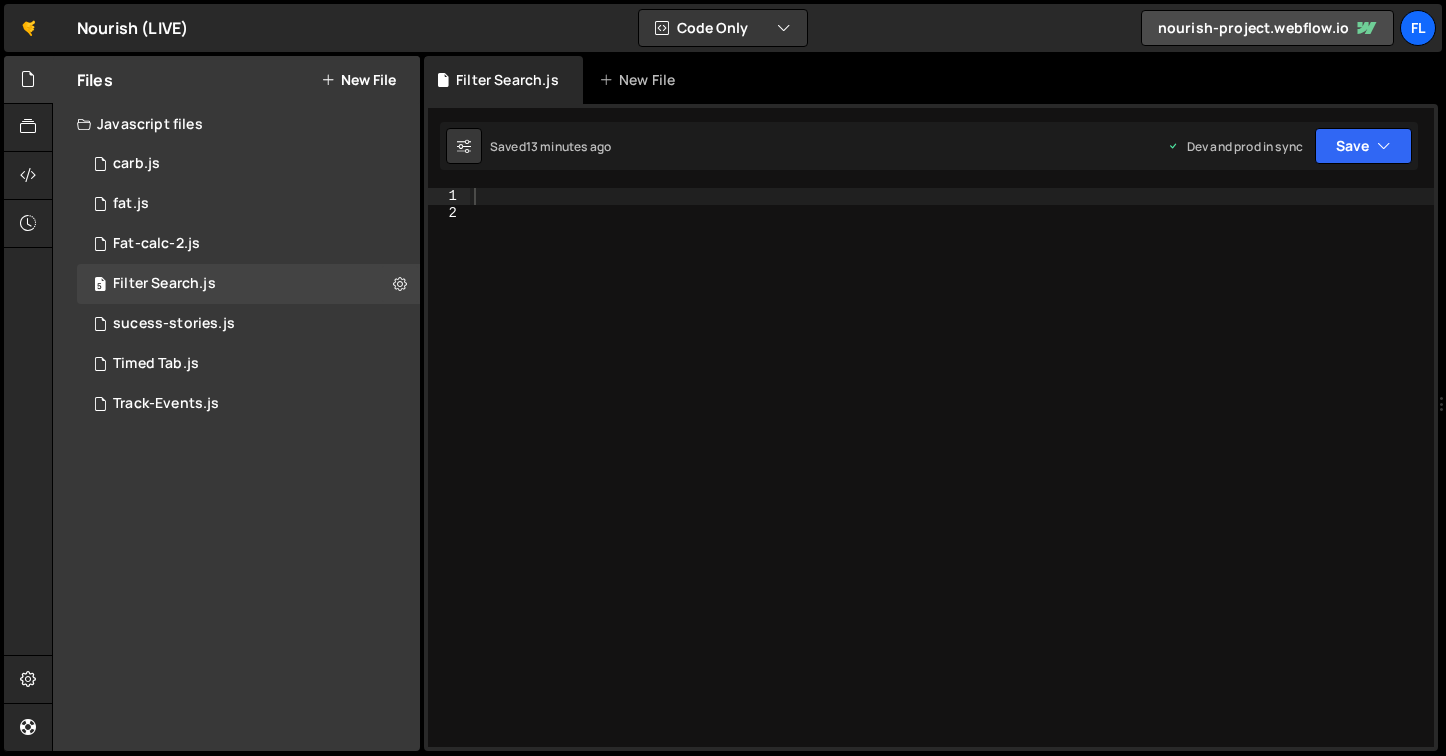 click at bounding box center (952, 484) 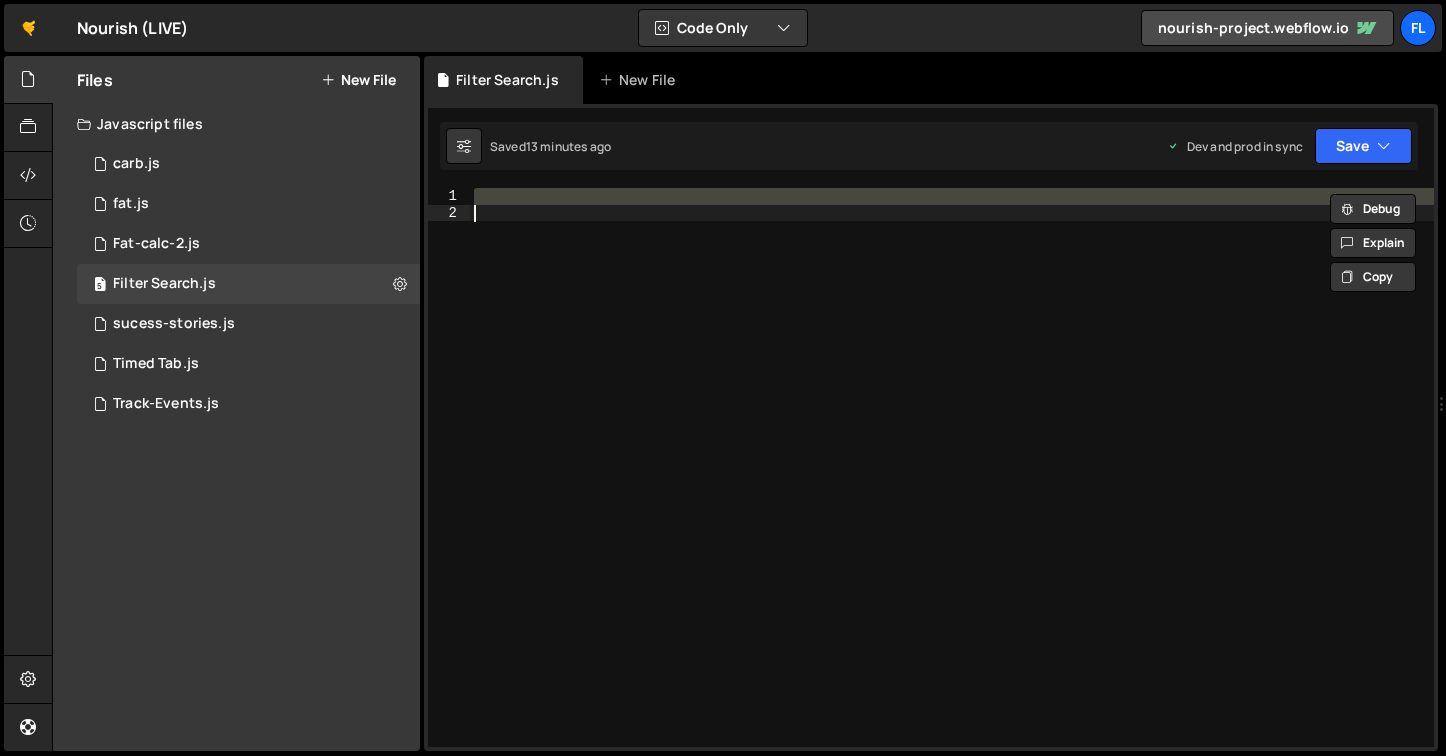 paste 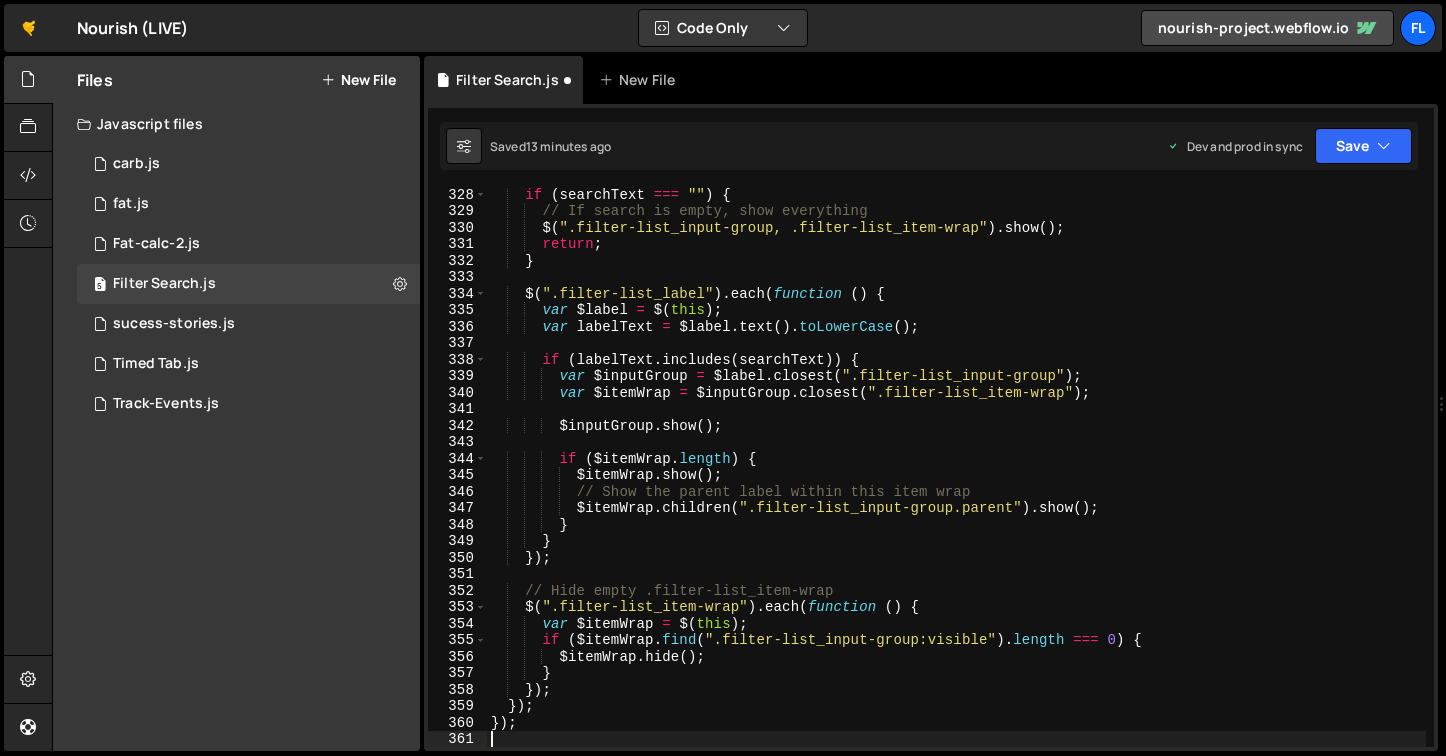 scroll, scrollTop: 5430, scrollLeft: 0, axis: vertical 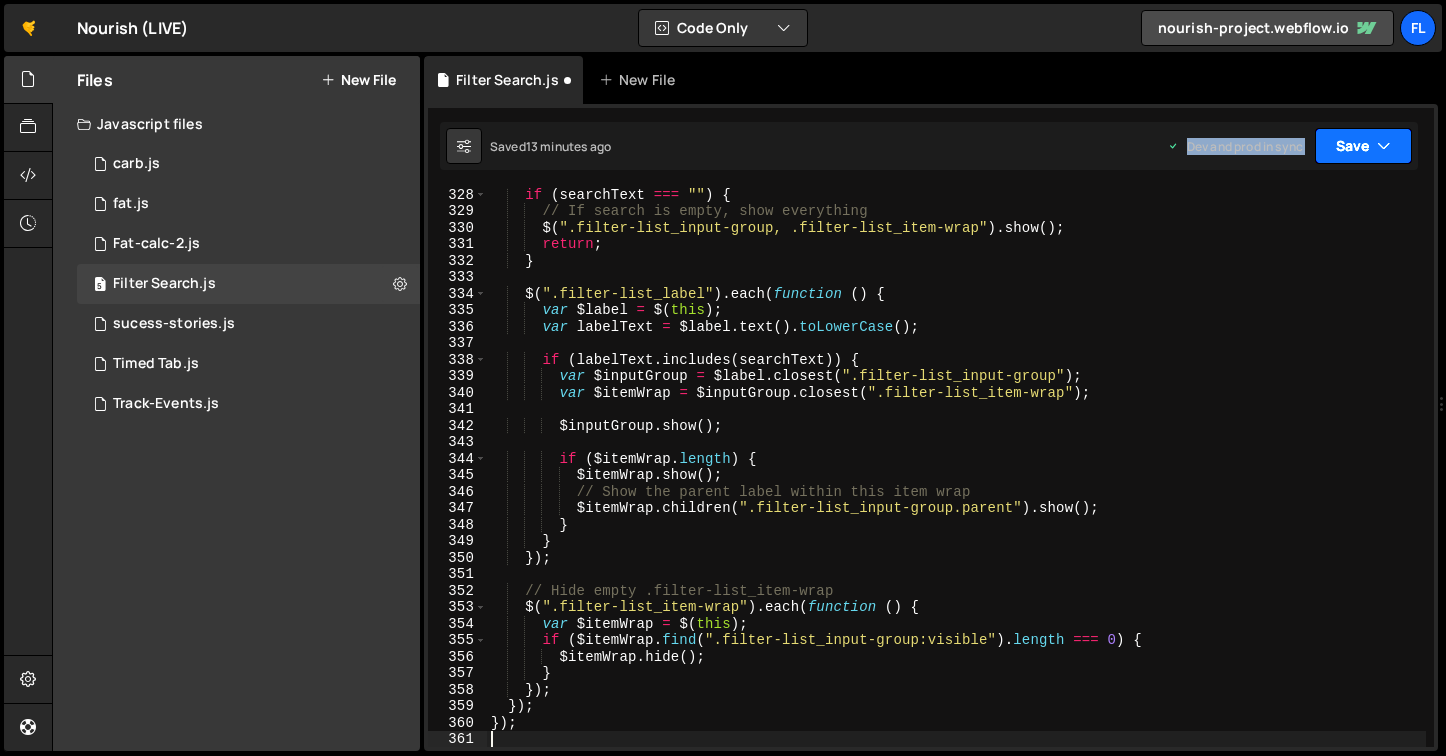 drag, startPoint x: 1305, startPoint y: 149, endPoint x: 1352, endPoint y: 156, distance: 47.518417 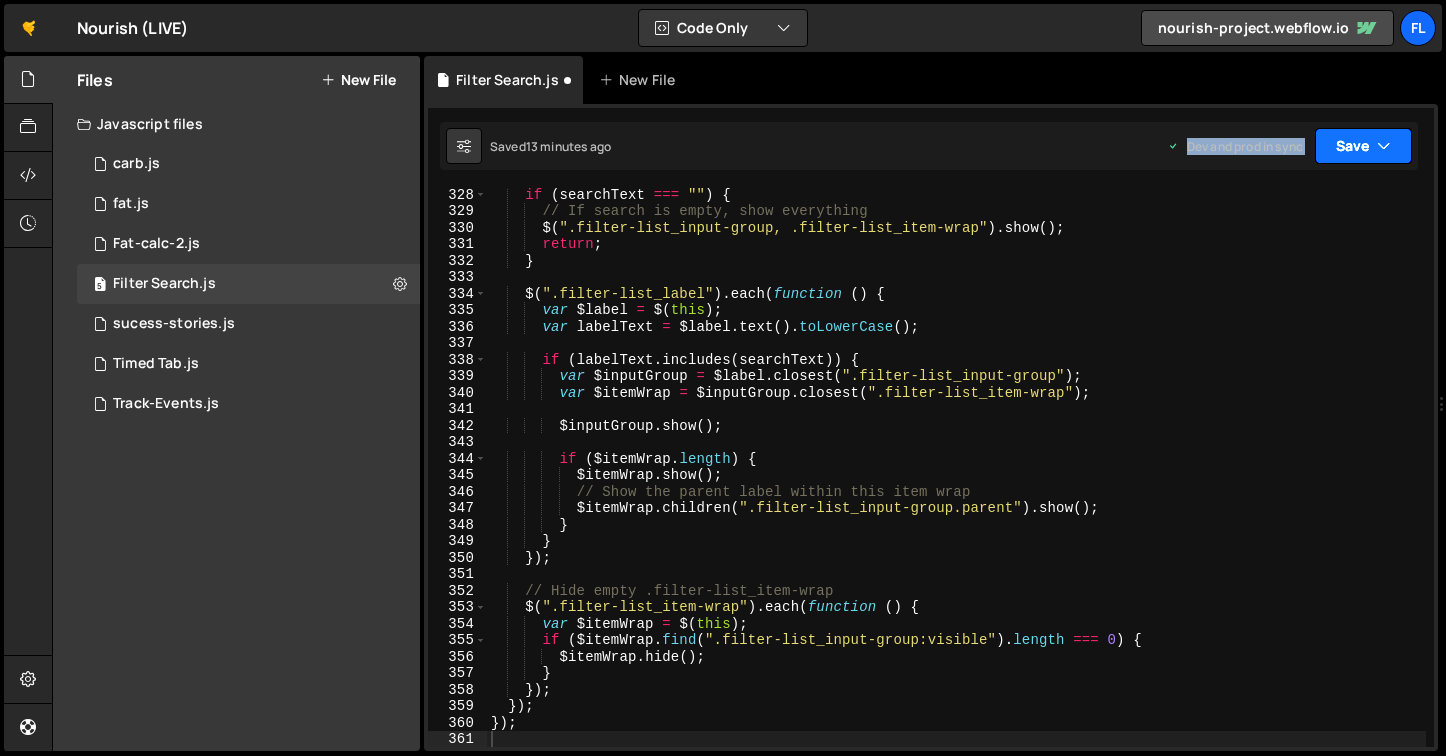 click on "Save" at bounding box center (1363, 146) 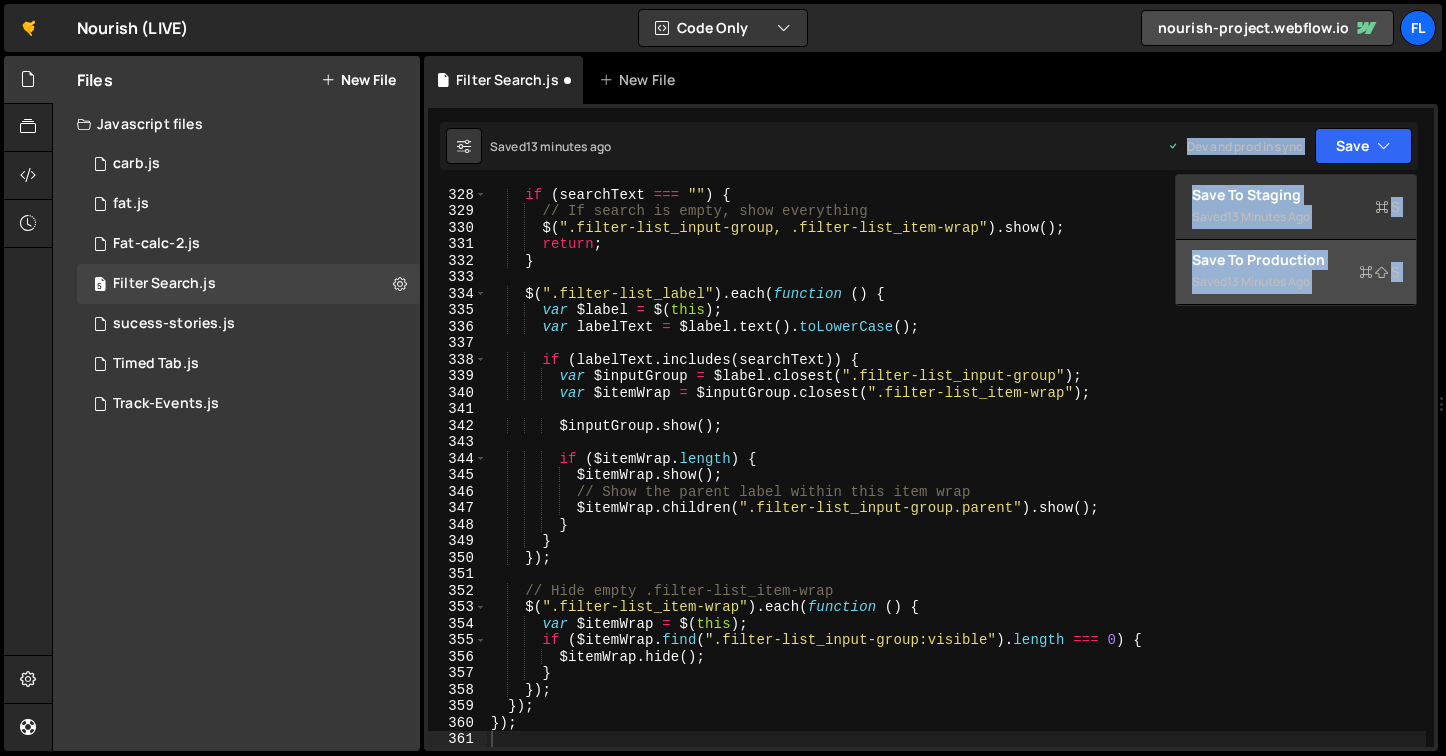 click on "13 minutes ago" at bounding box center [1268, 281] 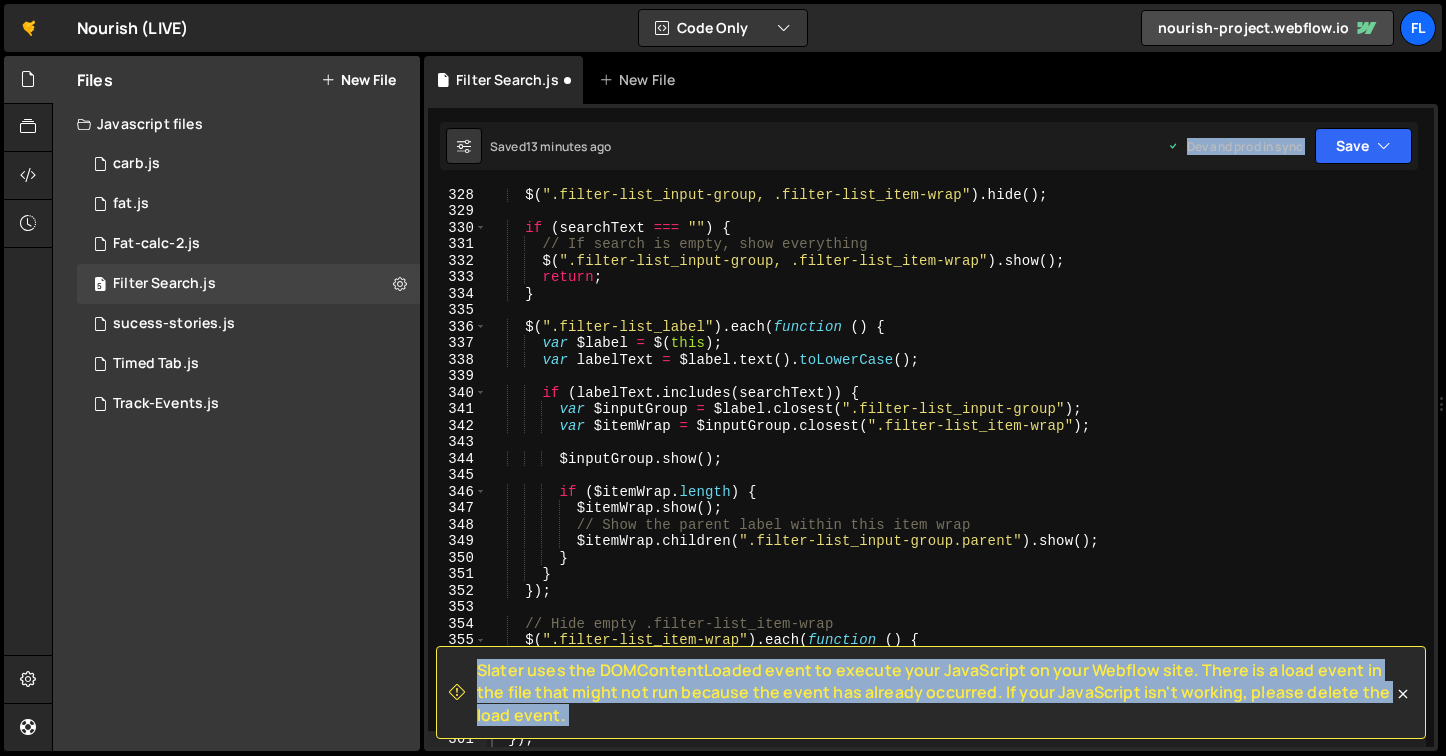 scroll, scrollTop: 5397, scrollLeft: 0, axis: vertical 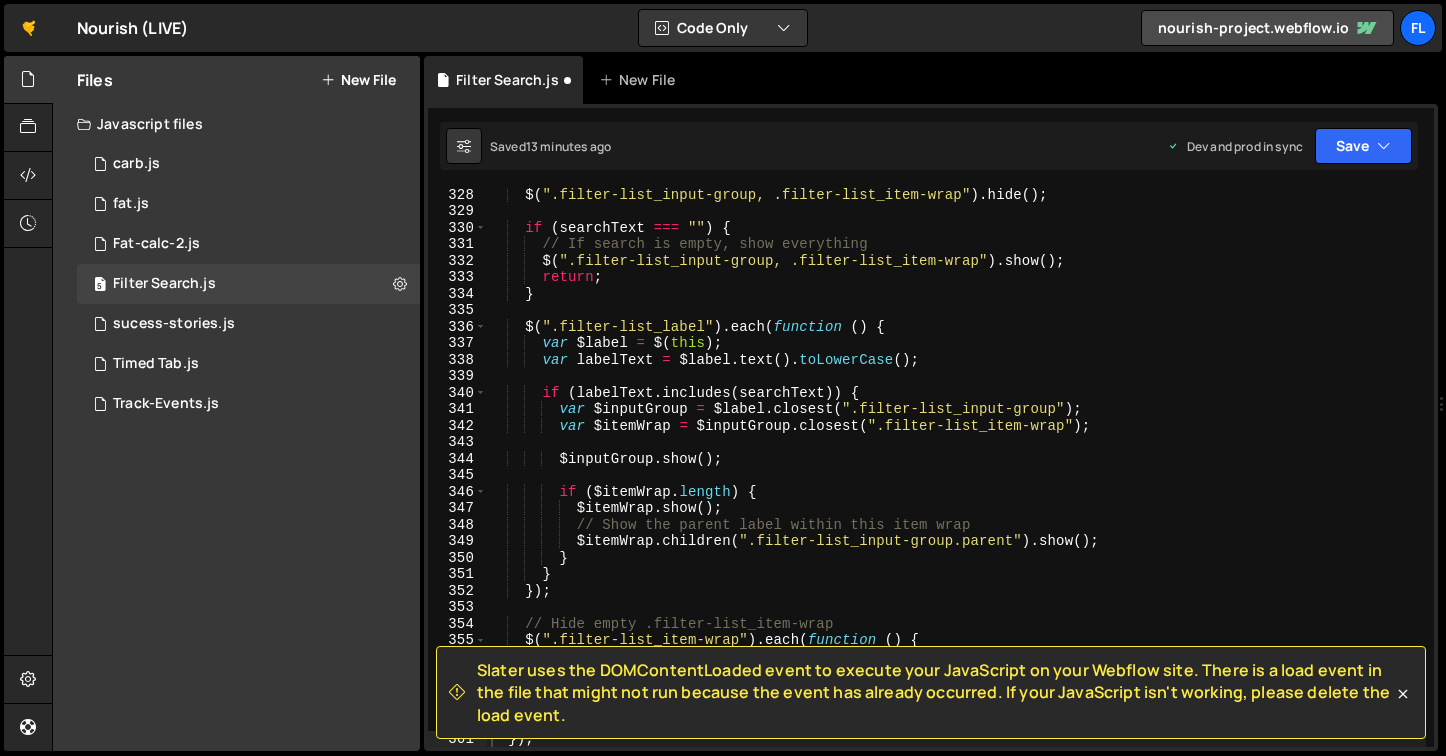 click on "$ ( ".filter-list_input-group, .filter-list_item-wrap" ) . hide ( ) ;       if   ( searchText   ===   "" )   {          // If search is empty, show everything          $ ( ".filter-list_input-group, .filter-list_item-wrap" ) . show ( ) ;          return ;       }       $ ( ".filter-list_label" ) . each ( function   ( )   {          var   $label   =   $ ( this ) ;          var   labelText   =   $label . text ( ) . toLowerCase ( ) ;          if   ( labelText . includes ( searchText ))   {             var   $inputGroup   =   $label . closest ( ".filter-list_input-group" ) ;             var   $itemWrap   =   $inputGroup . closest ( ".filter-list_item-wrap" ) ;             $inputGroup . show ( ) ;             if   ( $itemWrap . length )   {                $itemWrap . show ( ) ;                // Show the parent label within this item wrap                $itemWrap . children ( ".filter-list_input-group.parent" ) . show ( ) ;             }          }       }) ;       // Hide empty .filter-list_item-wrap" at bounding box center [956, 482] 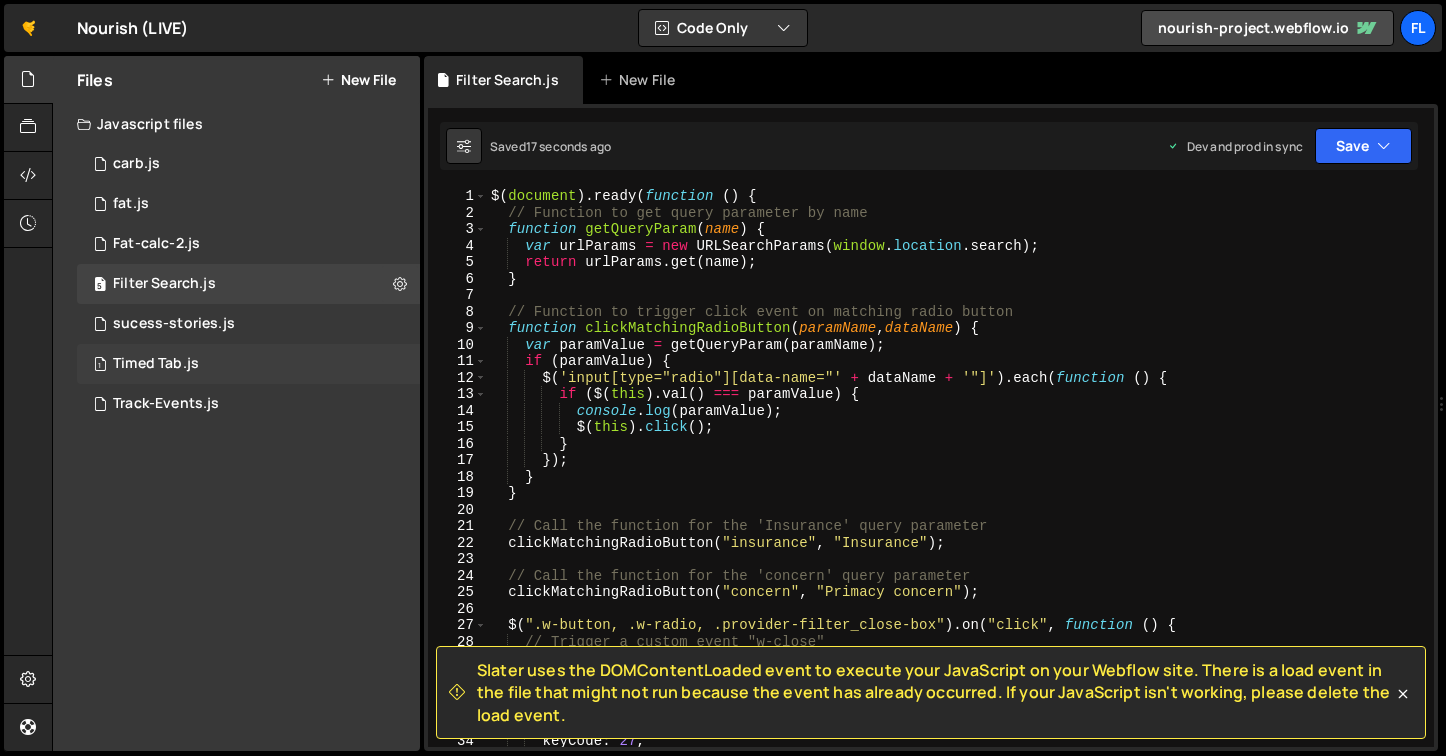 scroll, scrollTop: 0, scrollLeft: 0, axis: both 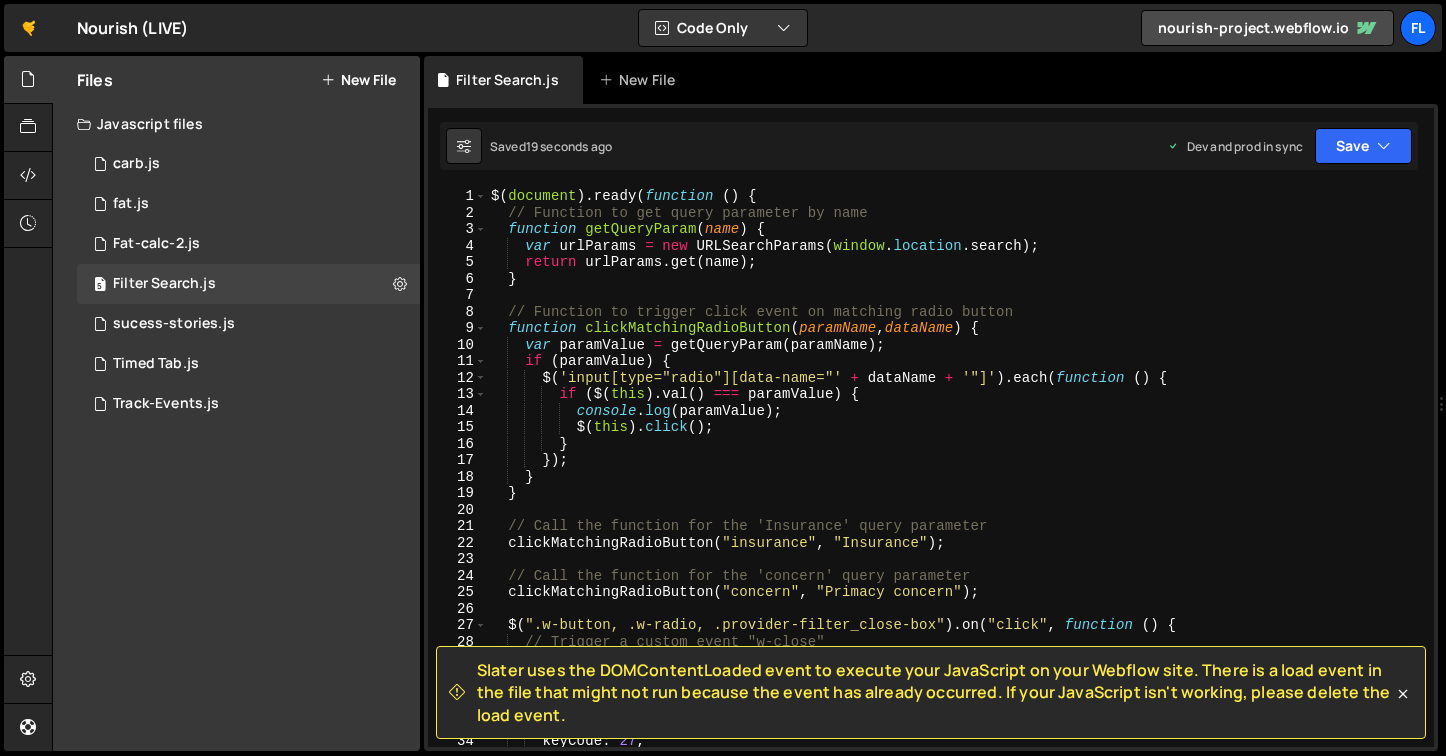 click on "$ ( document ) . ready ( function   ( )   {    // Function to get query parameter by name    function   getQueryParam ( name )   {       var   urlParams   =   new   URLSearchParams ( window . location . search ) ;       return   urlParams . get ( name ) ;    }    // Function to trigger click event on matching radio button    function   clickMatchingRadioButton ( paramName ,  dataName )   {       var   paramValue   =   getQueryParam ( paramName ) ;       if   ( paramValue )   {          $ ( 'input[type="radio"][data-name="'   +   dataName   +   '"]' ) . each ( function   ( )   {             if   ( $ ( this ) . val ( )   ===   paramValue )   {                console . log ( paramValue ) ;                $ ( this ) . click ( ) ;             }          }) ;       }    }    // Call the function for the 'Insurance' query parameter    clickMatchingRadioButton ( "insurance" ,   "Insurance" ) ;    // Call the function for the 'concern' query parameter    clickMatchingRadioButton ( "concern" ,   "Primacy concern" ) ; $" at bounding box center (956, 484) 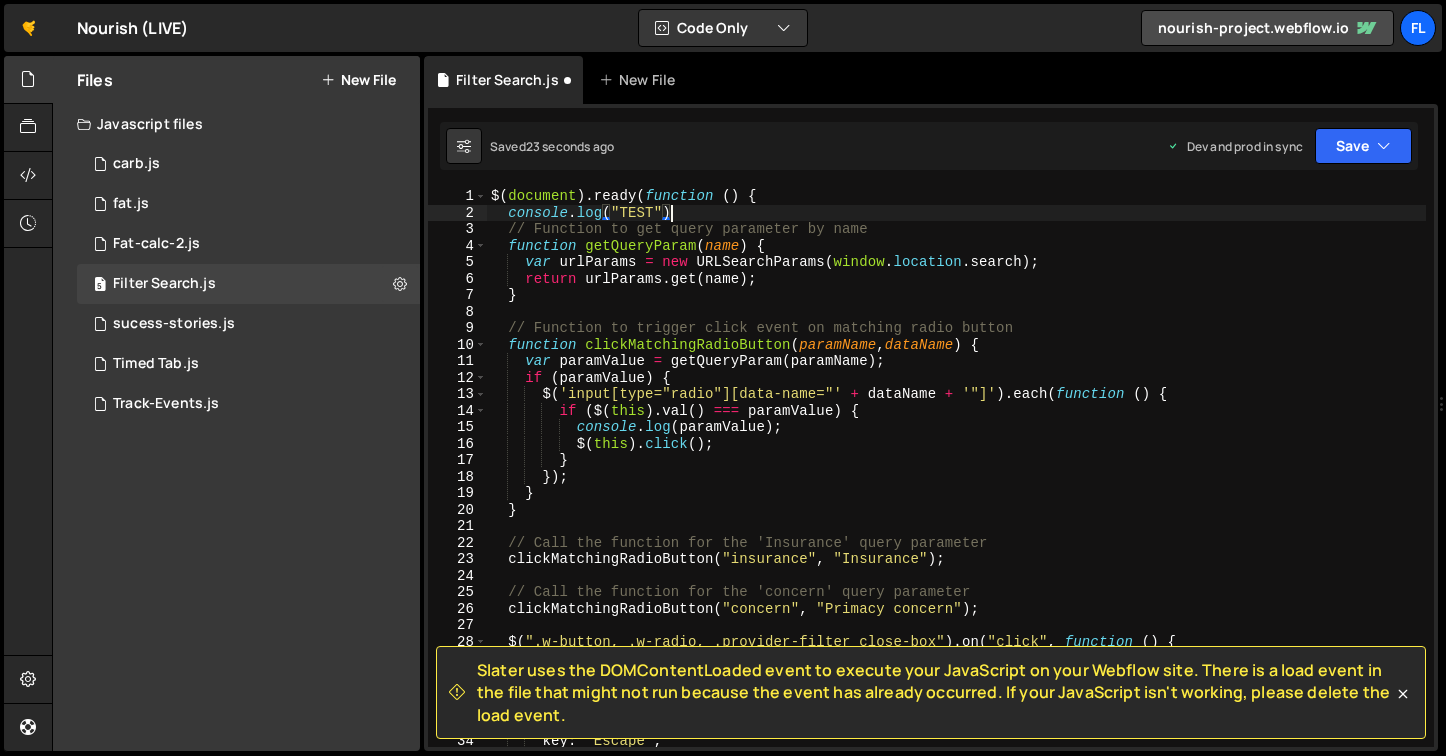 scroll, scrollTop: 0, scrollLeft: 12, axis: horizontal 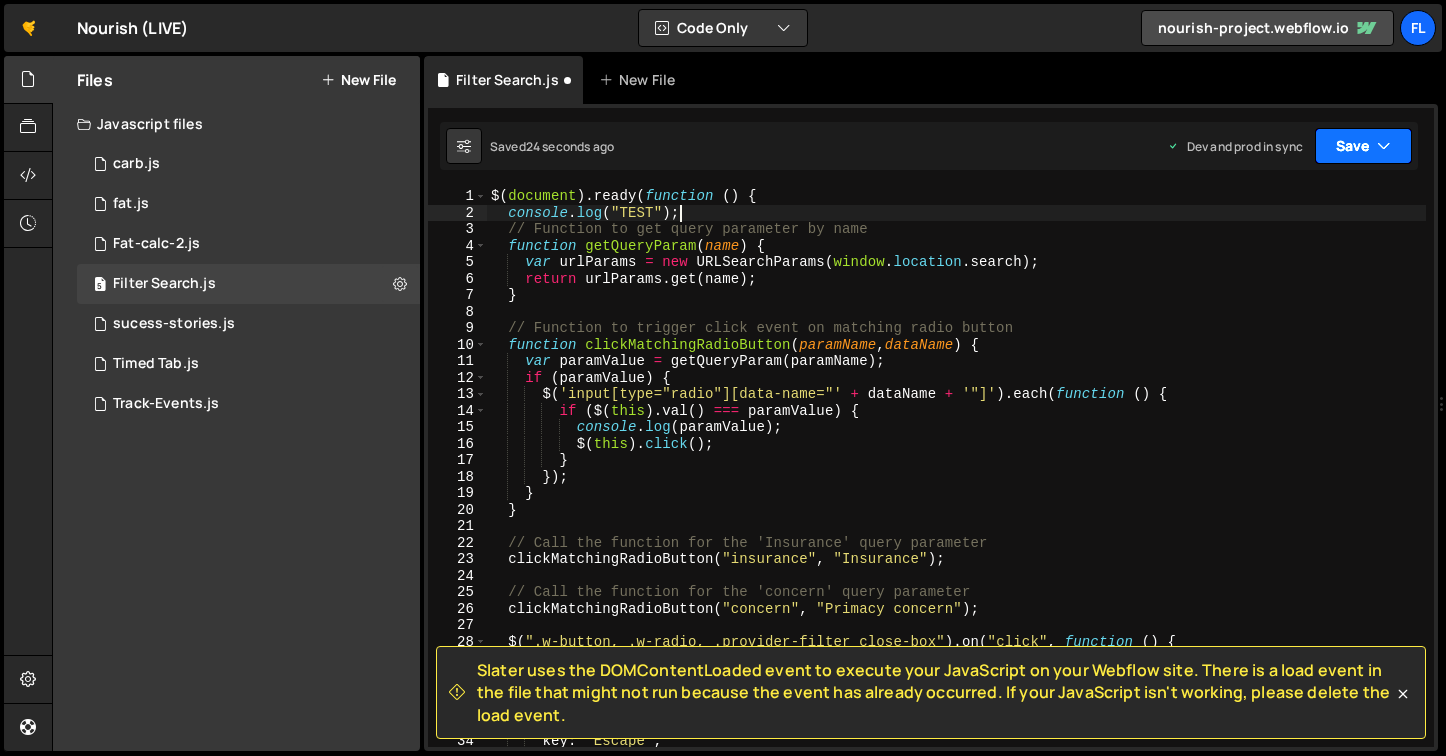type on "console.log("TEST");" 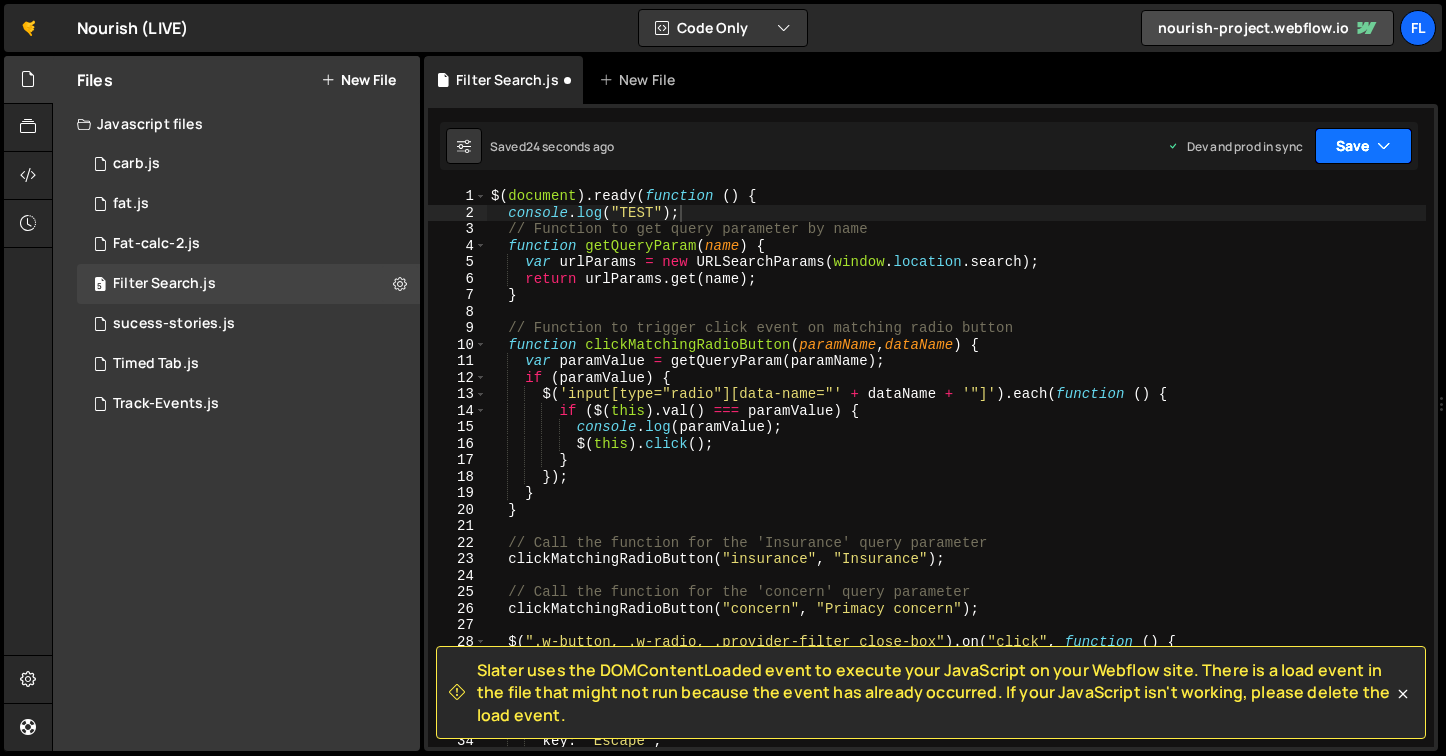 drag, startPoint x: 1343, startPoint y: 160, endPoint x: 1316, endPoint y: 262, distance: 105.51303 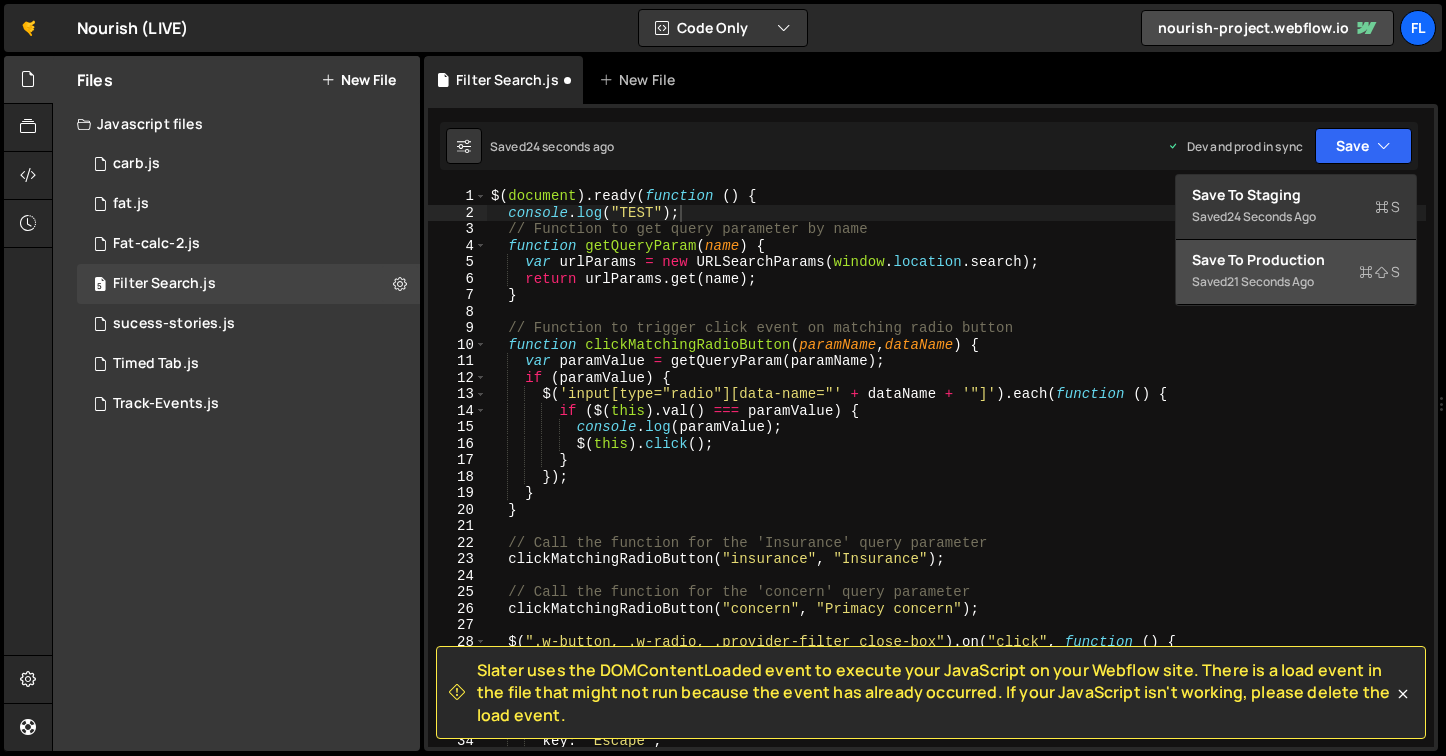 click on "21 seconds ago" at bounding box center (1270, 281) 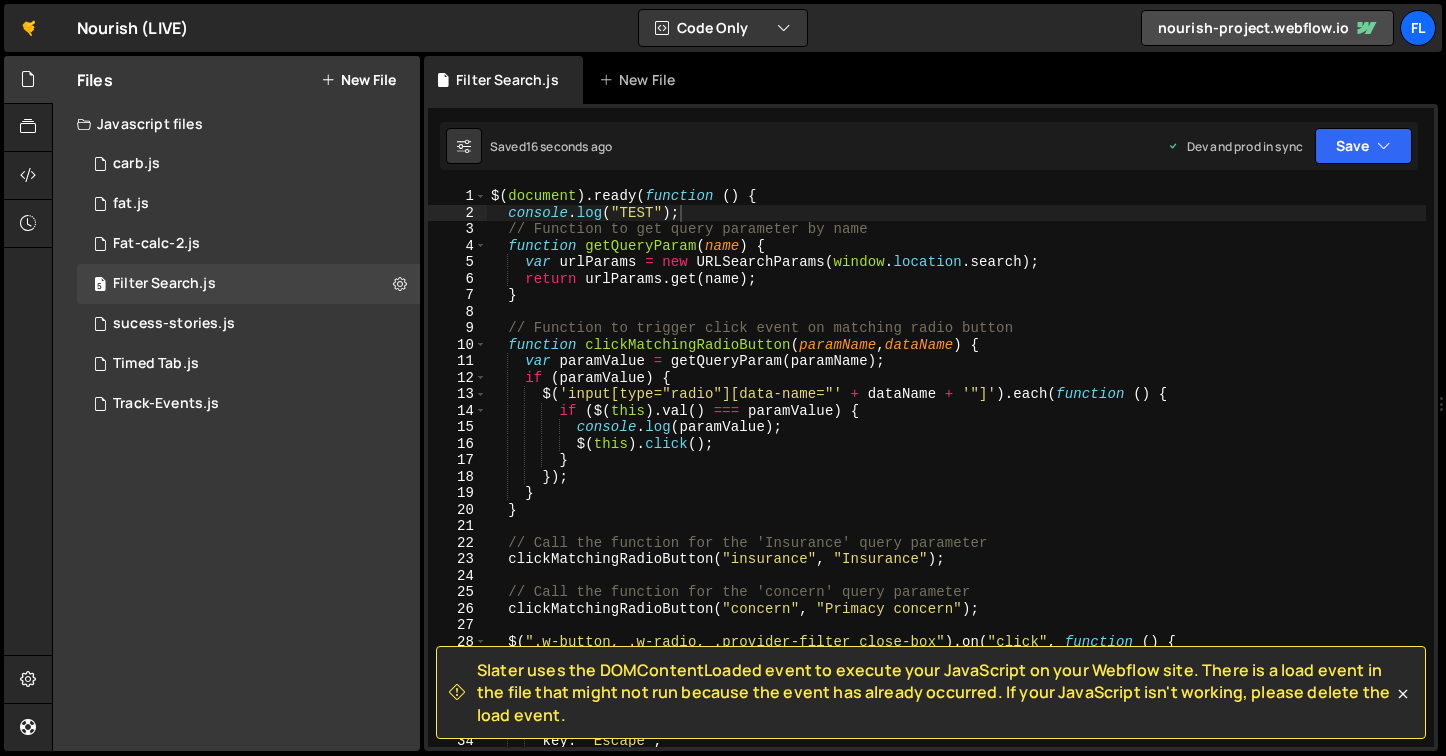 type 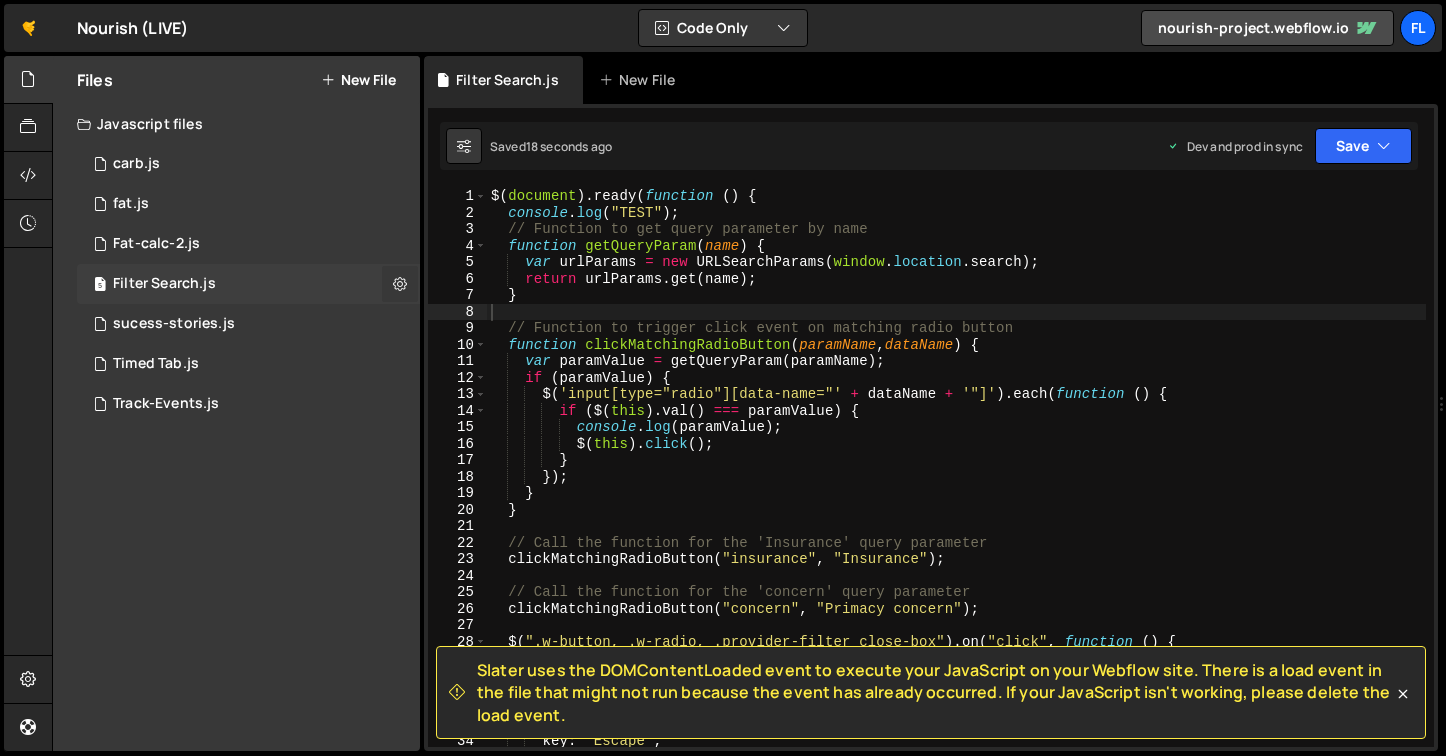 click at bounding box center (400, 283) 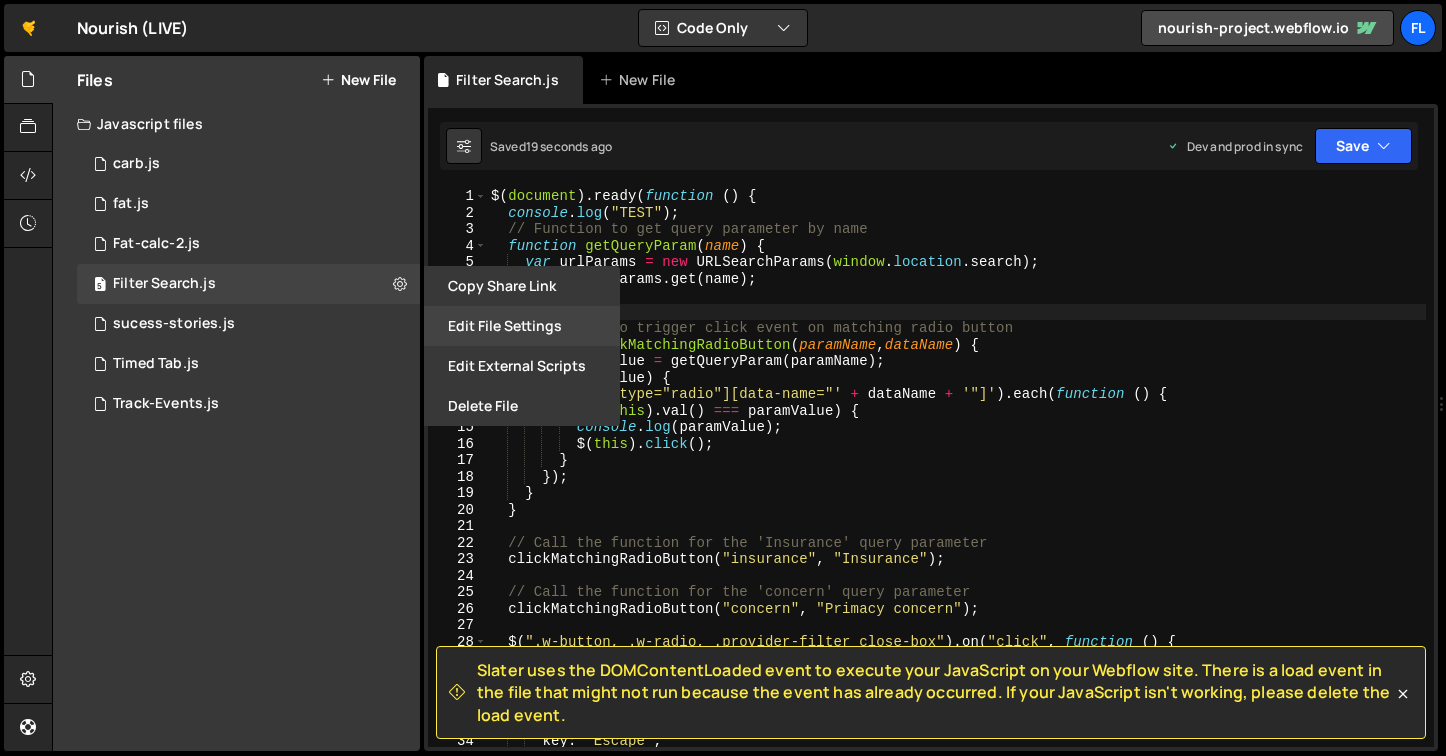 click on "Edit File Settings" at bounding box center (522, 326) 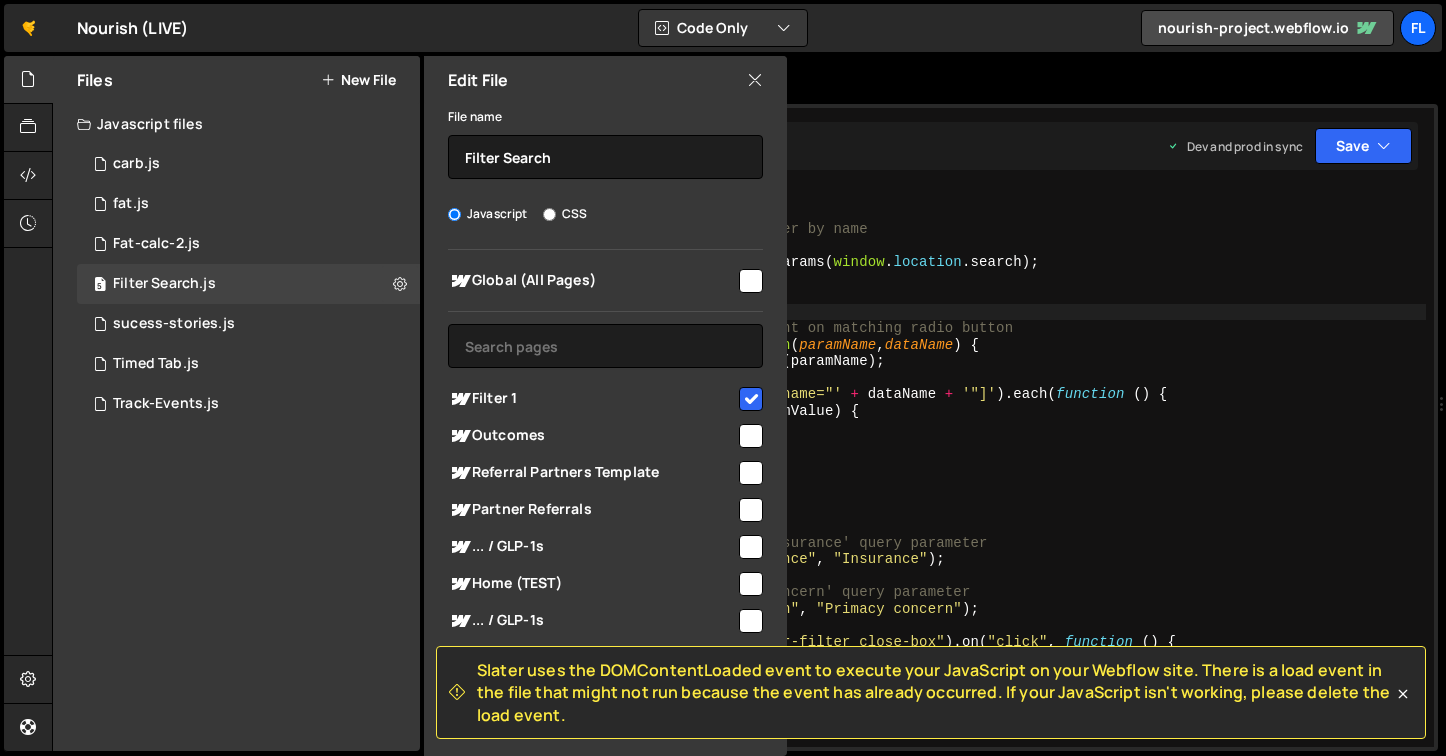 type on "var urlParams = new URLSearchParams(window.location.search);" 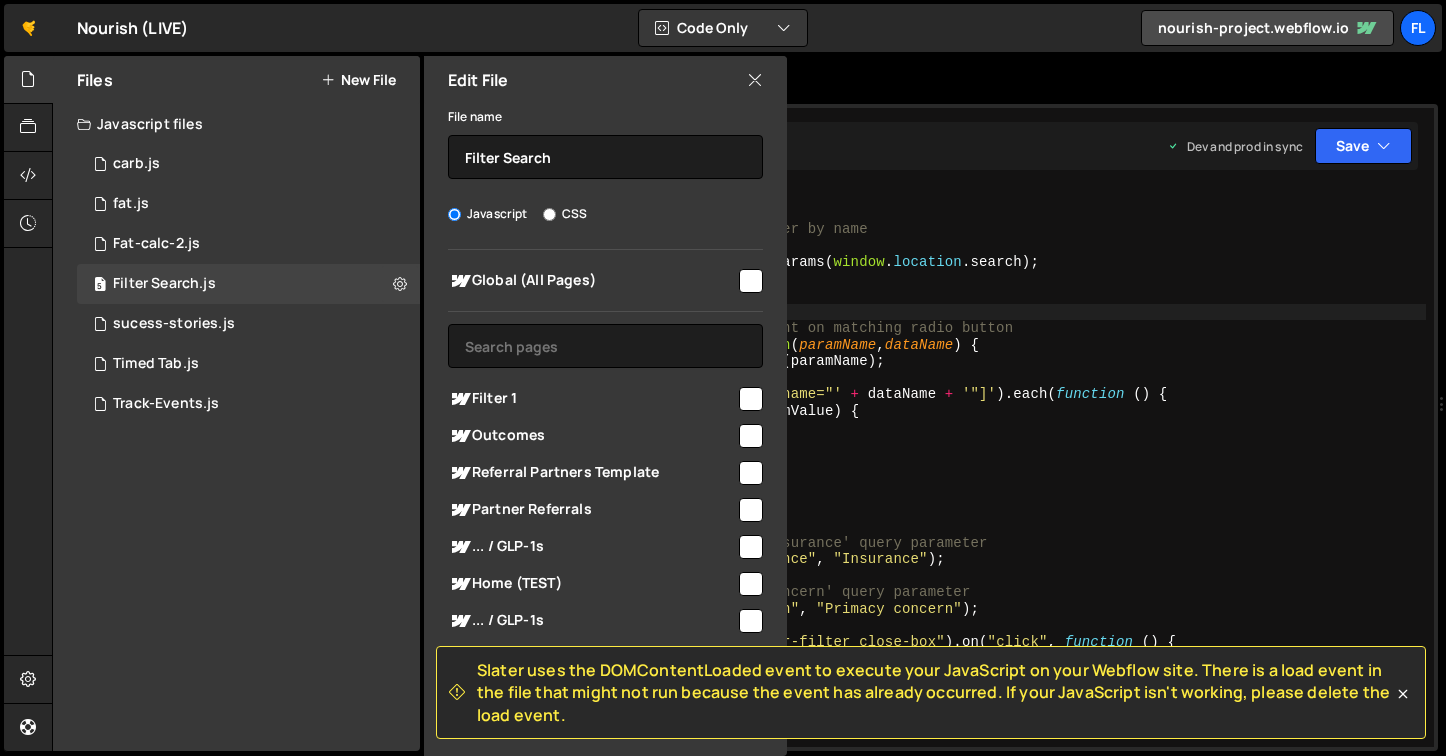 type 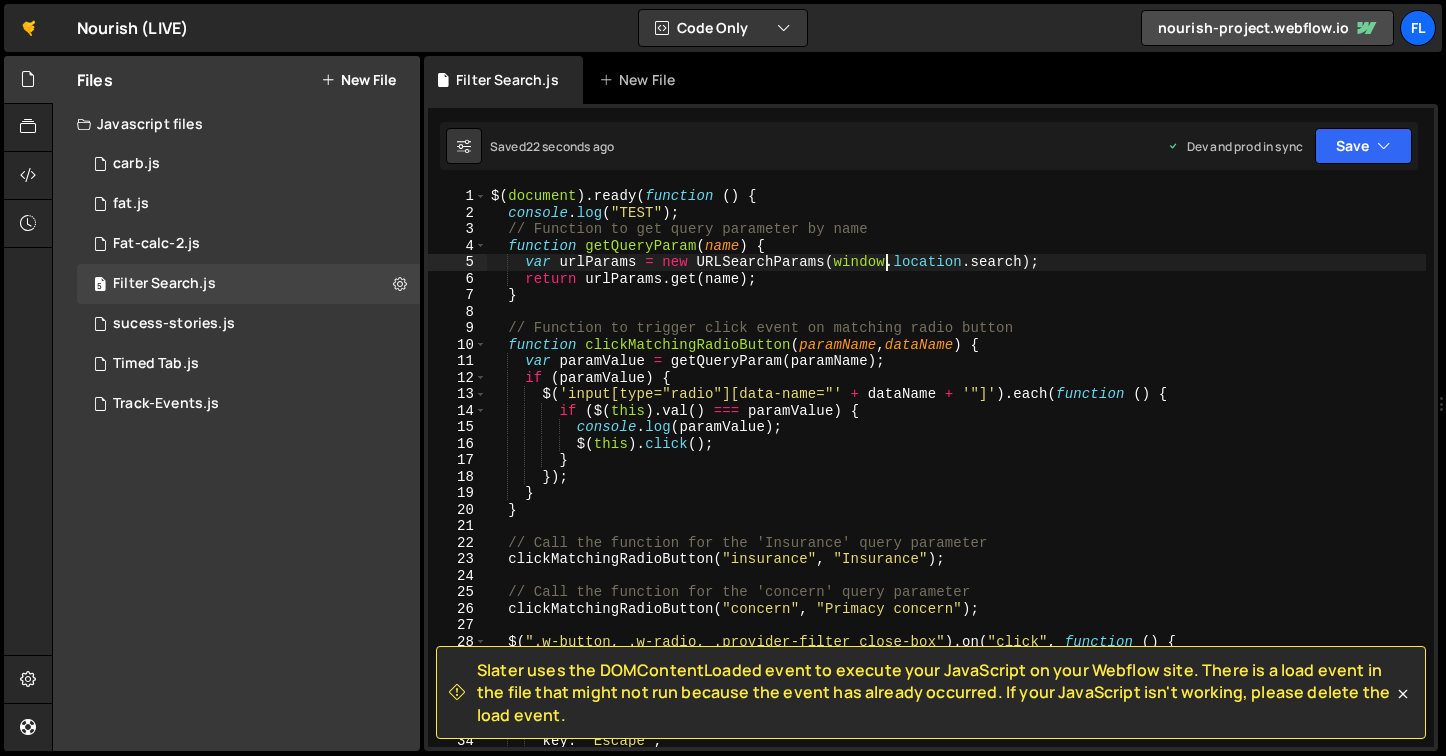 click on "$ ( document ) . ready ( function   ( )   {    console . log ( "TEST" ) ;    // Function to get query parameter by name    function   getQueryParam ( name )   {       var   urlParams   =   new   URLSearchParams ( window . location . search ) ;       return   urlParams . get ( name ) ;    }    // Function to trigger click event on matching radio button    function   clickMatchingRadioButton ( paramName ,  dataName )   {       var   paramValue   =   getQueryParam ( paramName ) ;       if   ( paramValue )   {          $ ( 'input[type="radio"][data-name="'   +   dataName   +   '"]' ) . each ( function   ( )   {             if   ( $ ( this ) . val ( )   ===   paramValue )   {                console . log ( paramValue ) ;                $ ( this ) . click ( ) ;             }          }) ;       }    }    // Call the function for the 'Insurance' query parameter    clickMatchingRadioButton ( "insurance" ,   "Insurance" ) ;    // Call the function for the 'concern' query parameter    clickMatchingRadioButton ( "concern" ,   "Primacy concern" ) ; $" at bounding box center (956, 484) 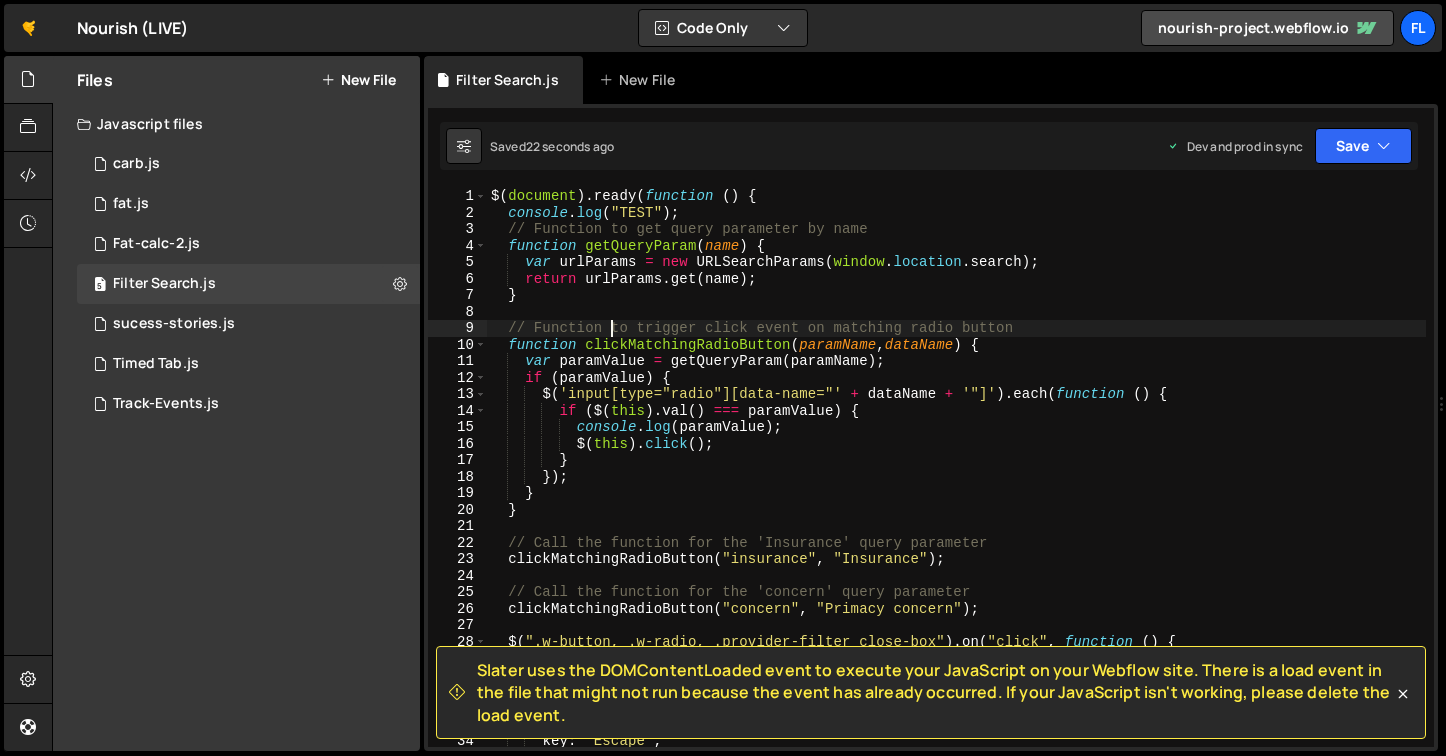 type on "});" 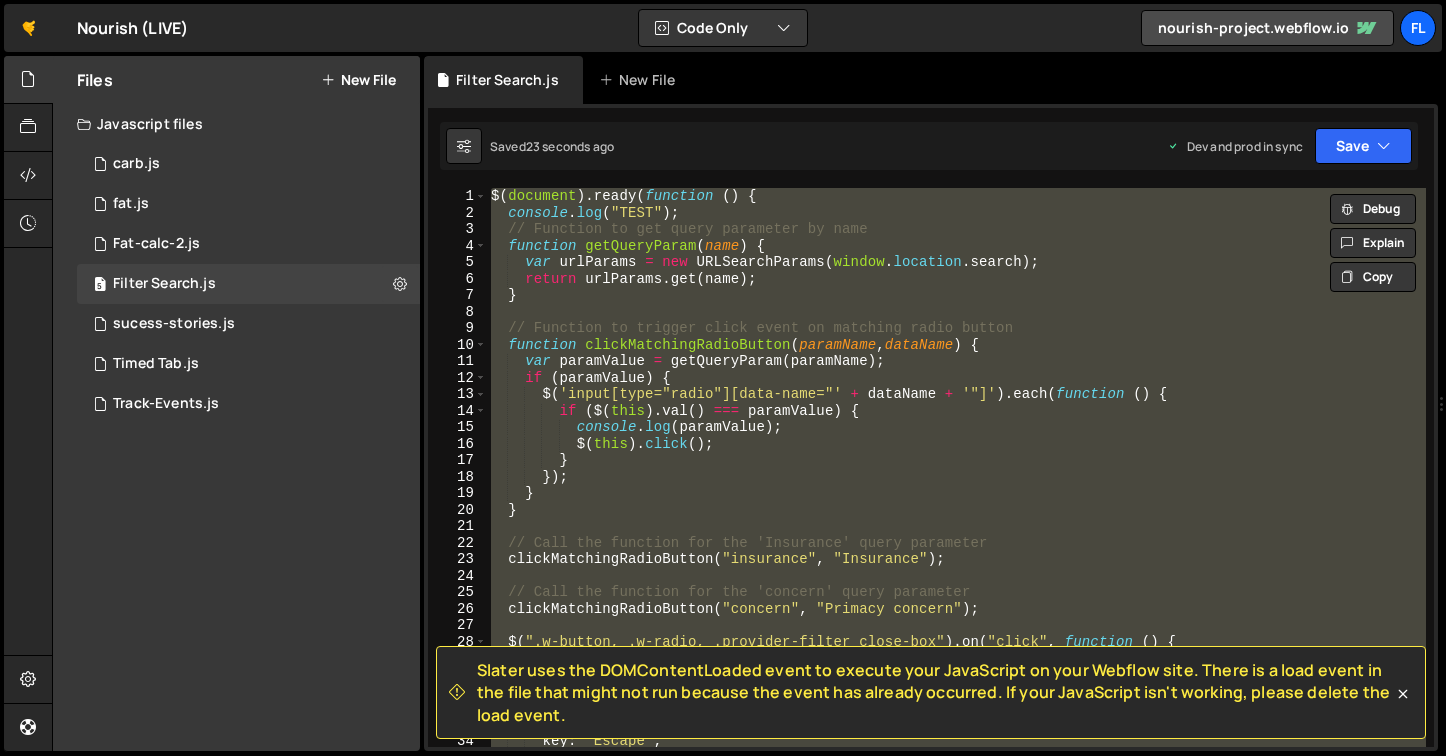 click on "Files
New File" at bounding box center (236, 80) 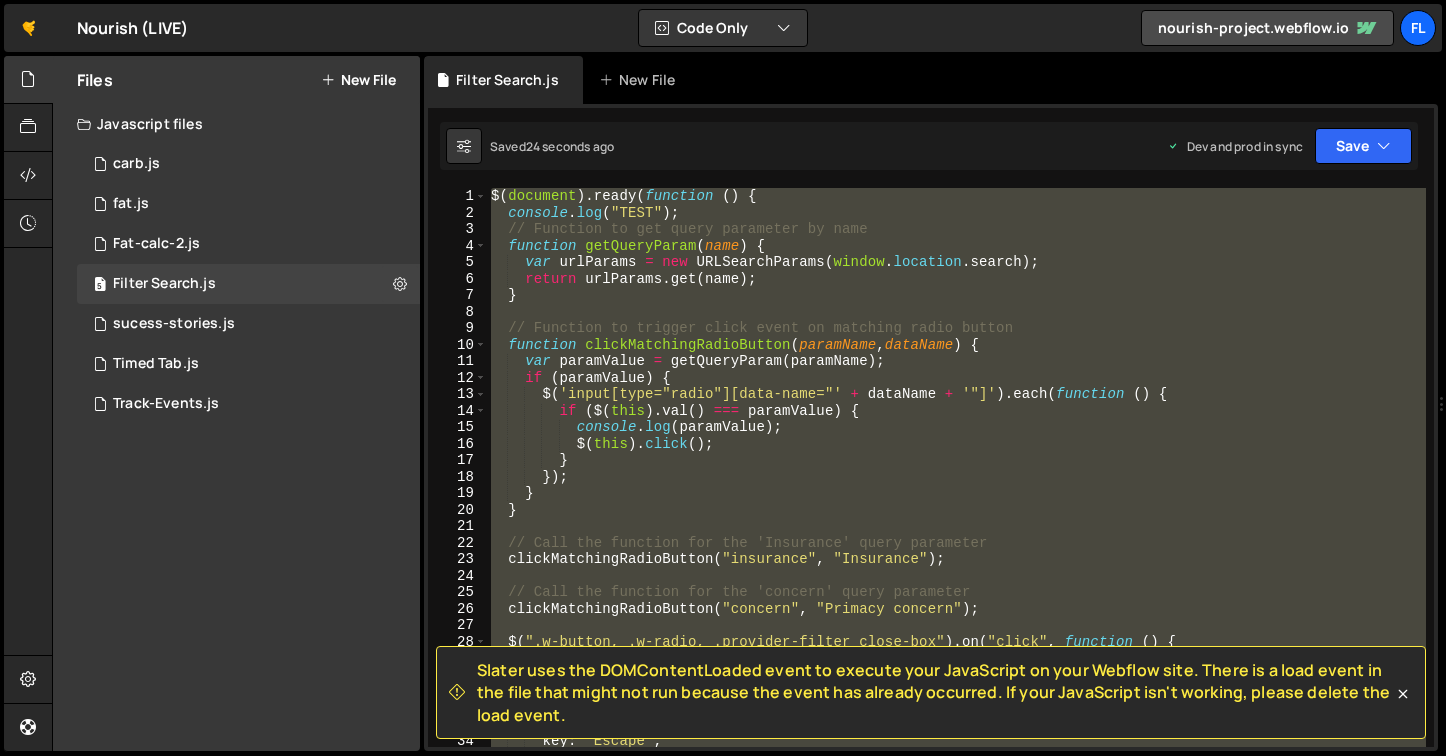 click on "New File" at bounding box center (358, 80) 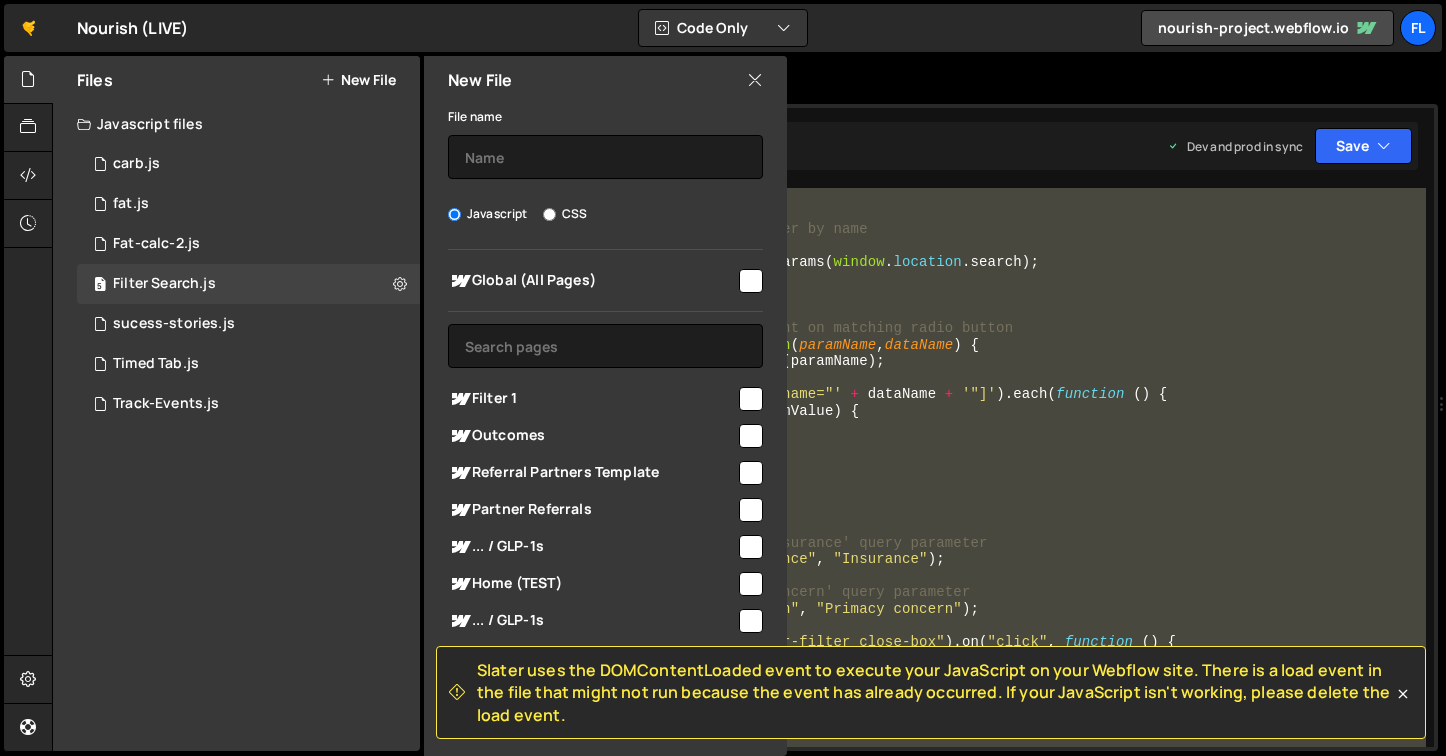 click at bounding box center (751, 399) 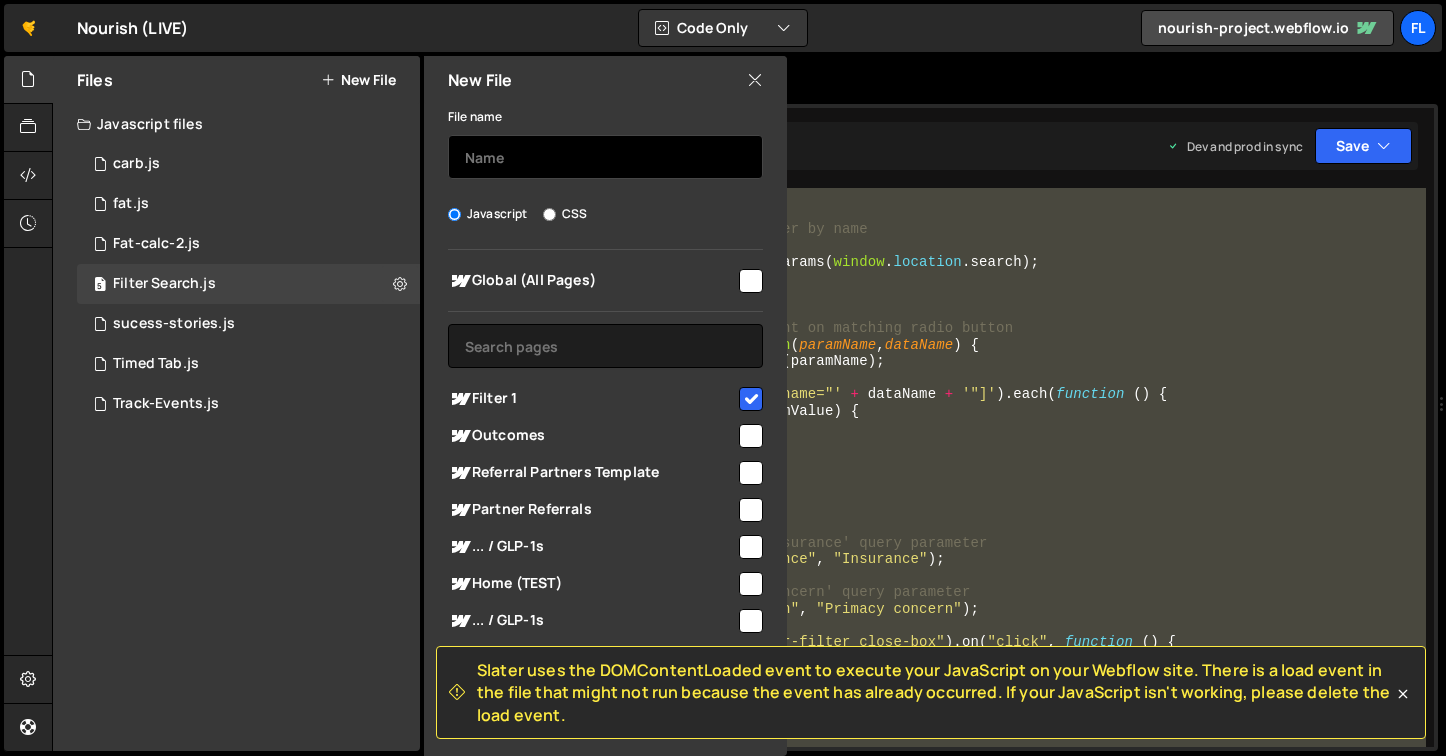 click at bounding box center [605, 157] 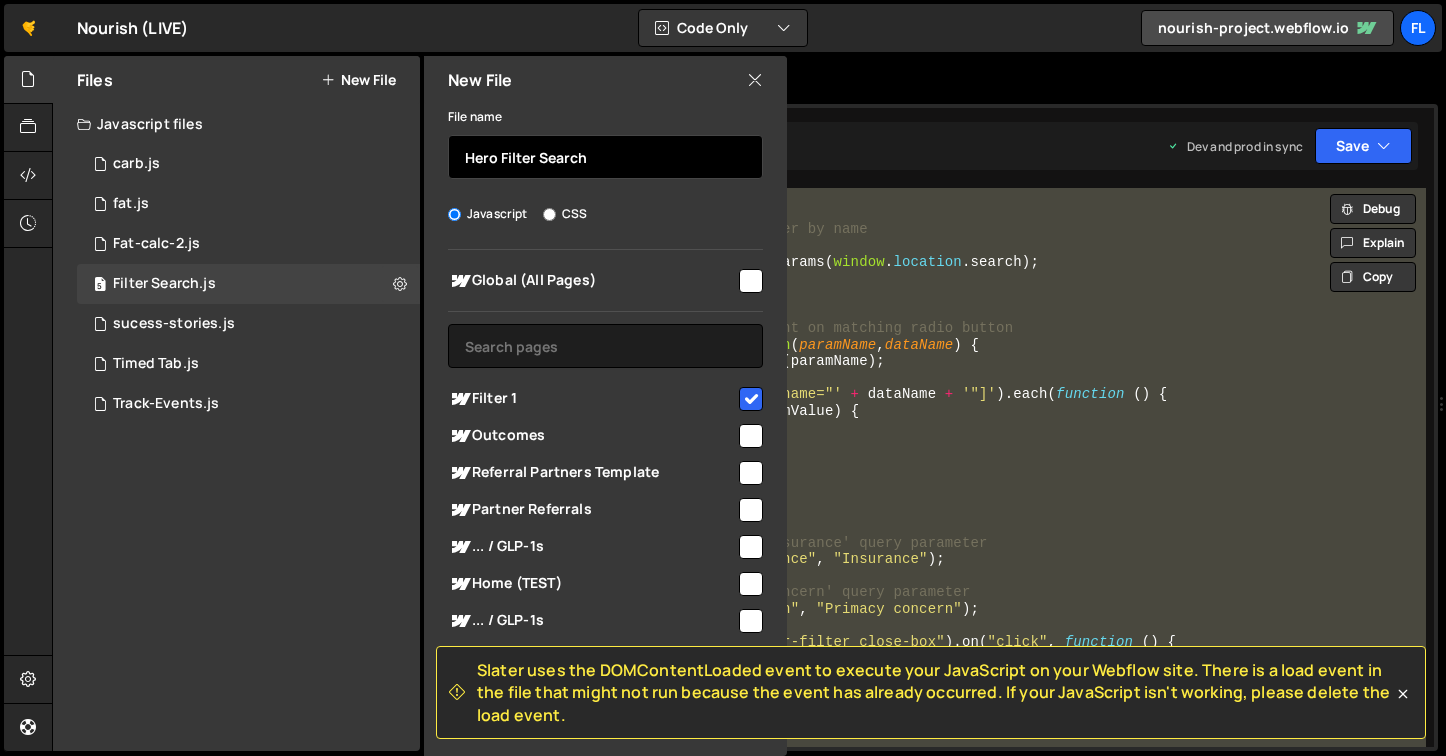 type on "Hero Filter Search" 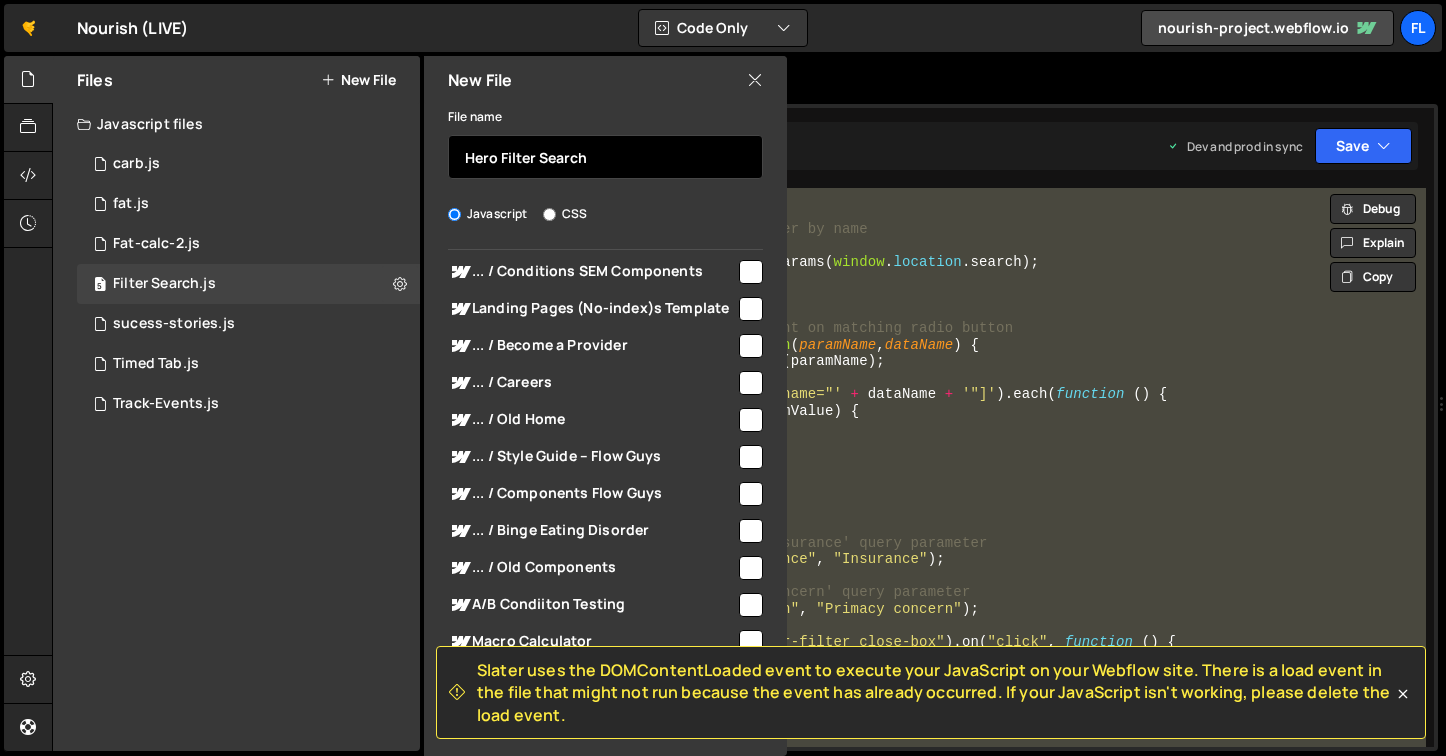 scroll, scrollTop: 2489, scrollLeft: 0, axis: vertical 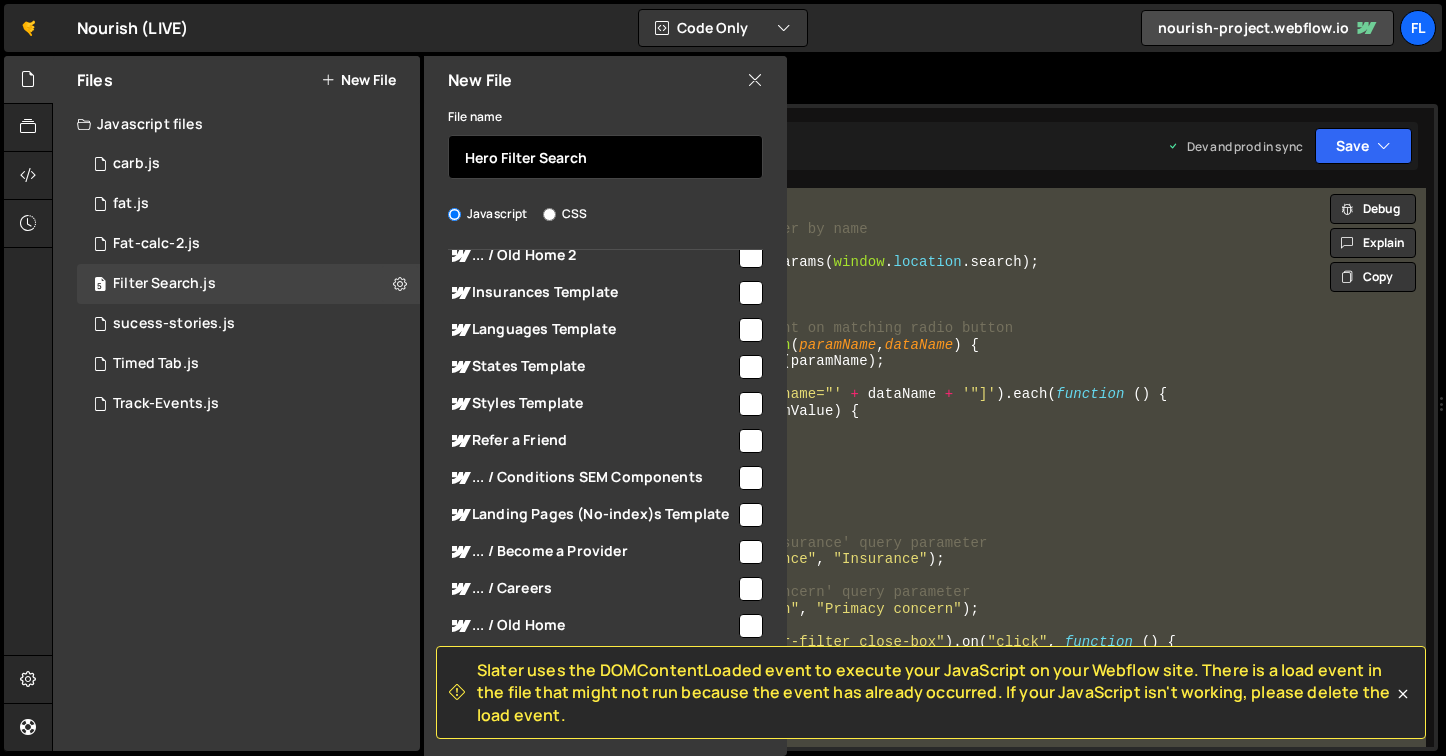 click on "Hero Filter Search" at bounding box center [605, 157] 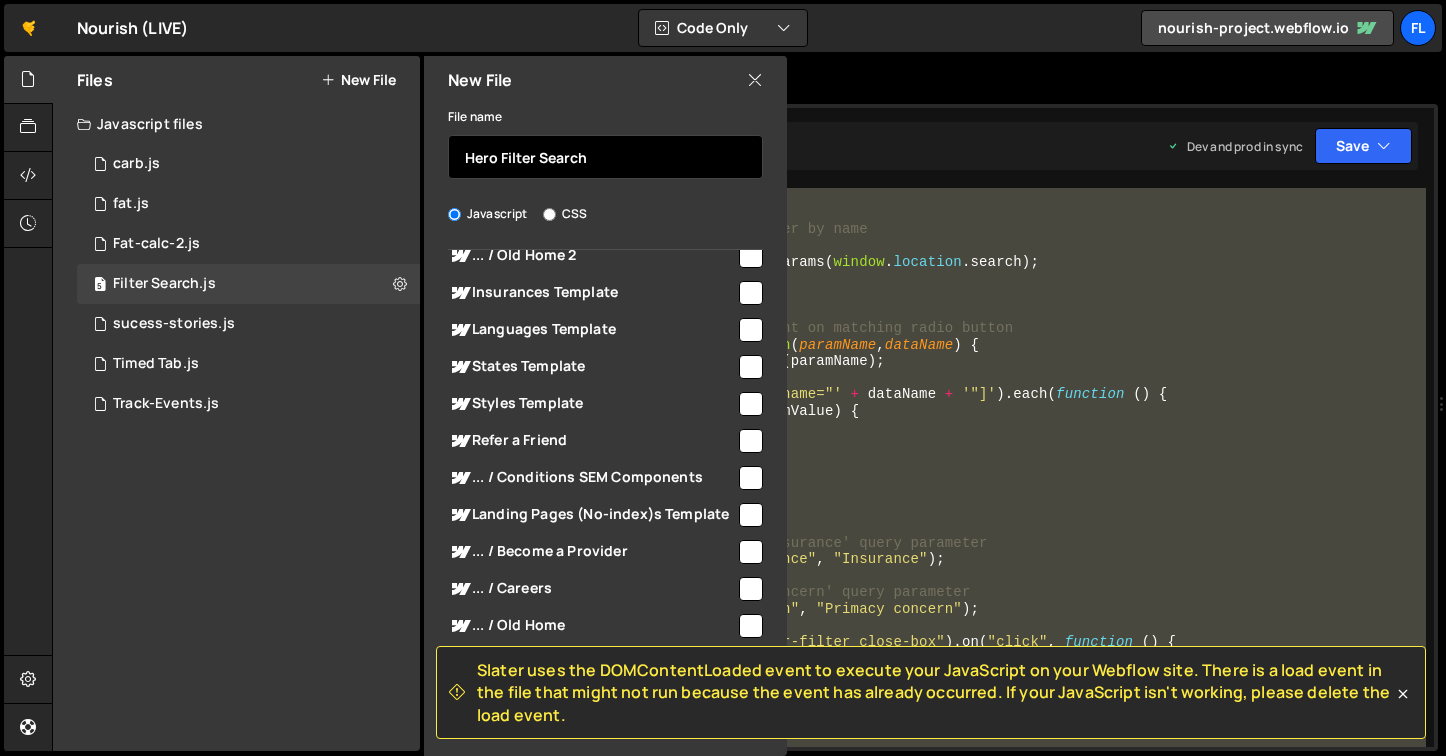 click on "Hero Filter Search" at bounding box center (605, 157) 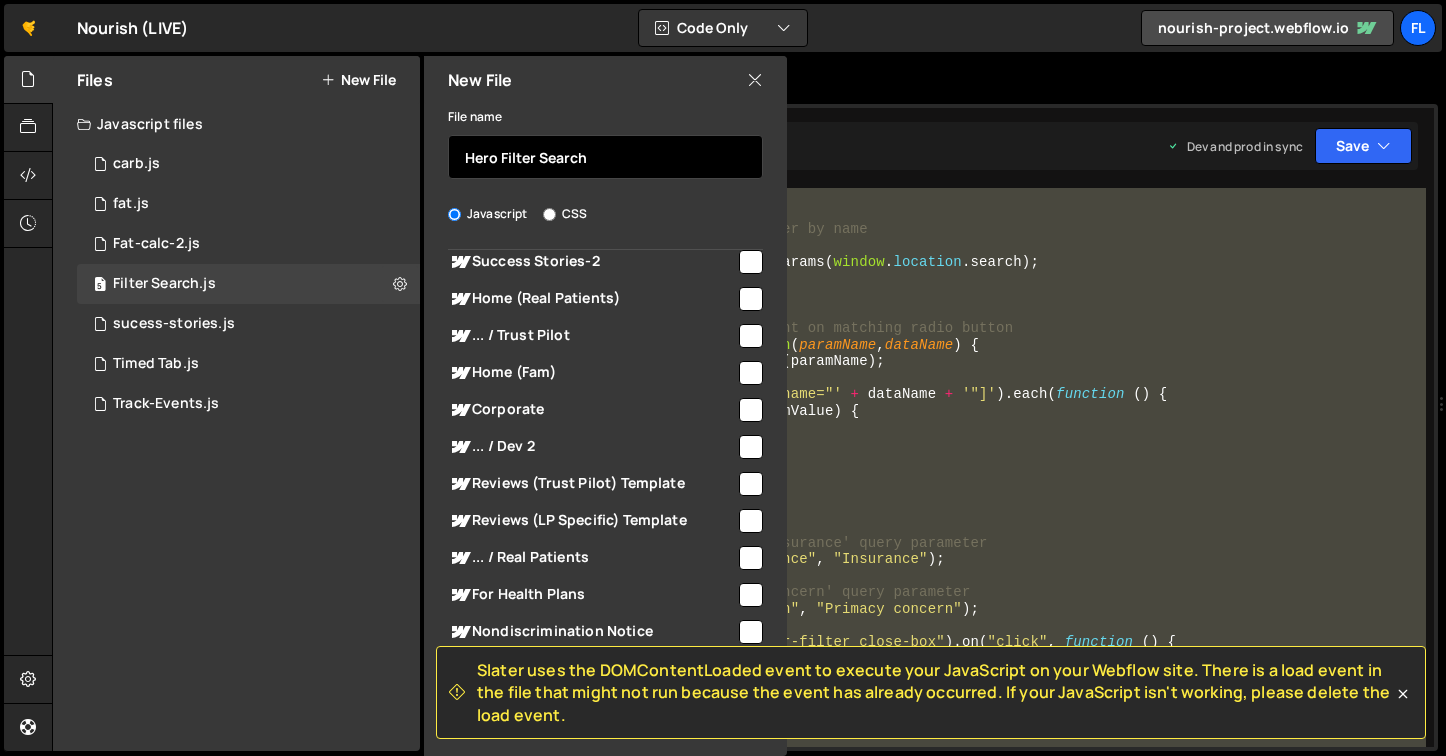 scroll, scrollTop: 0, scrollLeft: 0, axis: both 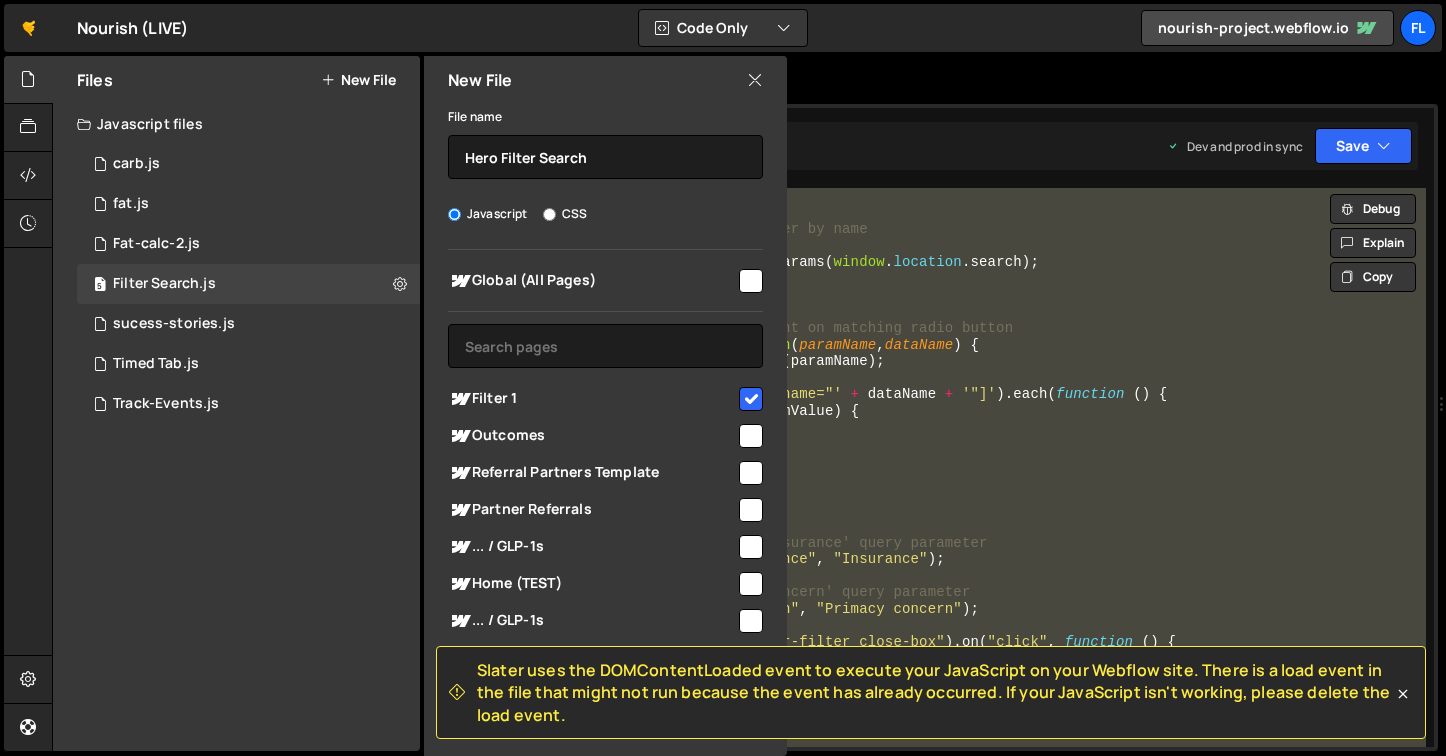click at bounding box center [749, 397] 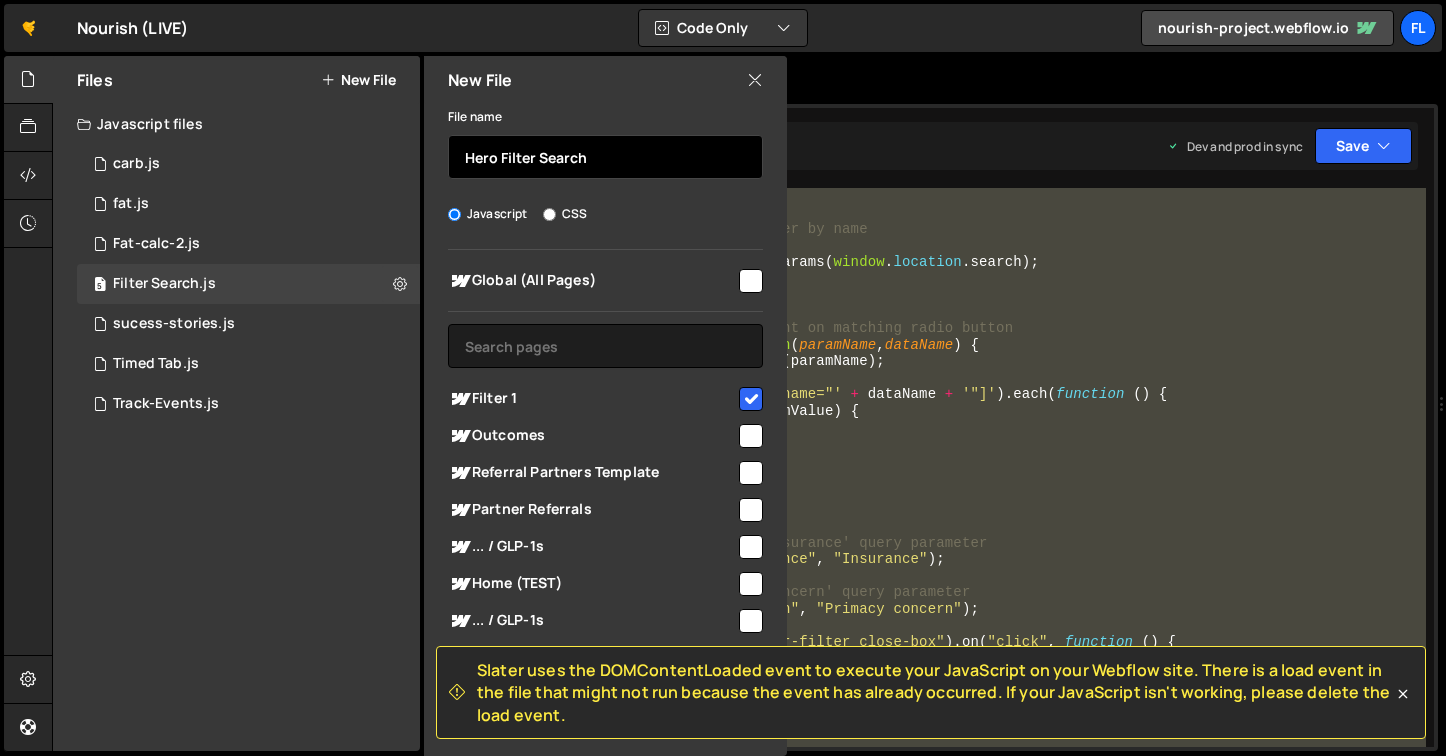click on "Hero Filter Search" at bounding box center [605, 157] 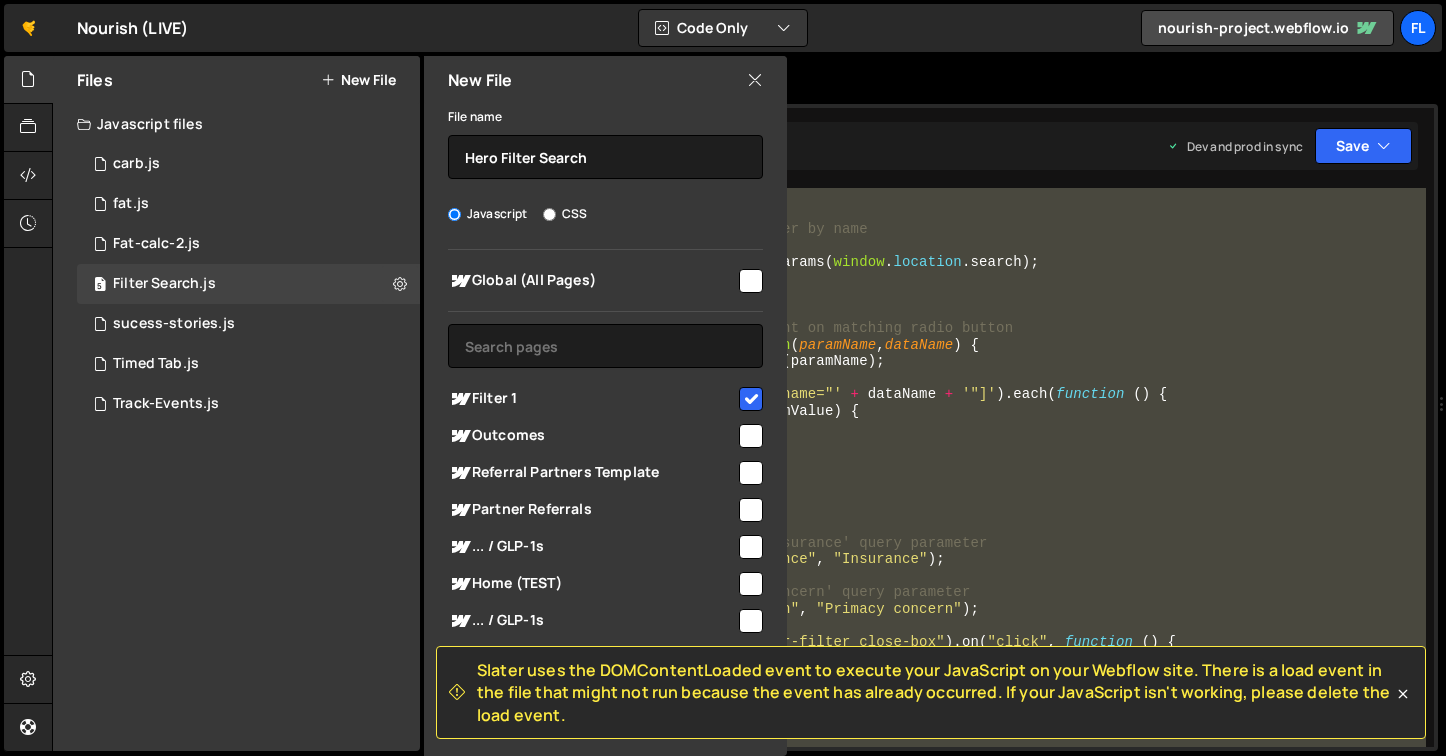 drag, startPoint x: 1399, startPoint y: 708, endPoint x: 1415, endPoint y: 685, distance: 28.01785 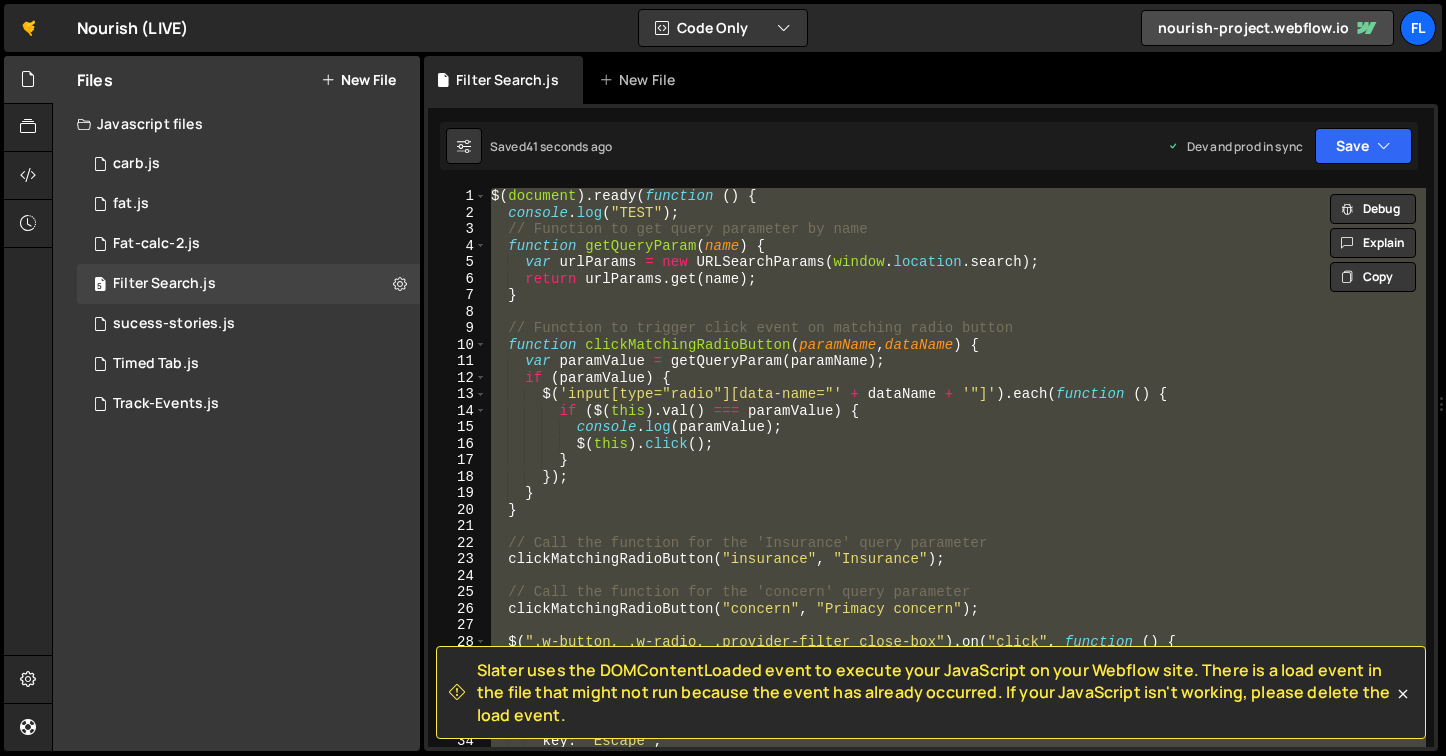 click on "Slater uses the DOMContentLoaded event to execute your JavaScript on your Webflow site. There is a load event in the file that might not run because the event has already occurred. If your JavaScript isn't working, please delete the load event." at bounding box center (931, 692) 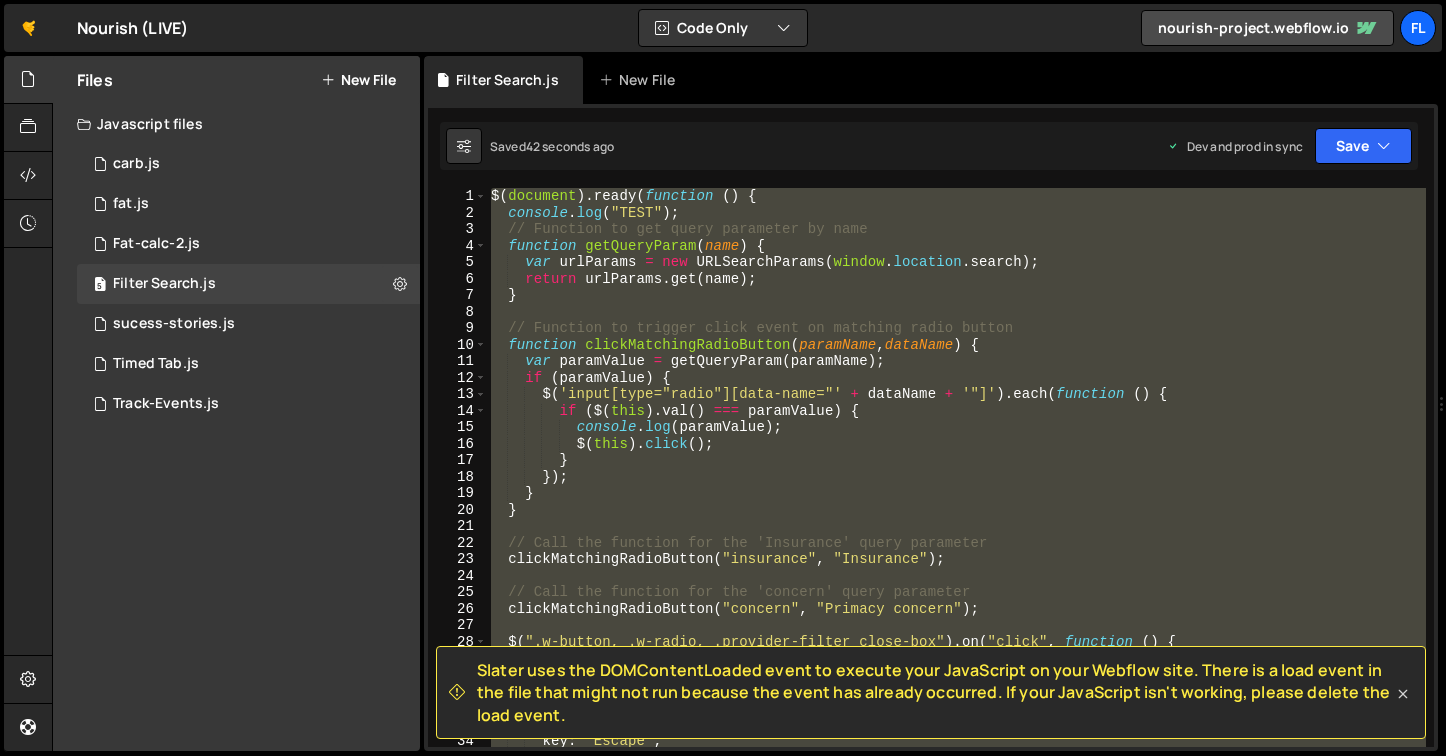 click 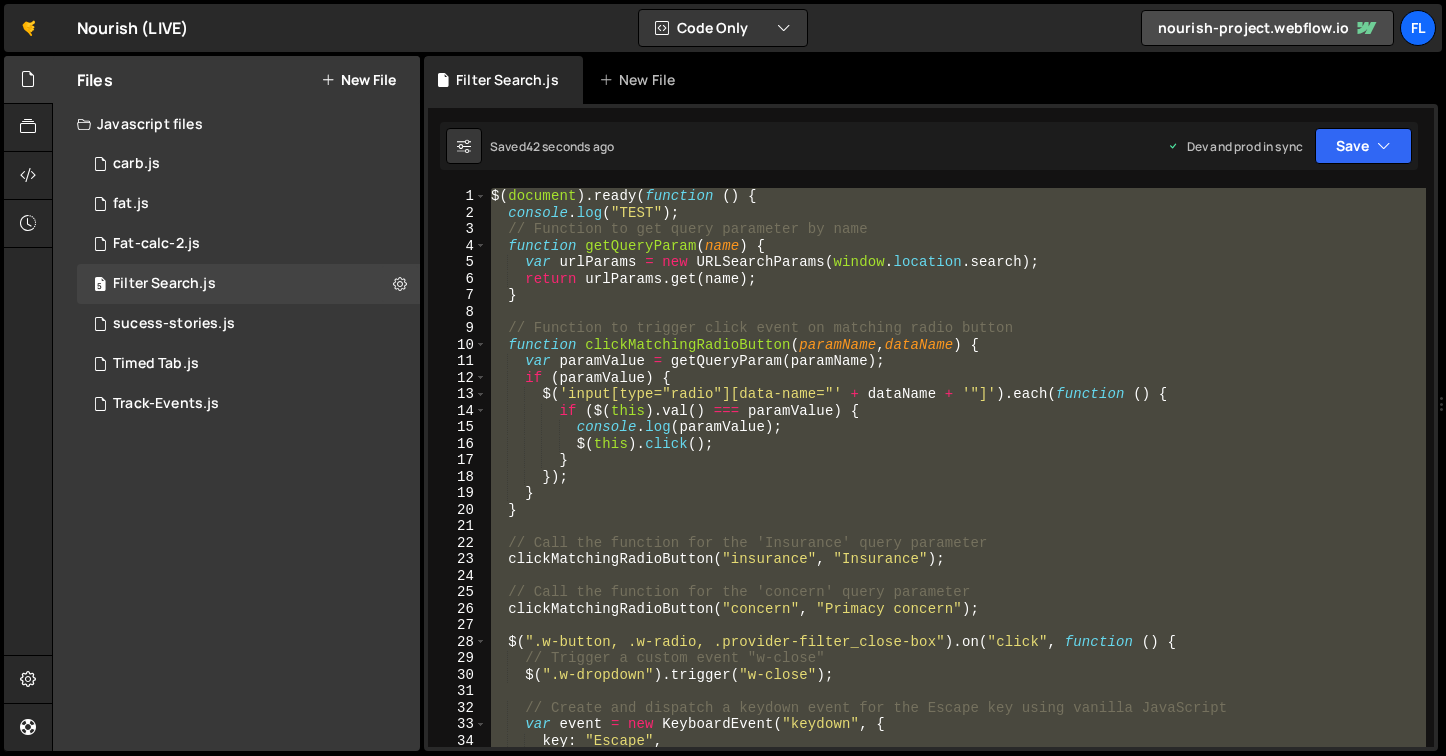 click on "$ ( document ) . ready ( function   ( )   {    console . log ( "TEST" ) ;    // Function to get query parameter by name    function   getQueryParam ( name )   {       var   urlParams   =   new   URLSearchParams ( window . location . search ) ;       return   urlParams . get ( name ) ;    }    // Function to trigger click event on matching radio button    function   clickMatchingRadioButton ( paramName ,  dataName )   {       var   paramValue   =   getQueryParam ( paramName ) ;       if   ( paramValue )   {          $ ( 'input[type="radio"][data-name="'   +   dataName   +   '"]' ) . each ( function   ( )   {             if   ( $ ( this ) . val ( )   ===   paramValue )   {                console . log ( paramValue ) ;                $ ( this ) . click ( ) ;             }          }) ;       }    }    // Call the function for the 'Insurance' query parameter    clickMatchingRadioButton ( "insurance" ,   "Insurance" ) ;    // Call the function for the 'concern' query parameter    clickMatchingRadioButton ( "concern" ,   "Primacy concern" ) ; $" at bounding box center [956, 467] 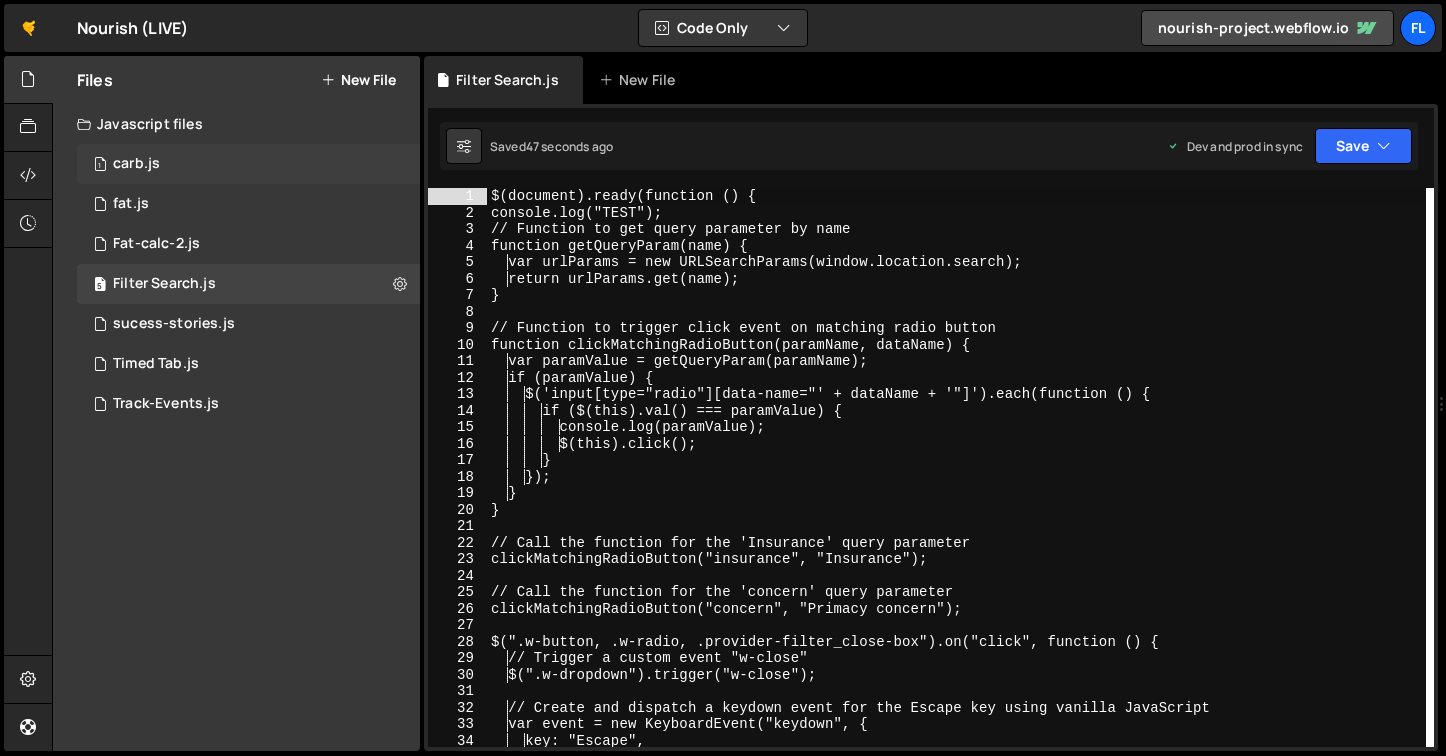 scroll, scrollTop: 0, scrollLeft: 0, axis: both 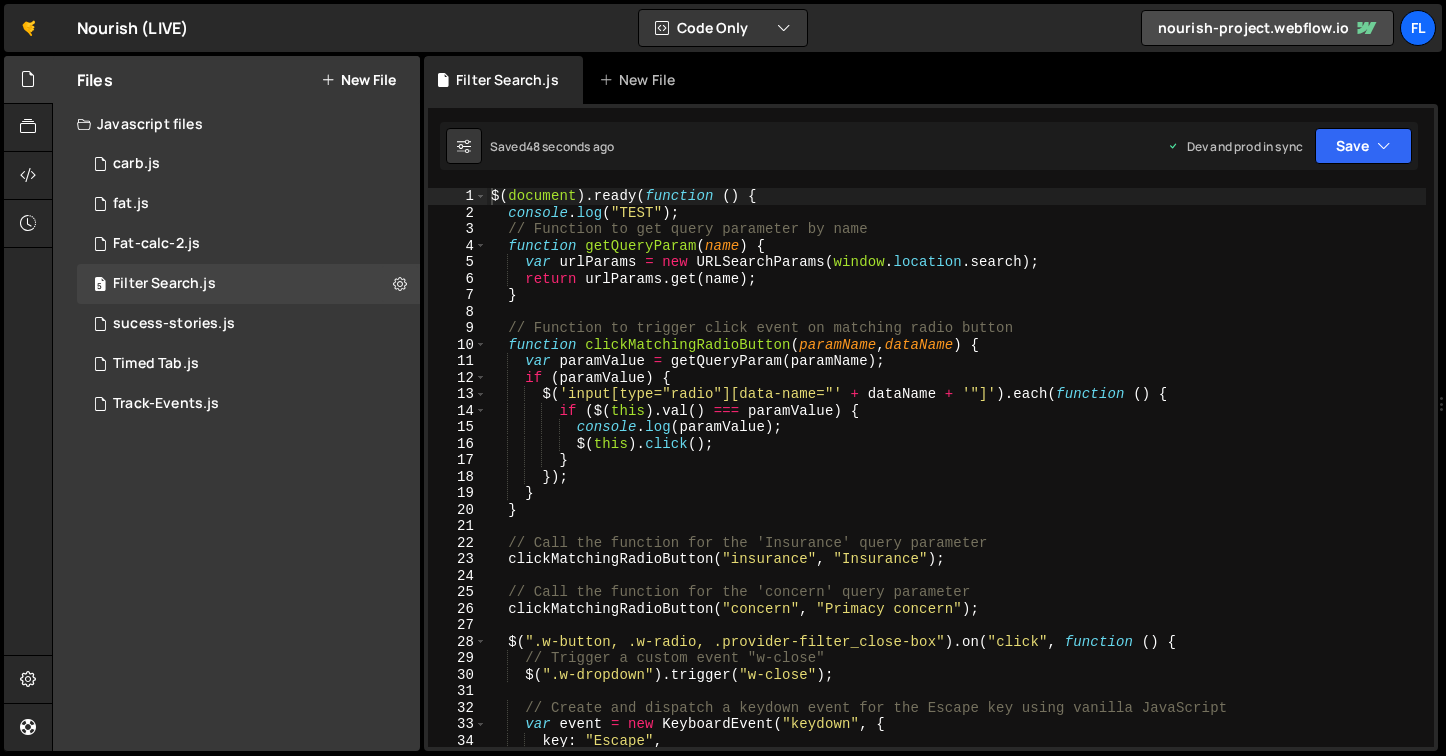 click on "New File" at bounding box center (358, 80) 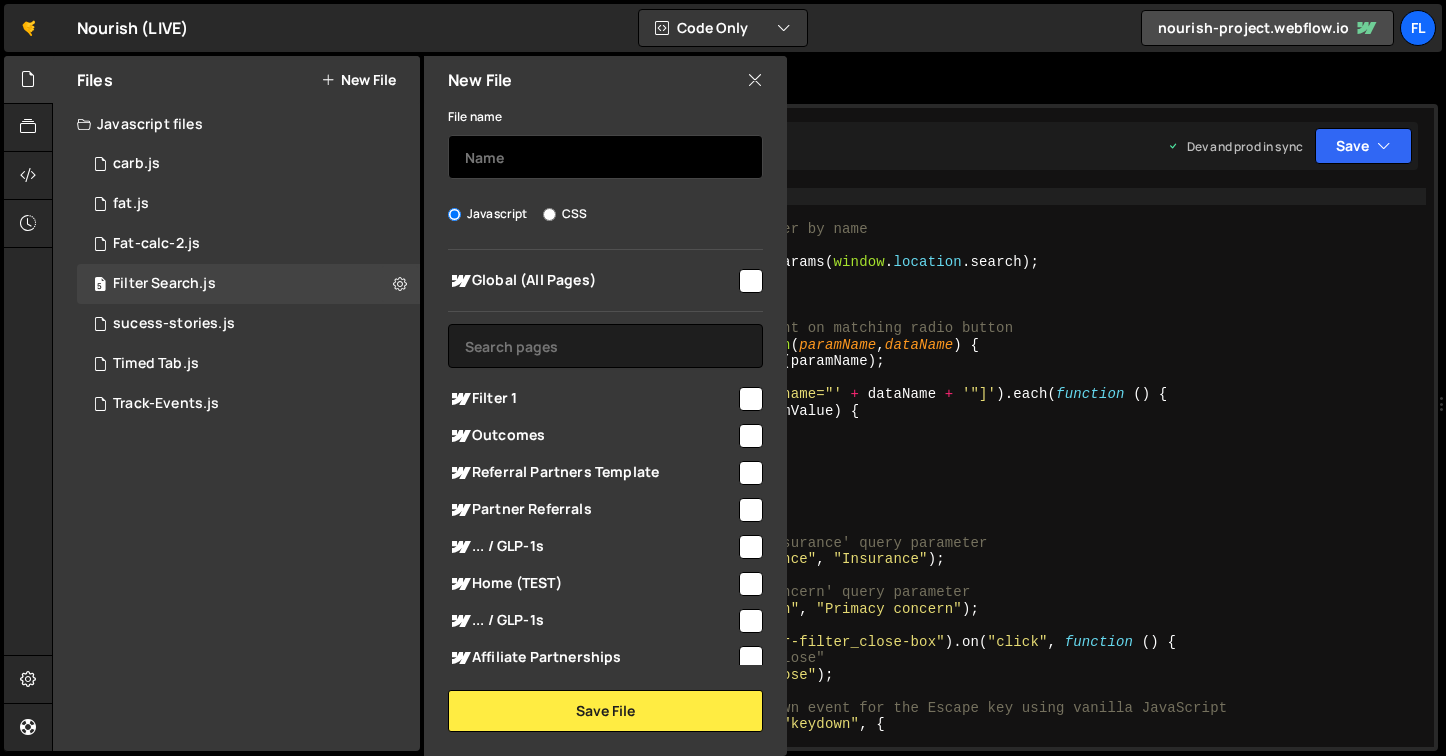 click at bounding box center (605, 157) 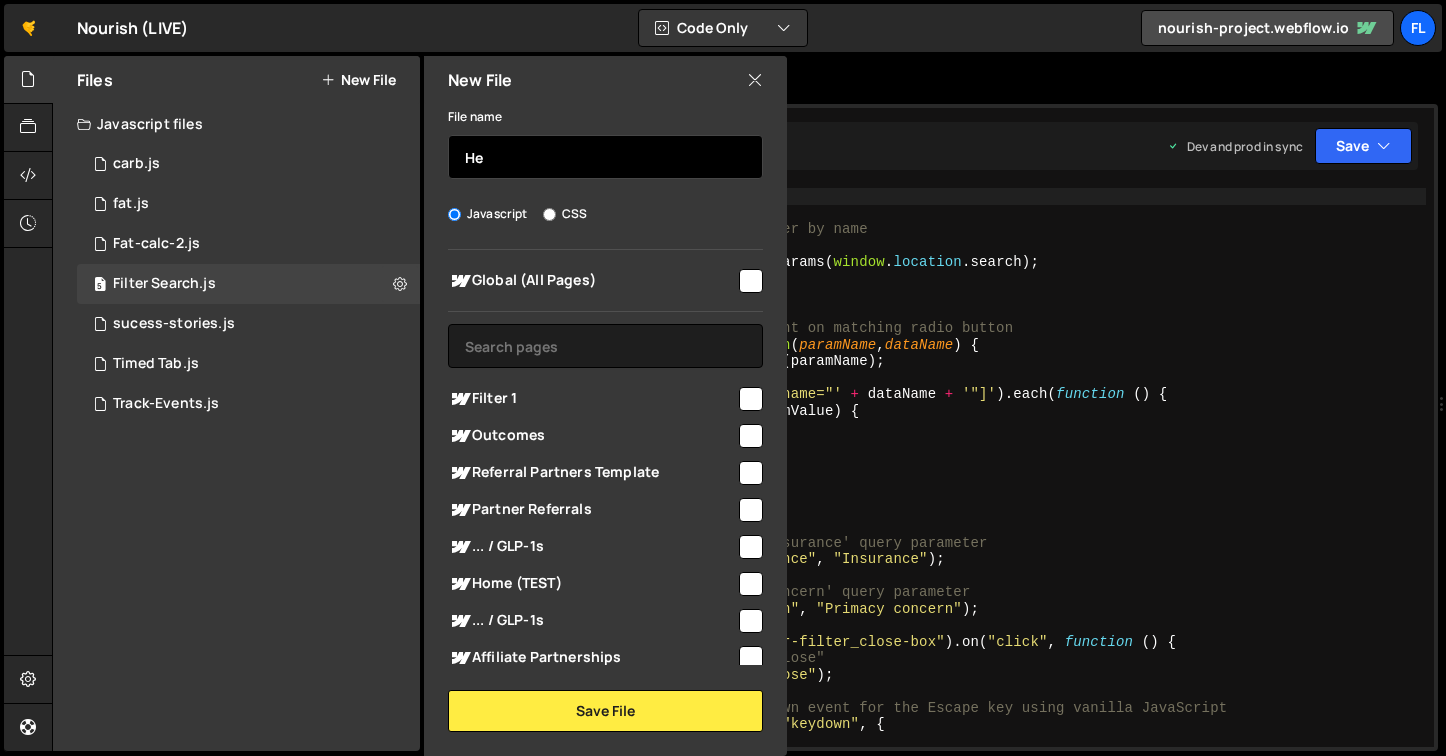 click on "He" at bounding box center (605, 157) 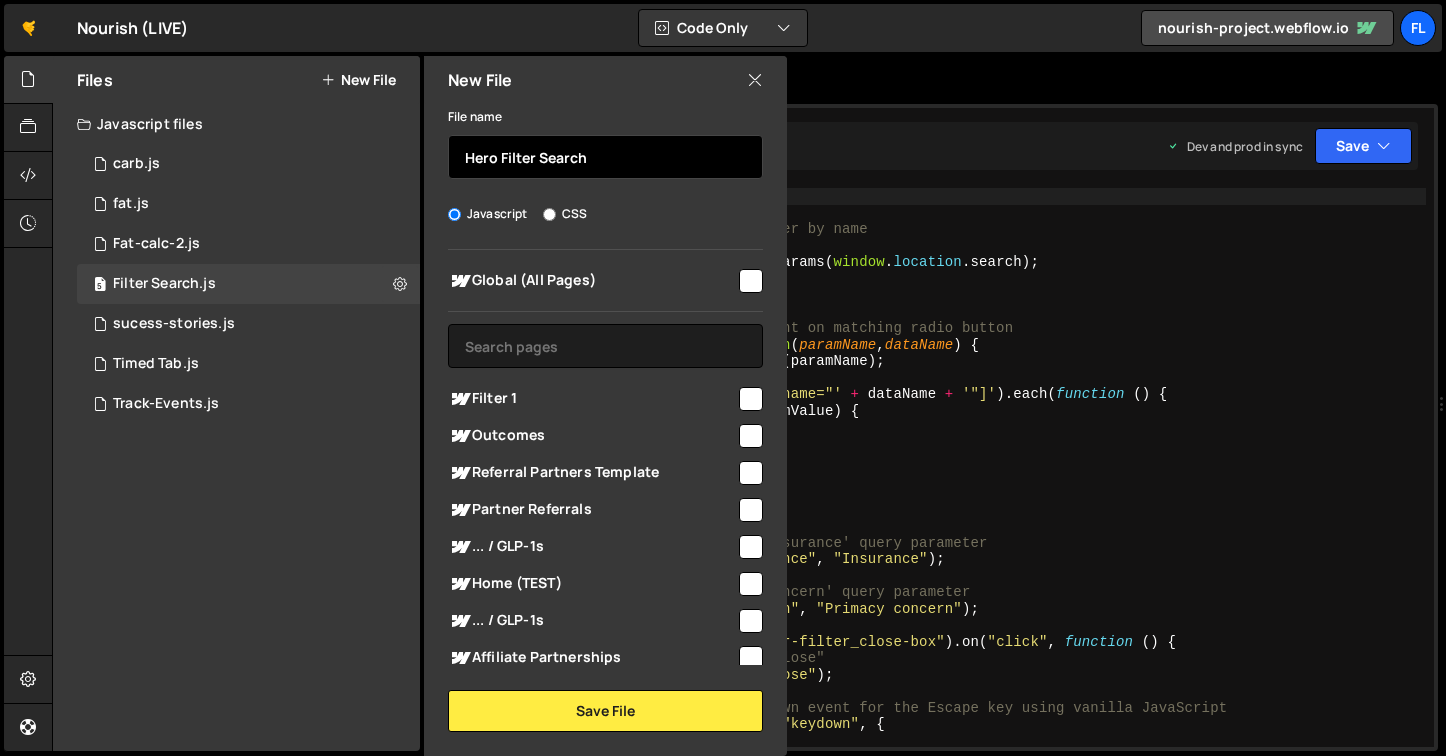 type on "Hero Filter Search" 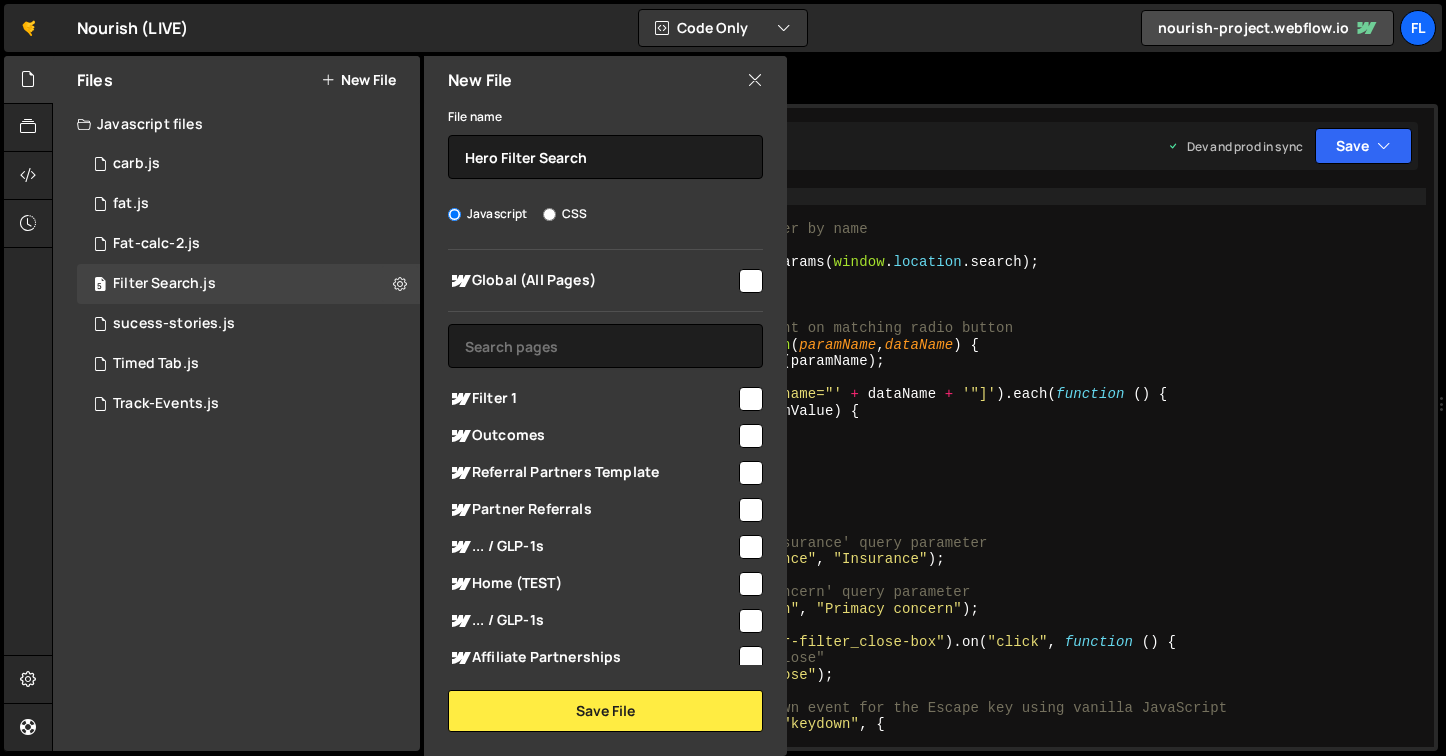 click at bounding box center [751, 399] 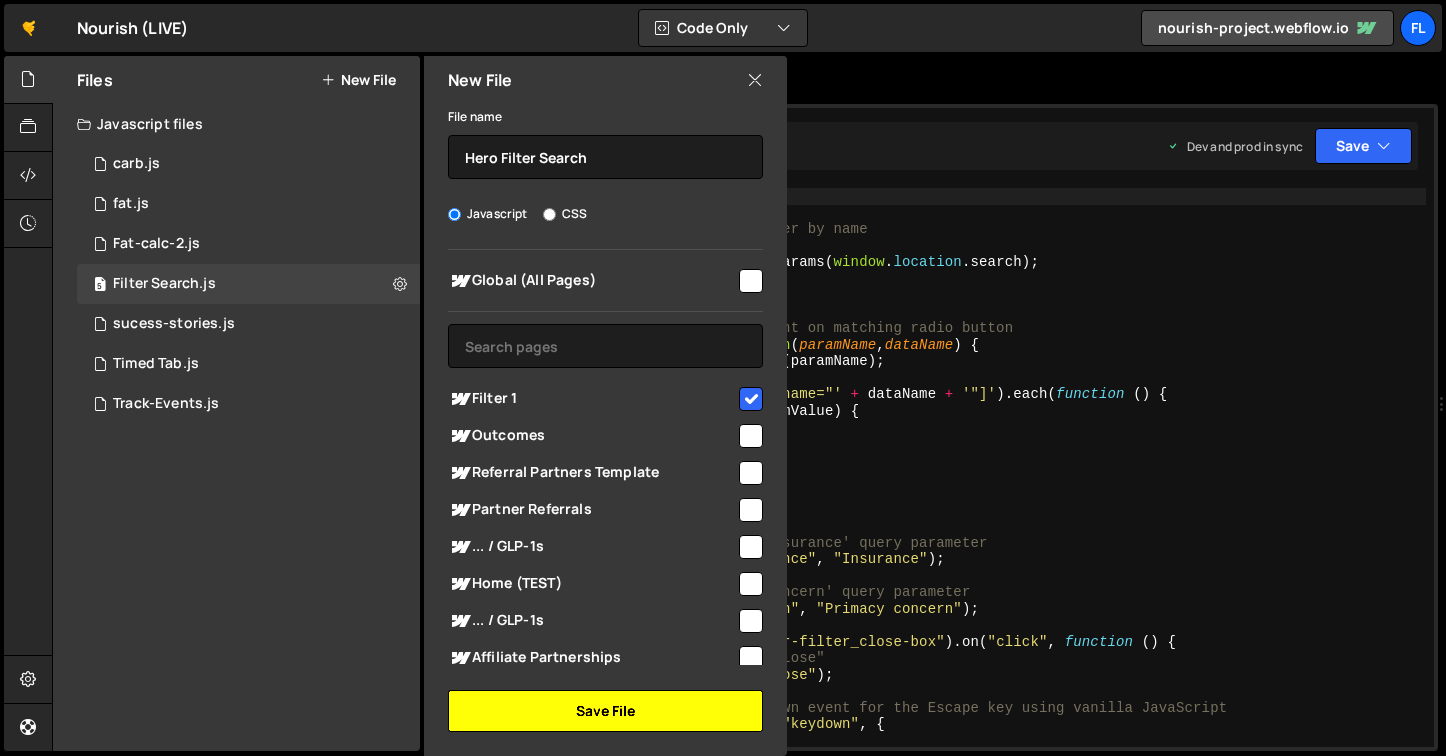 click on "File name
Hero Filter Search
Javascript
CSS
Global (All Pages)" at bounding box center [605, 418] 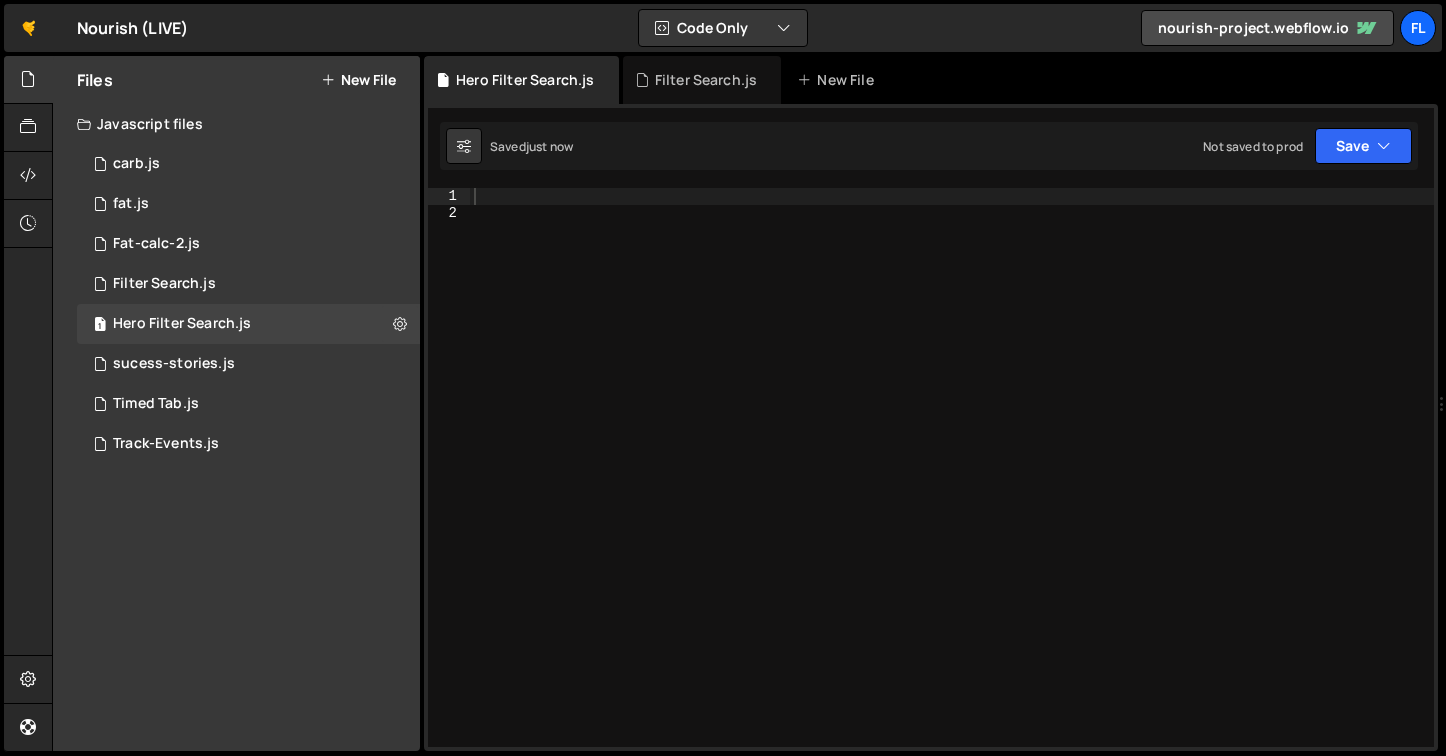 scroll, scrollTop: 0, scrollLeft: 0, axis: both 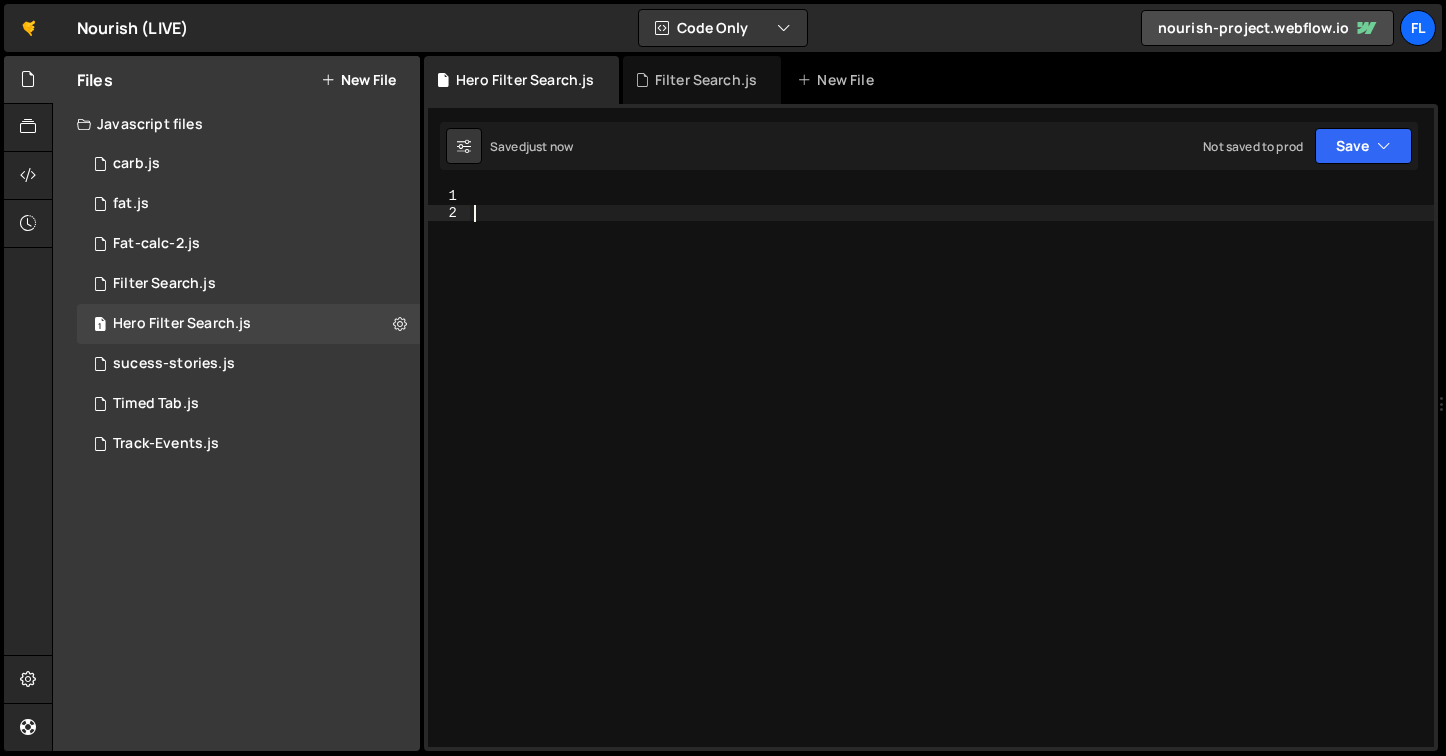 drag, startPoint x: 578, startPoint y: 293, endPoint x: 580, endPoint y: 242, distance: 51.0392 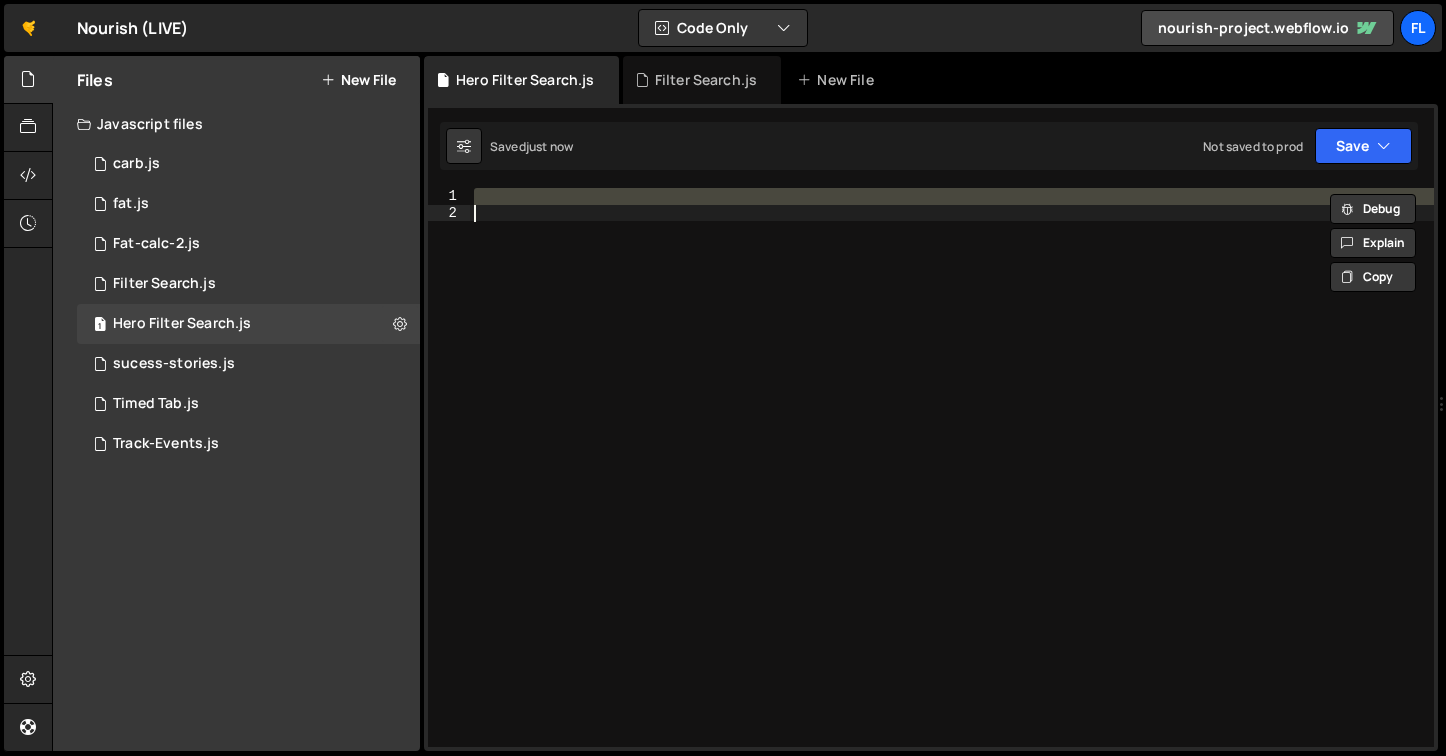 paste 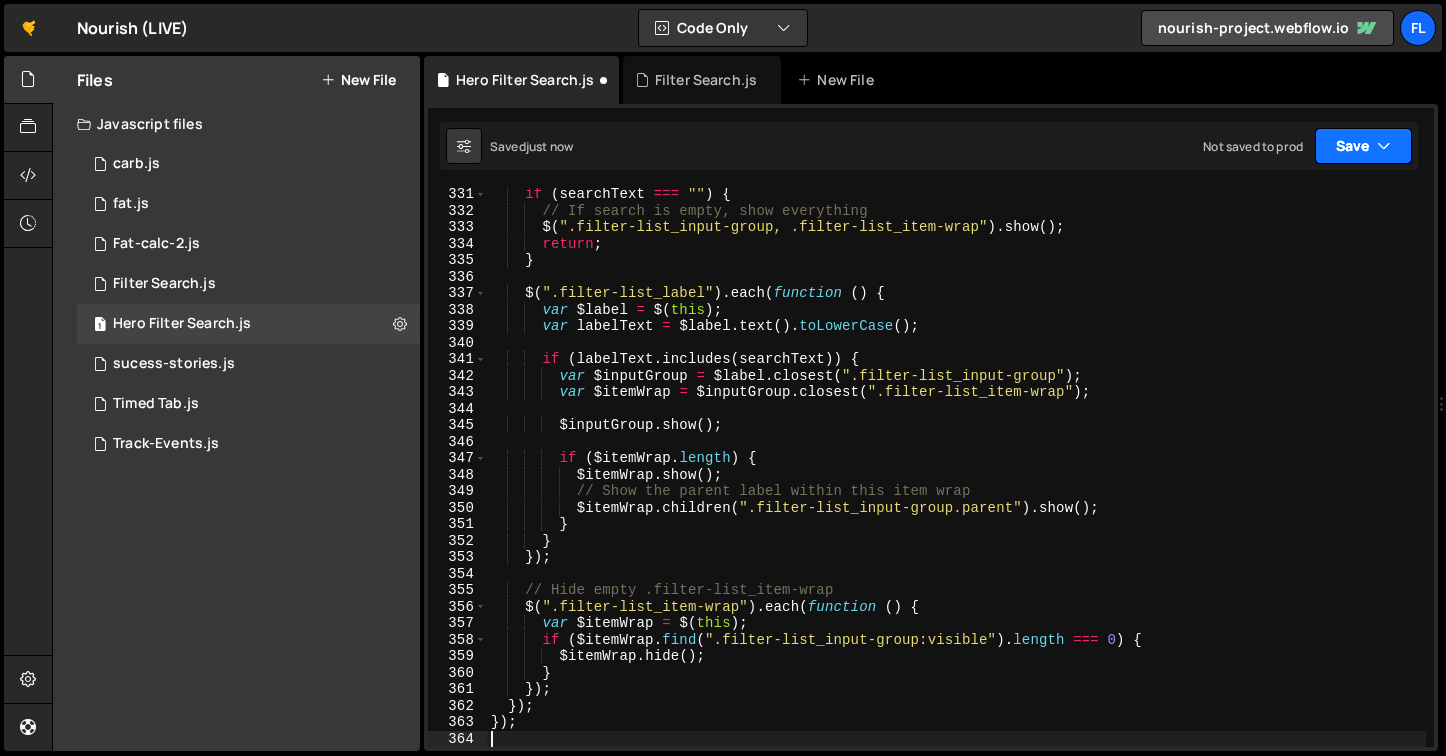 click at bounding box center (1384, 146) 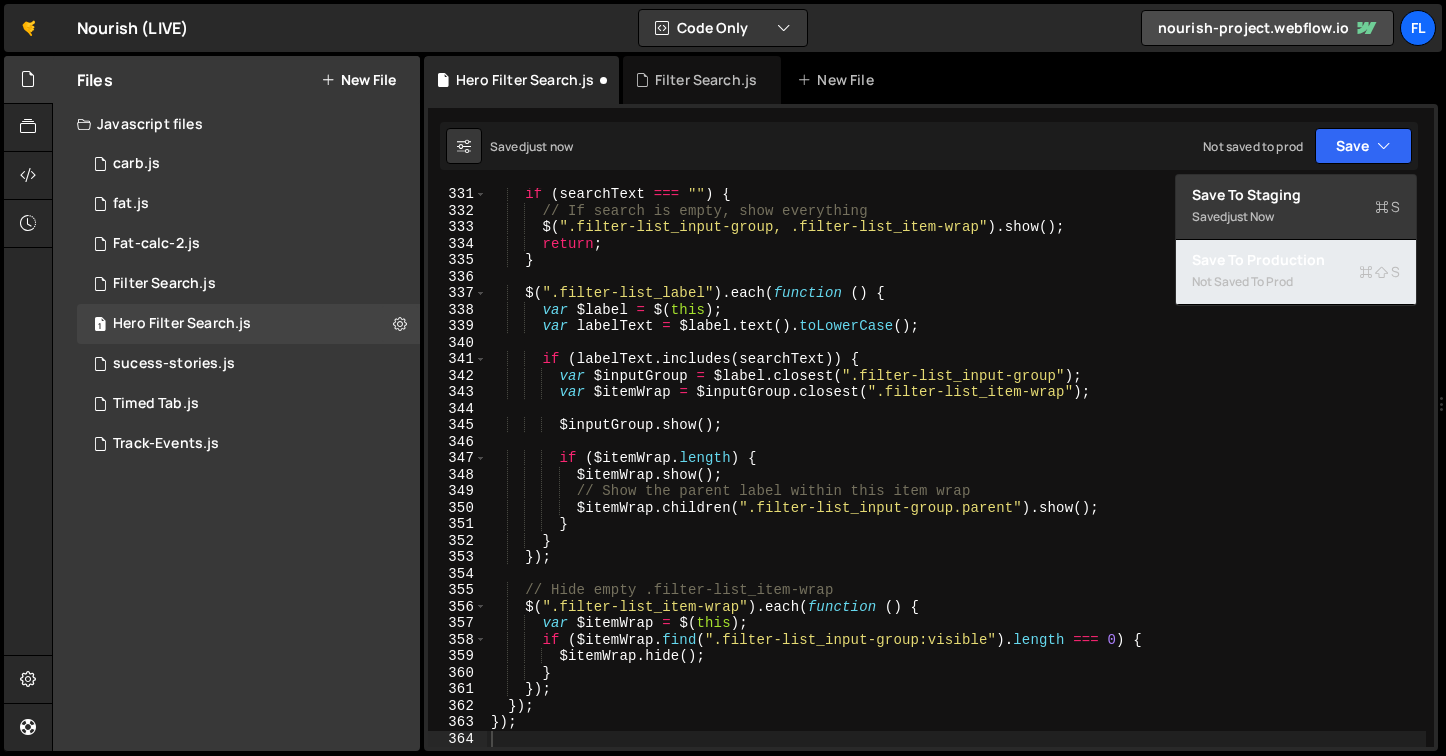 click on "Not saved to prod" at bounding box center [1296, 282] 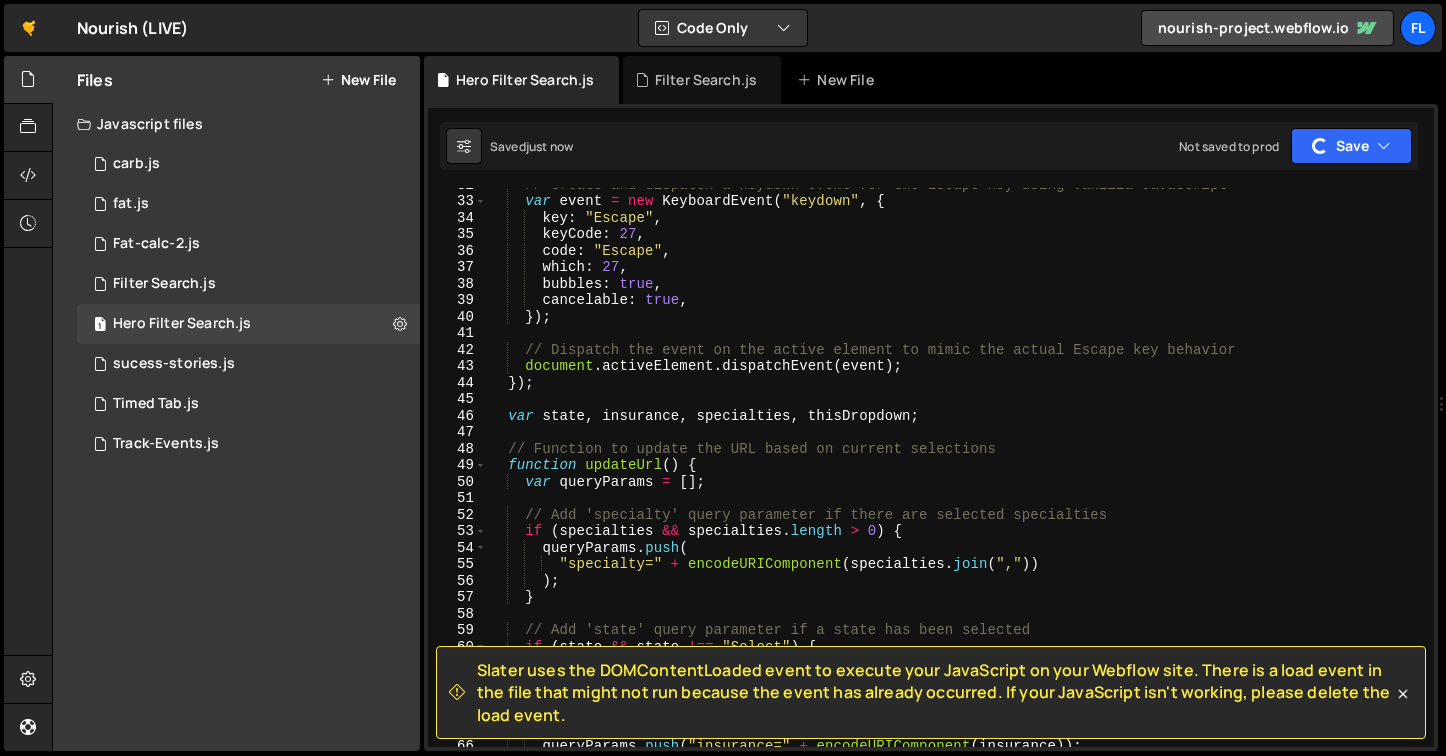 scroll, scrollTop: 0, scrollLeft: 0, axis: both 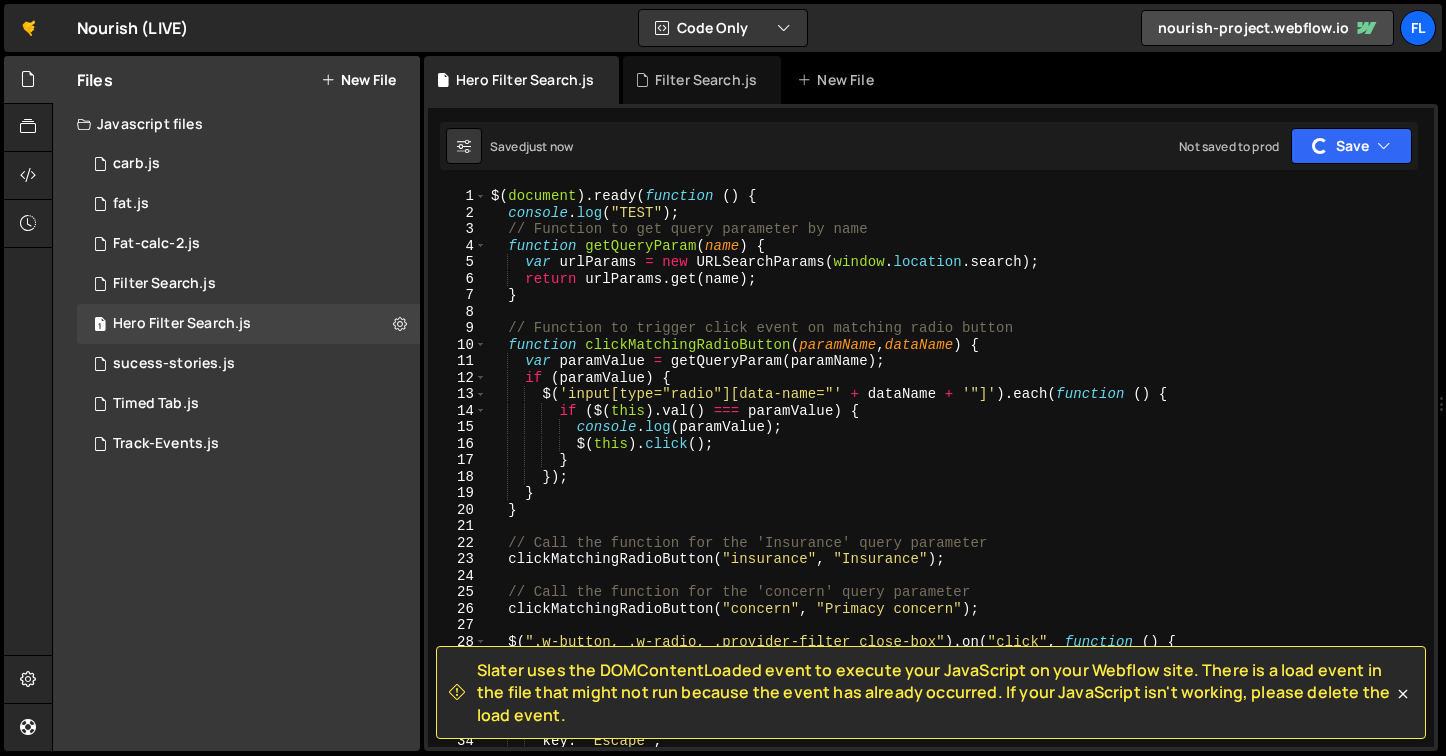 click on "$ ( document ) . ready ( function   ( )   {    console . log ( "TEST" ) ;    // Function to get query parameter by name    function   getQueryParam ( name )   {       var   urlParams   =   new   URLSearchParams ( window . location . search ) ;       return   urlParams . get ( name ) ;    }    // Function to trigger click event on matching radio button    function   clickMatchingRadioButton ( paramName ,  dataName )   {       var   paramValue   =   getQueryParam ( paramName ) ;       if   ( paramValue )   {          $ ( 'input[type="radio"][data-name="'   +   dataName   +   '"]' ) . each ( function   ( )   {             if   ( $ ( this ) . val ( )   ===   paramValue )   {                console . log ( paramValue ) ;                $ ( this ) . click ( ) ;             }          }) ;       }    }    // Call the function for the 'Insurance' query parameter    clickMatchingRadioButton ( "insurance" ,   "Insurance" ) ;    // Call the function for the 'concern' query parameter    clickMatchingRadioButton ( "concern" ,   "Primacy concern" ) ; $" at bounding box center (956, 484) 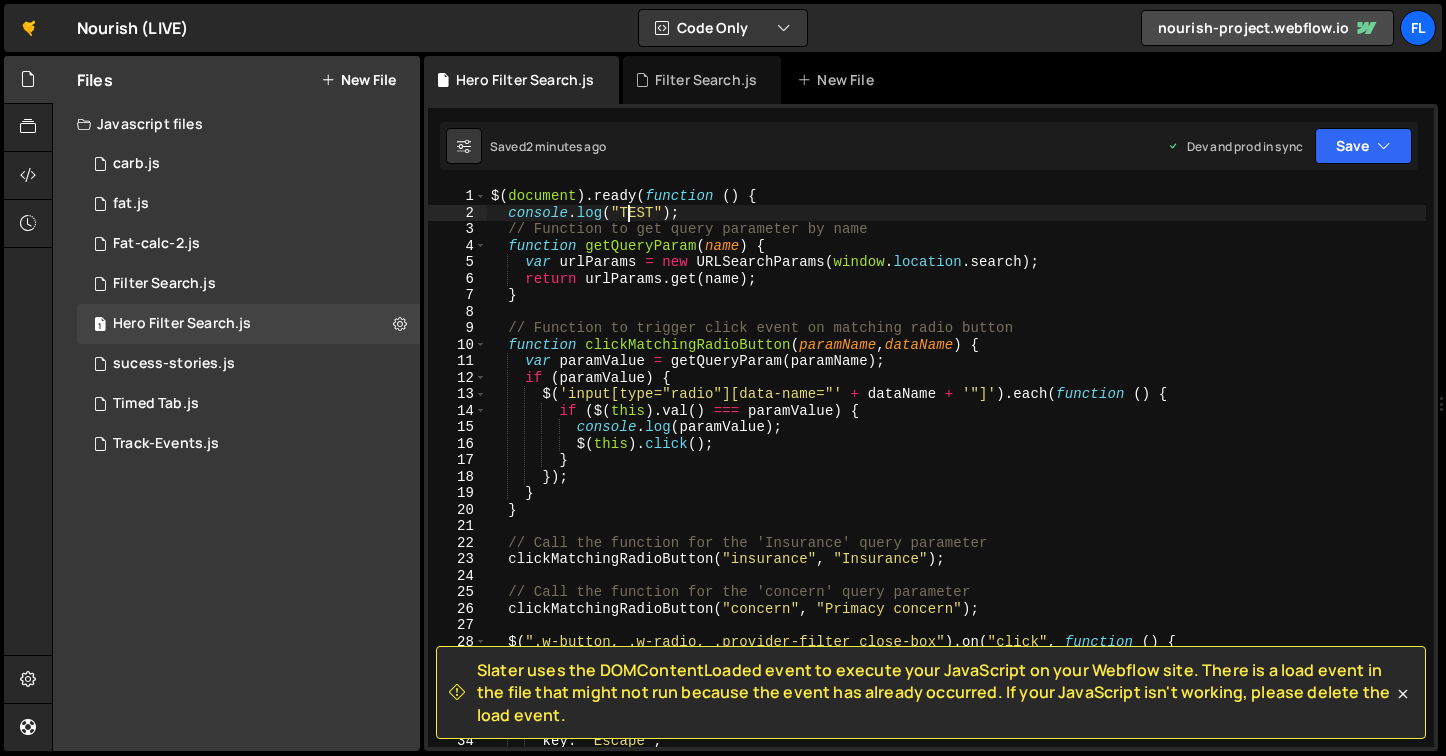 click on "$ ( document ) . ready ( function   ( )   {    console . log ( "TEST" ) ;    // Function to get query parameter by name    function   getQueryParam ( name )   {       var   urlParams   =   new   URLSearchParams ( window . location . search ) ;       return   urlParams . get ( name ) ;    }    // Function to trigger click event on matching radio button    function   clickMatchingRadioButton ( paramName ,  dataName )   {       var   paramValue   =   getQueryParam ( paramName ) ;       if   ( paramValue )   {          $ ( 'input[type="radio"][data-name="'   +   dataName   +   '"]' ) . each ( function   ( )   {             if   ( $ ( this ) . val ( )   ===   paramValue )   {                console . log ( paramValue ) ;                $ ( this ) . click ( ) ;             }          }) ;       }    }    // Call the function for the 'Insurance' query parameter    clickMatchingRadioButton ( "insurance" ,   "Insurance" ) ;    // Call the function for the 'concern' query parameter    clickMatchingRadioButton ( "concern" ,   "Primacy concern" ) ; $" at bounding box center [956, 484] 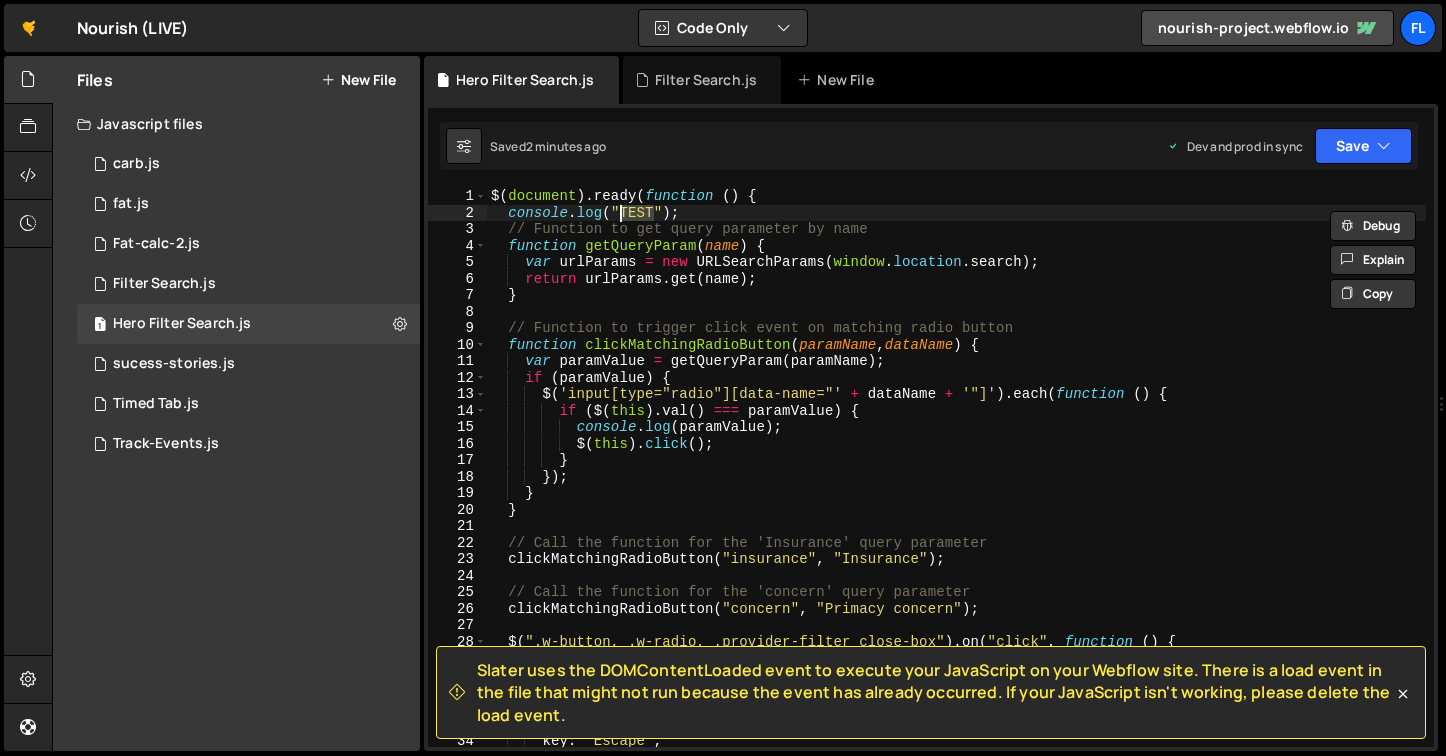 click on "$ ( document ) . ready ( function   ( )   {    console . log ( "TEST" ) ;    // Function to get query parameter by name    function   getQueryParam ( name )   {       var   urlParams   =   new   URLSearchParams ( window . location . search ) ;       return   urlParams . get ( name ) ;    }    // Function to trigger click event on matching radio button    function   clickMatchingRadioButton ( paramName ,  dataName )   {       var   paramValue   =   getQueryParam ( paramName ) ;       if   ( paramValue )   {          $ ( 'input[type="radio"][data-name="'   +   dataName   +   '"]' ) . each ( function   ( )   {             if   ( $ ( this ) . val ( )   ===   paramValue )   {                console . log ( paramValue ) ;                $ ( this ) . click ( ) ;             }          }) ;       }    }    // Call the function for the 'Insurance' query parameter    clickMatchingRadioButton ( "insurance" ,   "Insurance" ) ;    // Call the function for the 'concern' query parameter    clickMatchingRadioButton ( "concern" ,   "Primacy concern" ) ; $" at bounding box center (956, 484) 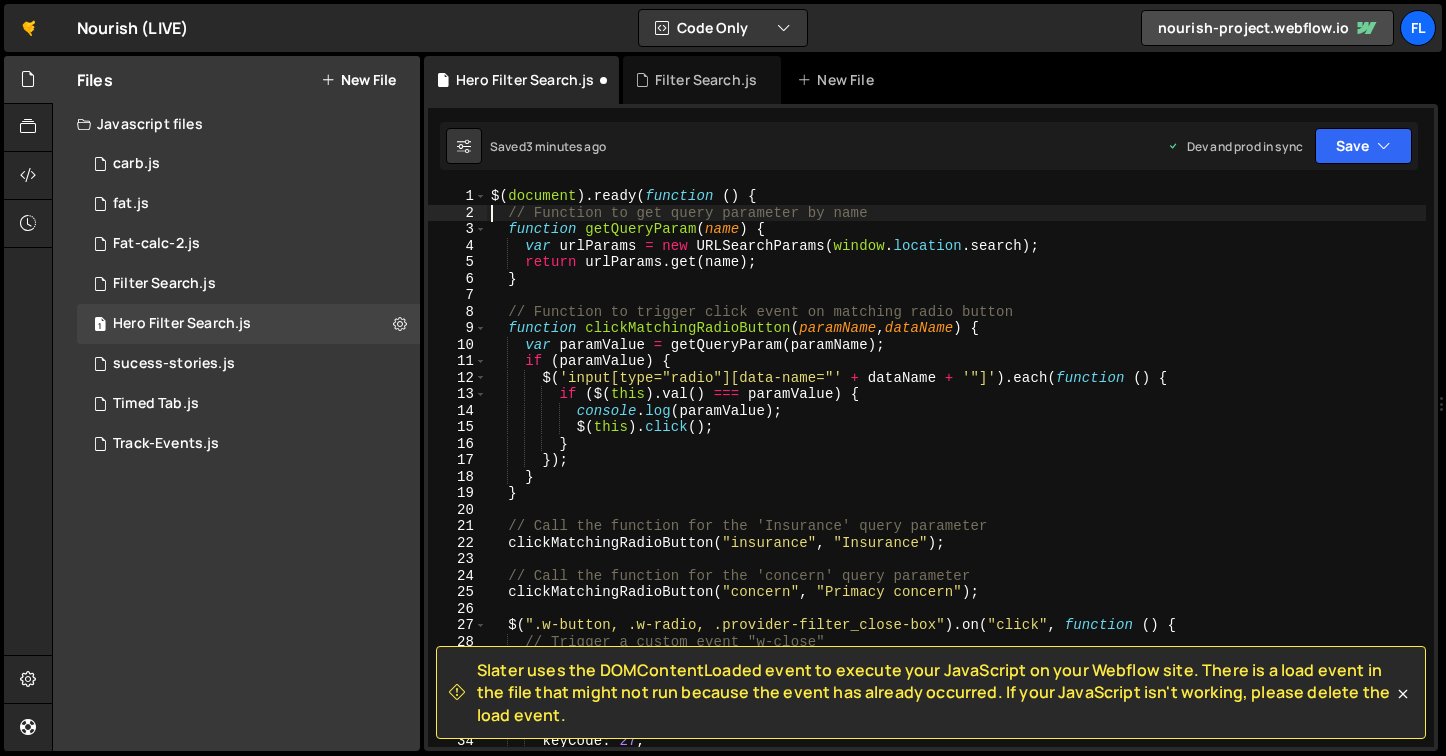 click on "$ ( document ) . ready ( function   ( )   {    // Function to get query parameter by name    function   getQueryParam ( name )   {       var   urlParams   =   new   URLSearchParams ( window . location . search ) ;       return   urlParams . get ( name ) ;    }    // Function to trigger click event on matching radio button    function   clickMatchingRadioButton ( paramName ,  dataName )   {       var   paramValue   =   getQueryParam ( paramName ) ;       if   ( paramValue )   {          $ ( 'input[type="radio"][data-name="'   +   dataName   +   '"]' ) . each ( function   ( )   {             if   ( $ ( this ) . val ( )   ===   paramValue )   {                console . log ( paramValue ) ;                $ ( this ) . click ( ) ;             }          }) ;       }    }    // Call the function for the 'Insurance' query parameter    clickMatchingRadioButton ( "insurance" ,   "Insurance" ) ;    // Call the function for the 'concern' query parameter    clickMatchingRadioButton ( "concern" ,   "Primacy concern" ) ; $" at bounding box center [956, 484] 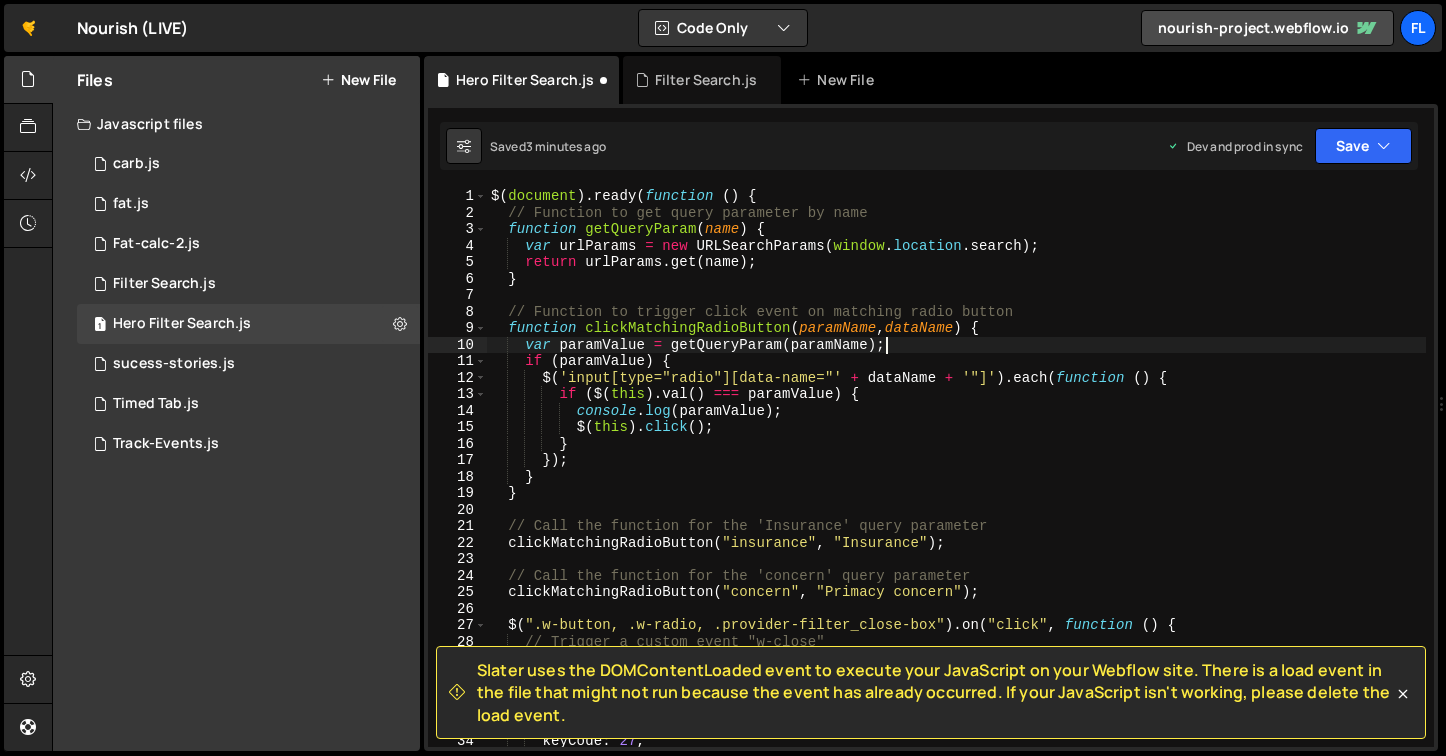 click on "$ ( document ) . ready ( function   ( )   {    // Function to get query parameter by name    function   getQueryParam ( name )   {       var   urlParams   =   new   URLSearchParams ( window . location . search ) ;       return   urlParams . get ( name ) ;    }    // Function to trigger click event on matching radio button    function   clickMatchingRadioButton ( paramName ,  dataName )   {       var   paramValue   =   getQueryParam ( paramName ) ;       if   ( paramValue )   {          $ ( 'input[type="radio"][data-name="'   +   dataName   +   '"]' ) . each ( function   ( )   {             if   ( $ ( this ) . val ( )   ===   paramValue )   {                console . log ( paramValue ) ;                $ ( this ) . click ( ) ;             }          }) ;       }    }    // Call the function for the 'Insurance' query parameter    clickMatchingRadioButton ( "insurance" ,   "Insurance" ) ;    // Call the function for the 'concern' query parameter    clickMatchingRadioButton ( "concern" ,   "Primacy concern" ) ; $" at bounding box center (956, 484) 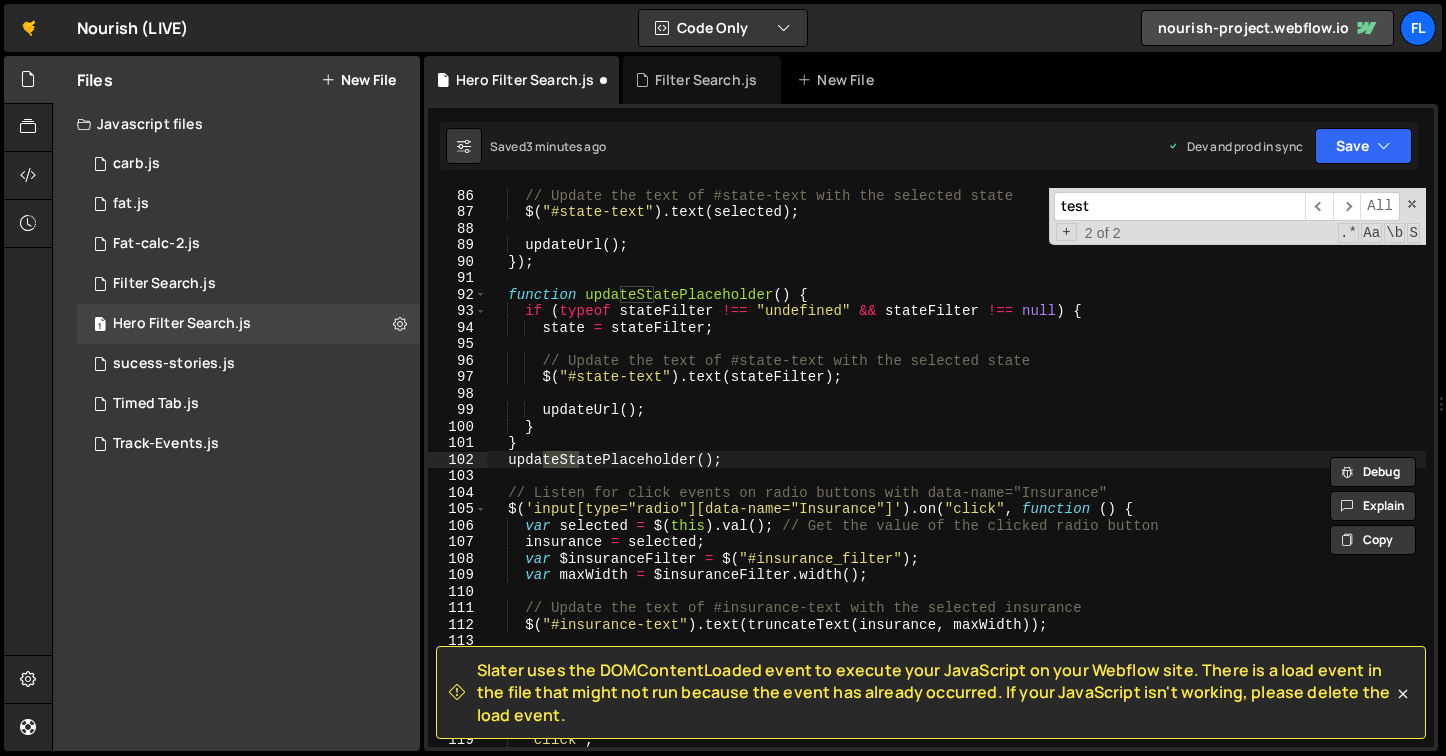 scroll, scrollTop: 1403, scrollLeft: 0, axis: vertical 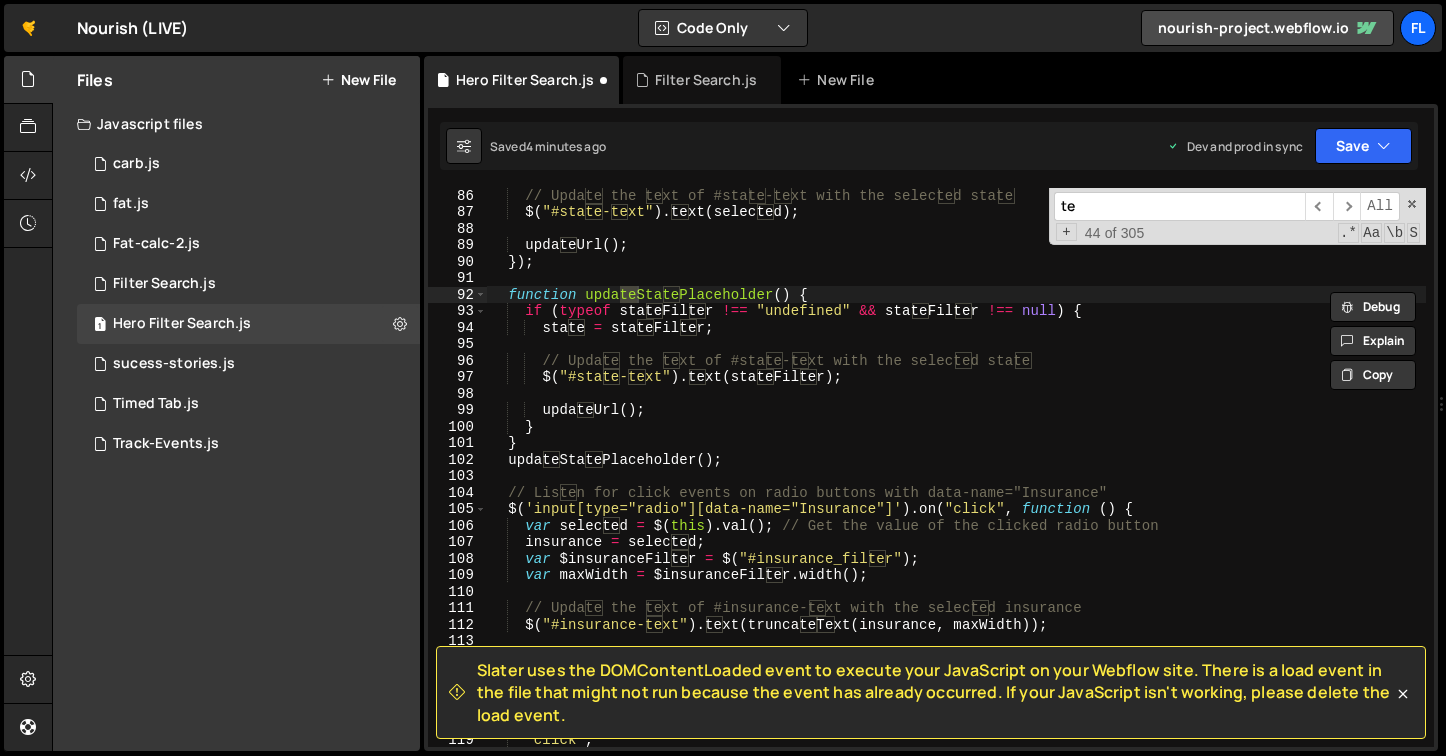 type on "t" 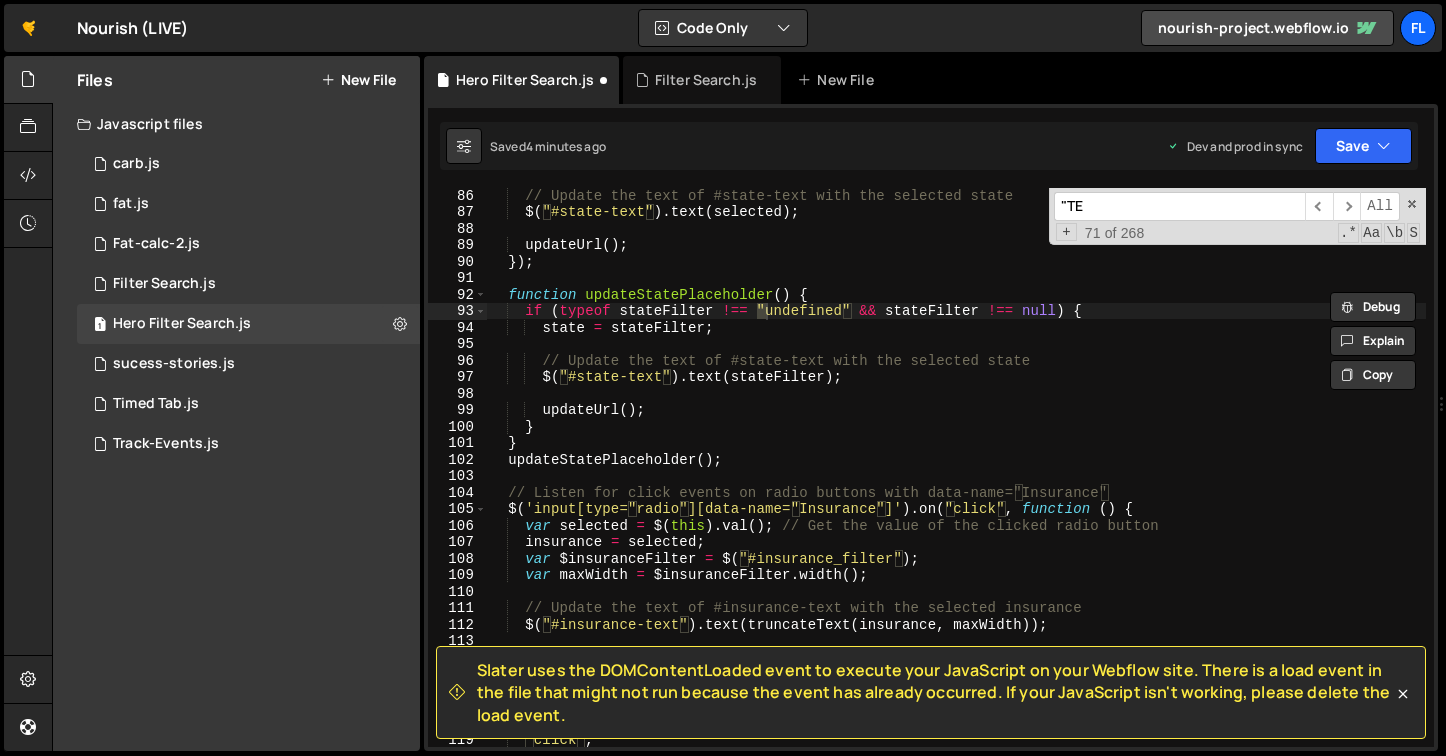 scroll, scrollTop: 4753, scrollLeft: 0, axis: vertical 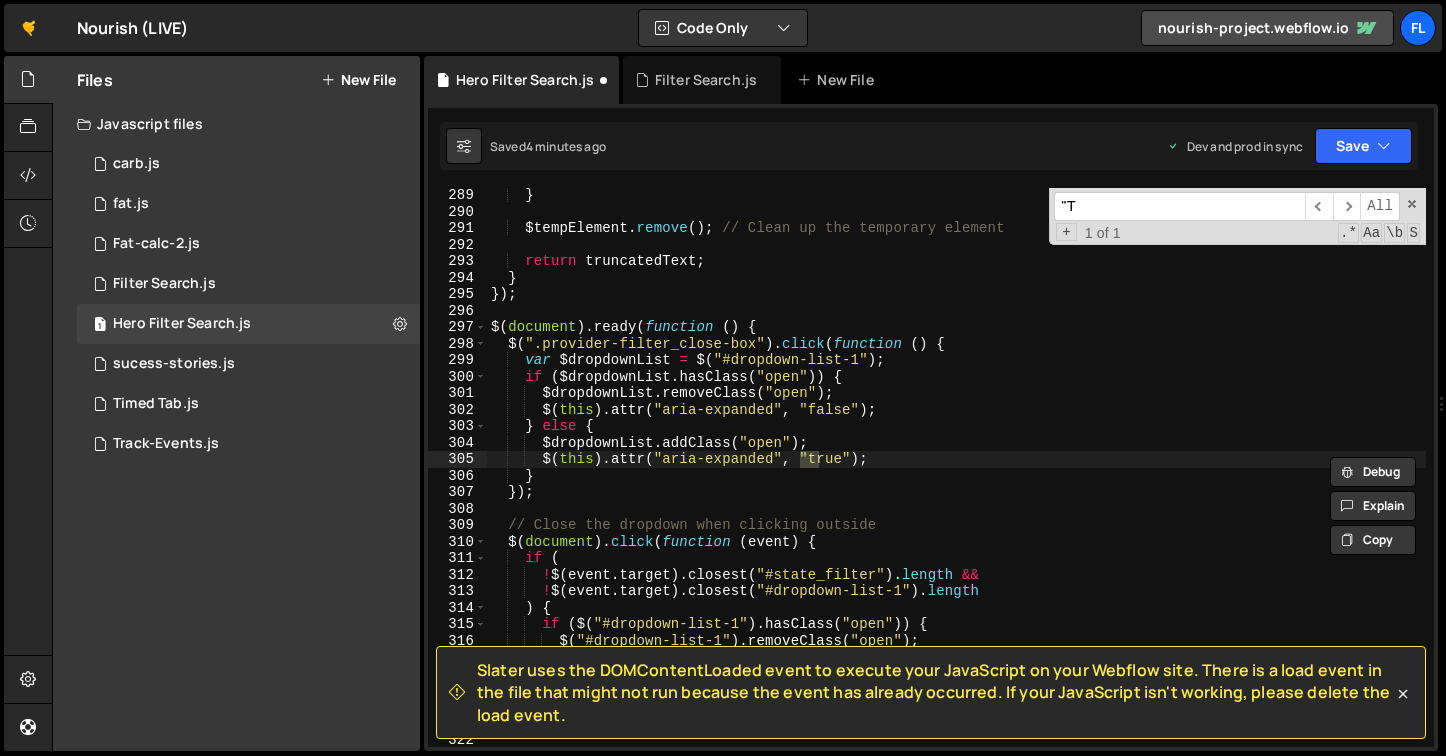 type on """ 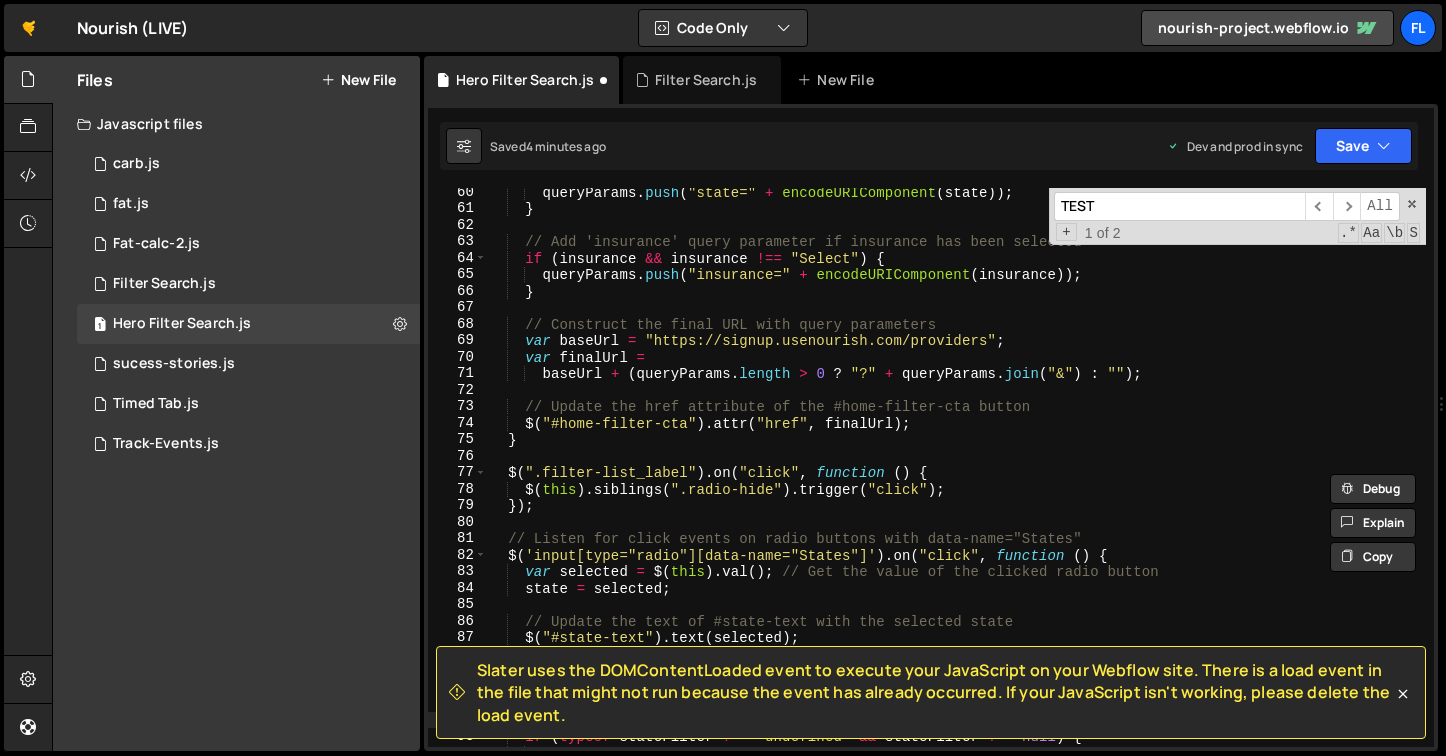 scroll, scrollTop: 0, scrollLeft: 0, axis: both 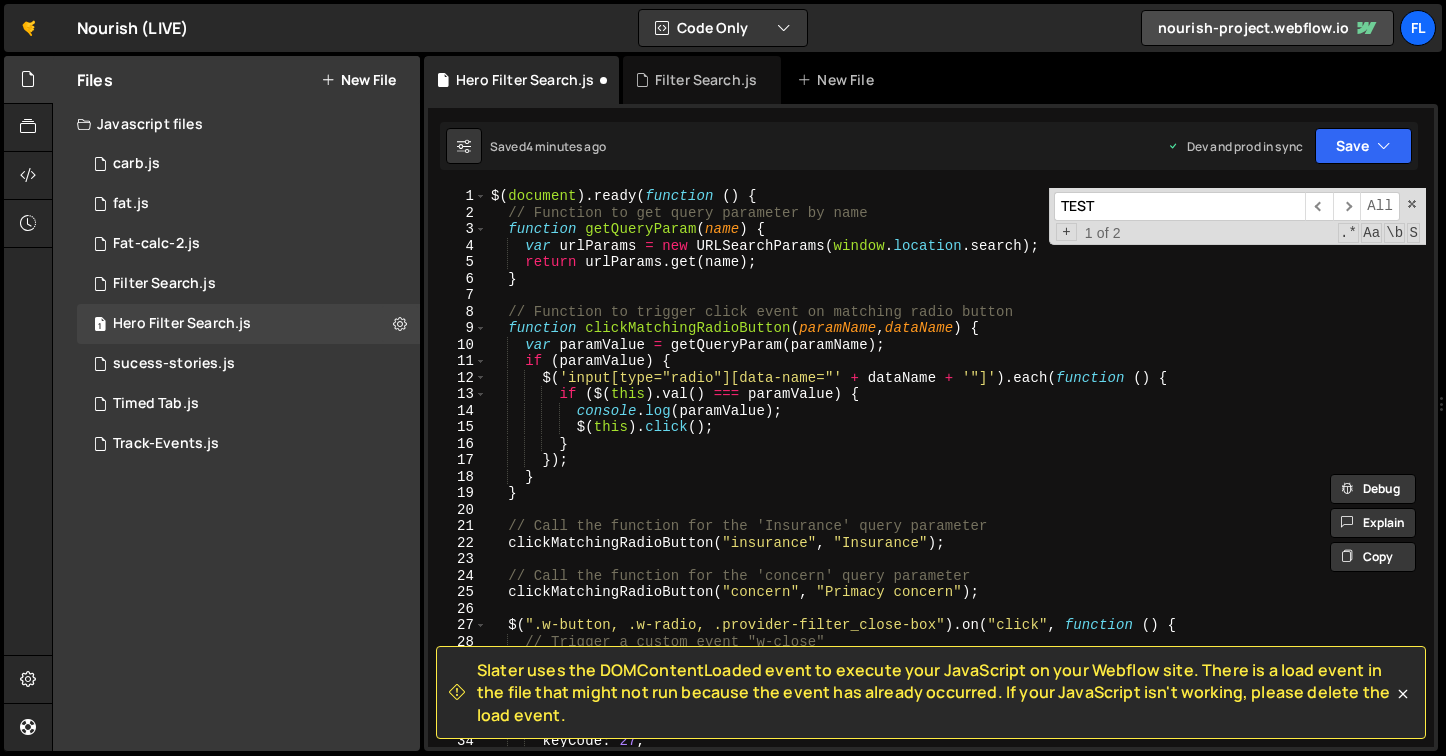 type on "TEST" 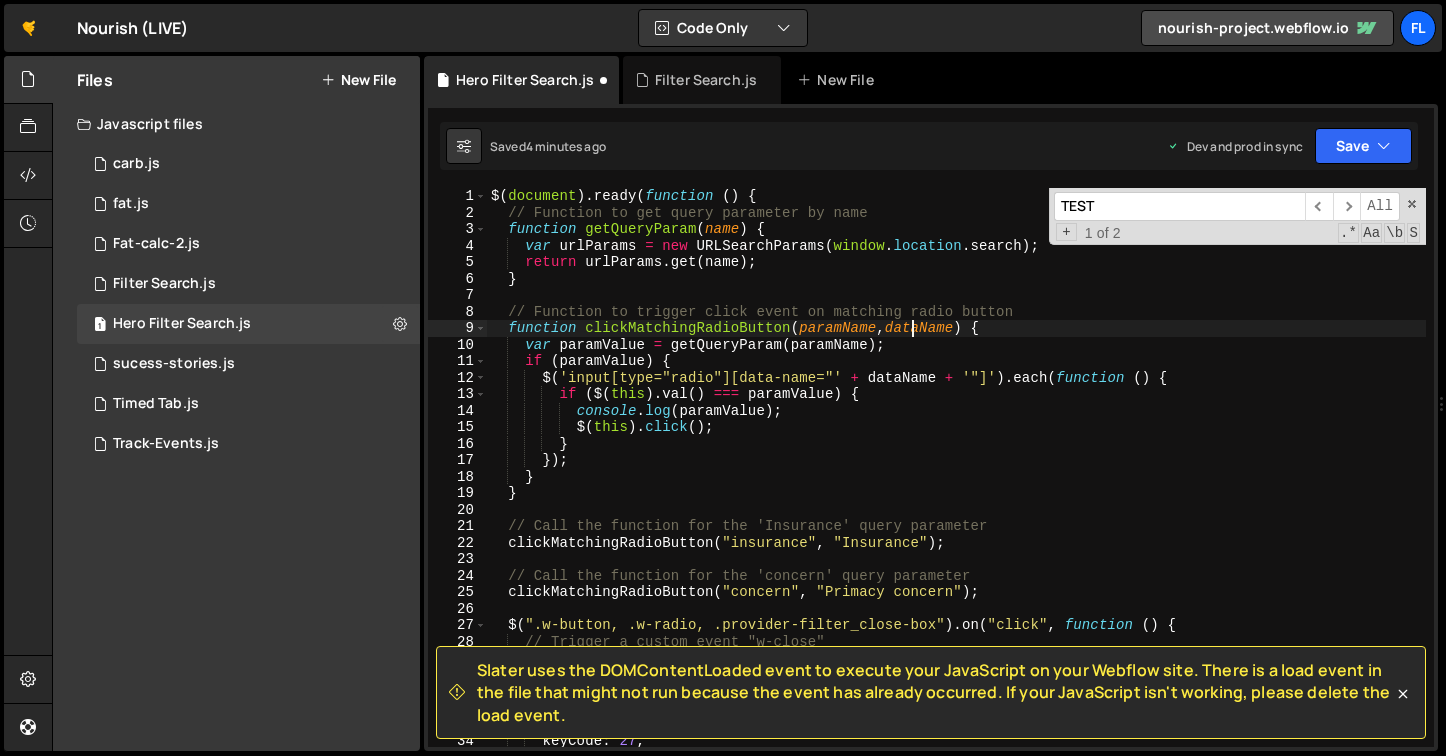 click on "Slater uses the DOMContentLoaded event to execute your JavaScript on your Webflow site. There is a load event in the file that might not run because the event has already occurred. If your JavaScript isn't working, please delete the load event.
1 2 3 4 5 6 7 8 9 10 11 12 13 14 15 16 17 18 19 20 21 22 23 24 25 26 27 28 29 30 31 32 33 34 35 $ ( document ) . ready ( function   ( )   {    console . log ( "TEST" ) ;    // Function to get query parameter by name    function   getQueryParam ( name )   {       var   urlParams   =   new   URLSearchParams ( window . location . search ) ;       return   urlParams . get ( name ) ;    }    // Function to trigger click event on matching radio button    function   clickMatchingRadioButton ( paramName ,  dataName )   {       var   paramValue   =   getQueryParam ( paramName ) ;       if   (" at bounding box center (931, 427) 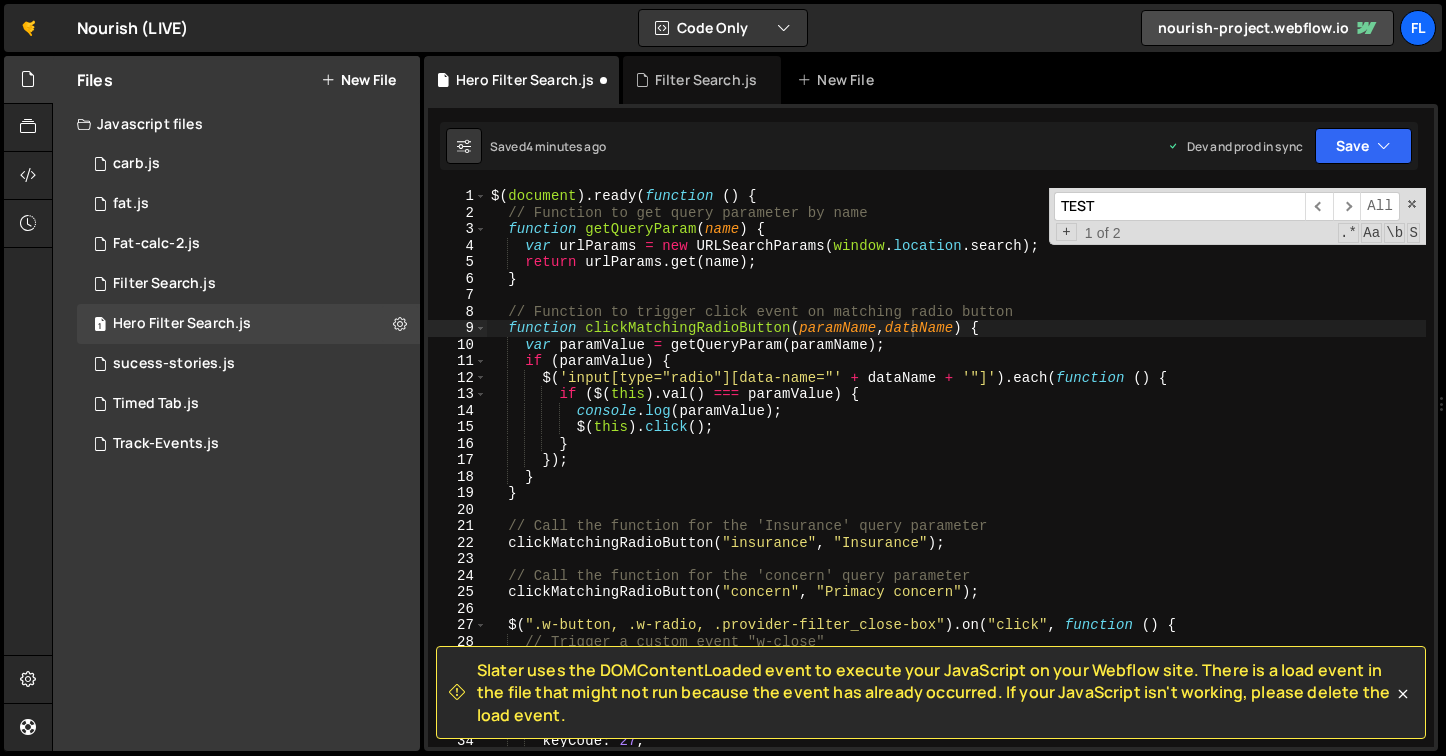 click on "$ ( document ) . ready ( function   ( )   {    // Function to get query parameter by name    function   getQueryParam ( name )   {       var   urlParams   =   new   URLSearchParams ( window . location . search ) ;       return   urlParams . get ( name ) ;    }    // Function to trigger click event on matching radio button    function   clickMatchingRadioButton ( paramName ,  dataName )   {       var   paramValue   =   getQueryParam ( paramName ) ;       if   ( paramValue )   {          $ ( 'input[type="radio"][data-name="'   +   dataName   +   '"]' ) . each ( function   ( )   {             if   ( $ ( this ) . val ( )   ===   paramValue )   {                console . log ( paramValue ) ;                $ ( this ) . click ( ) ;             }          }) ;       }    }    // Call the function for the 'Insurance' query parameter    clickMatchingRadioButton ( "insurance" ,   "Insurance" ) ;    // Call the function for the 'concern' query parameter    clickMatchingRadioButton ( "concern" ,   "Primacy concern" ) ; $" at bounding box center [956, 484] 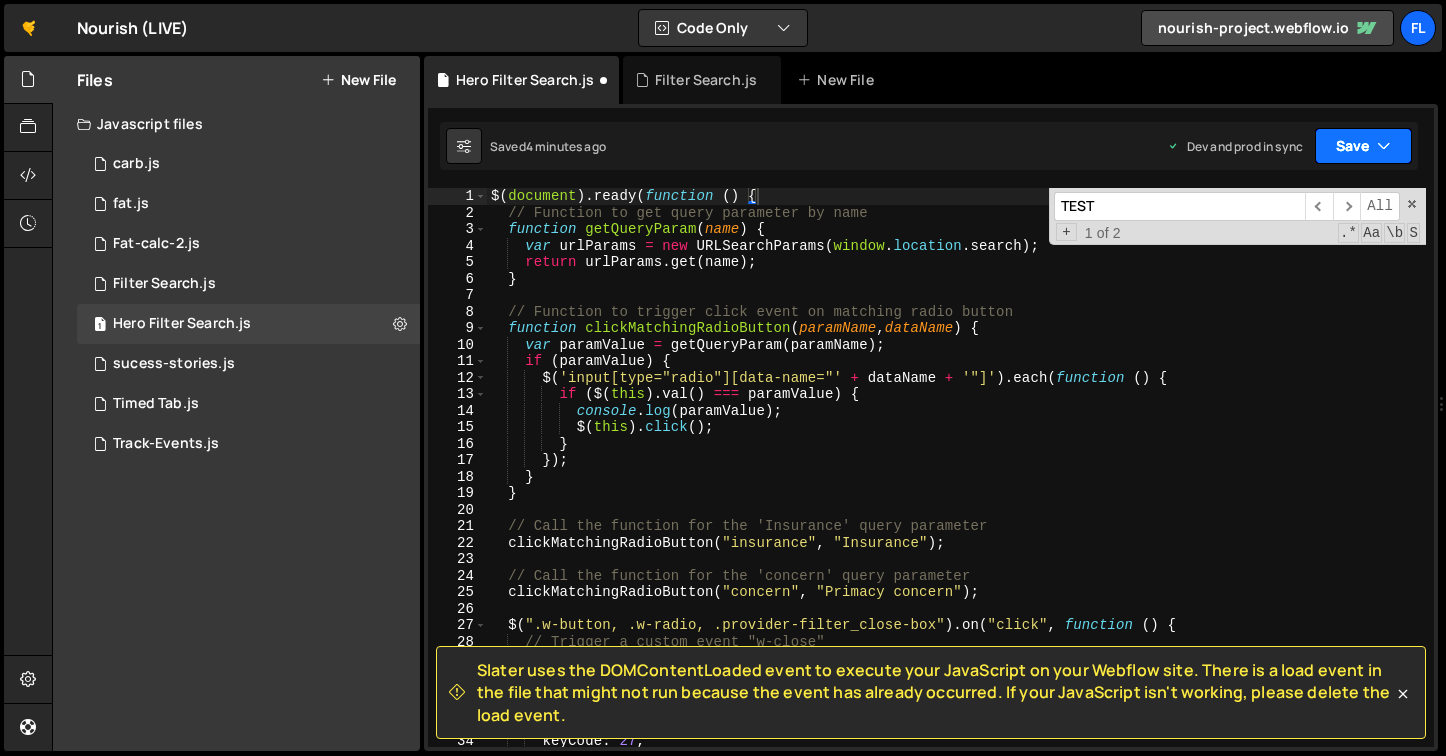 click on "Save" at bounding box center [1363, 146] 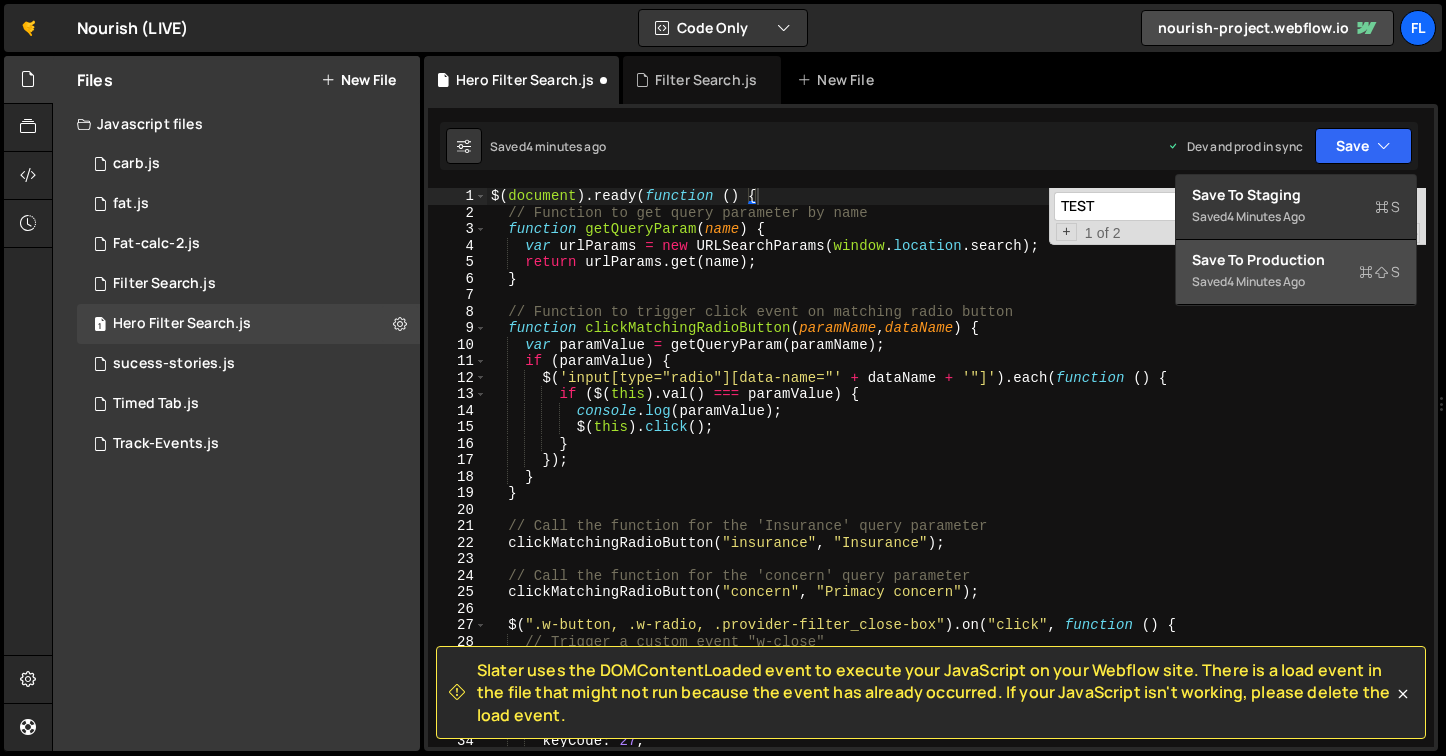 click on "4 minutes ago" at bounding box center (1266, 281) 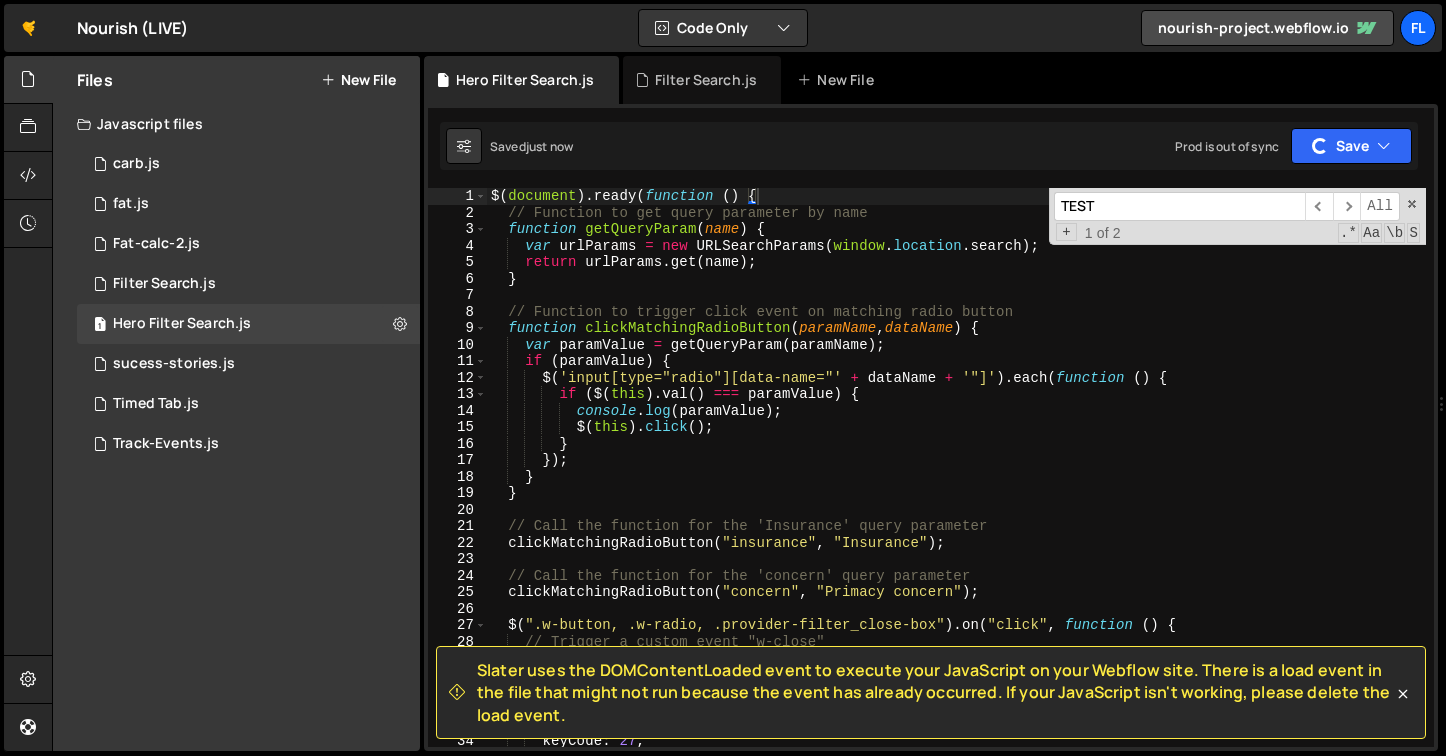 click on "$ ( document ) . ready ( function   ( )   {    // Function to get query parameter by name    function   getQueryParam ( name )   {       var   urlParams   =   new   URLSearchParams ( window . location . search ) ;       return   urlParams . get ( name ) ;    }    // Function to trigger click event on matching radio button    function   clickMatchingRadioButton ( paramName ,  dataName )   {       var   paramValue   =   getQueryParam ( paramName ) ;       if   ( paramValue )   {          $ ( 'input[type="radio"][data-name="'   +   dataName   +   '"]' ) . each ( function   ( )   {             if   ( $ ( this ) . val ( )   ===   paramValue )   {                console . log ( paramValue ) ;                $ ( this ) . click ( ) ;             }          }) ;       }    }    // Call the function for the 'Insurance' query parameter    clickMatchingRadioButton ( "insurance" ,   "Insurance" ) ;    // Call the function for the 'concern' query parameter    clickMatchingRadioButton ( "concern" ,   "Primacy concern" ) ; $" at bounding box center [956, 484] 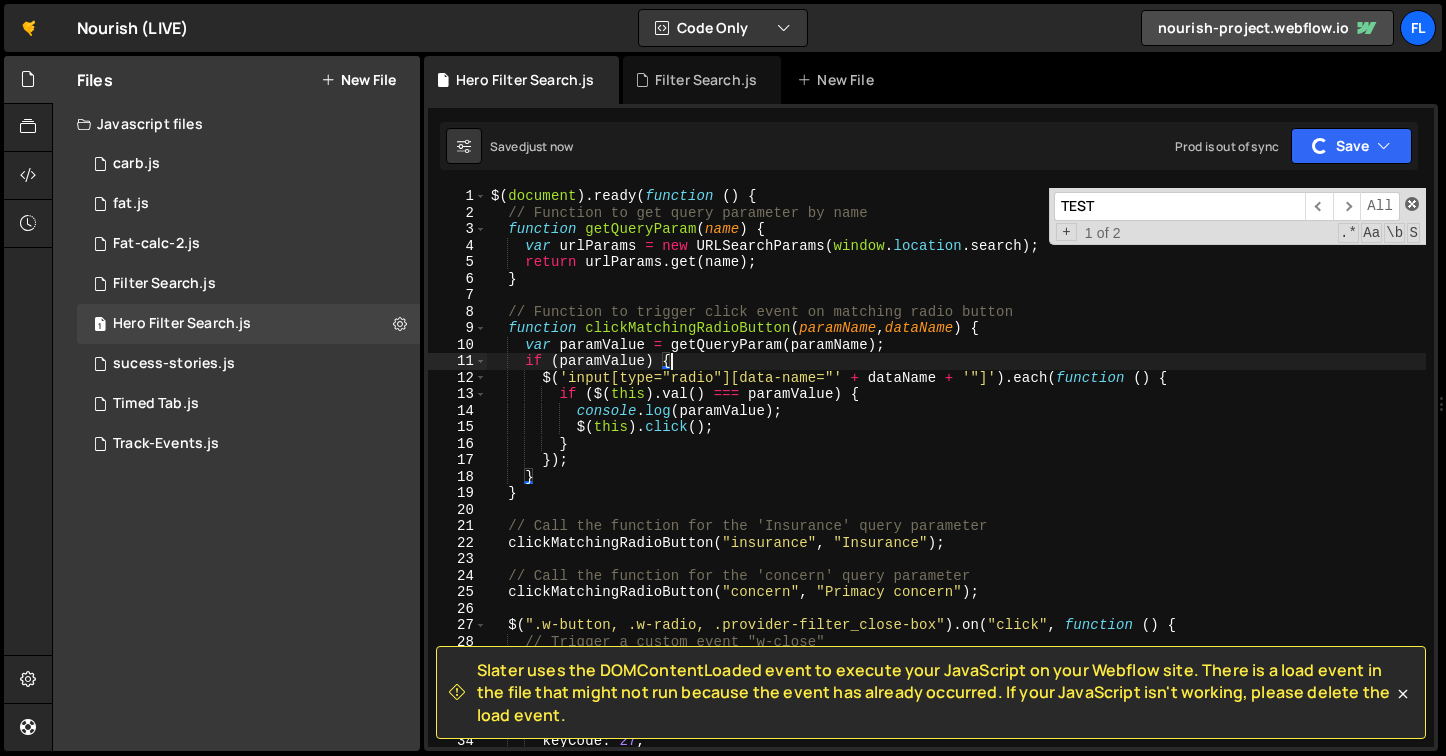 click at bounding box center [1412, 204] 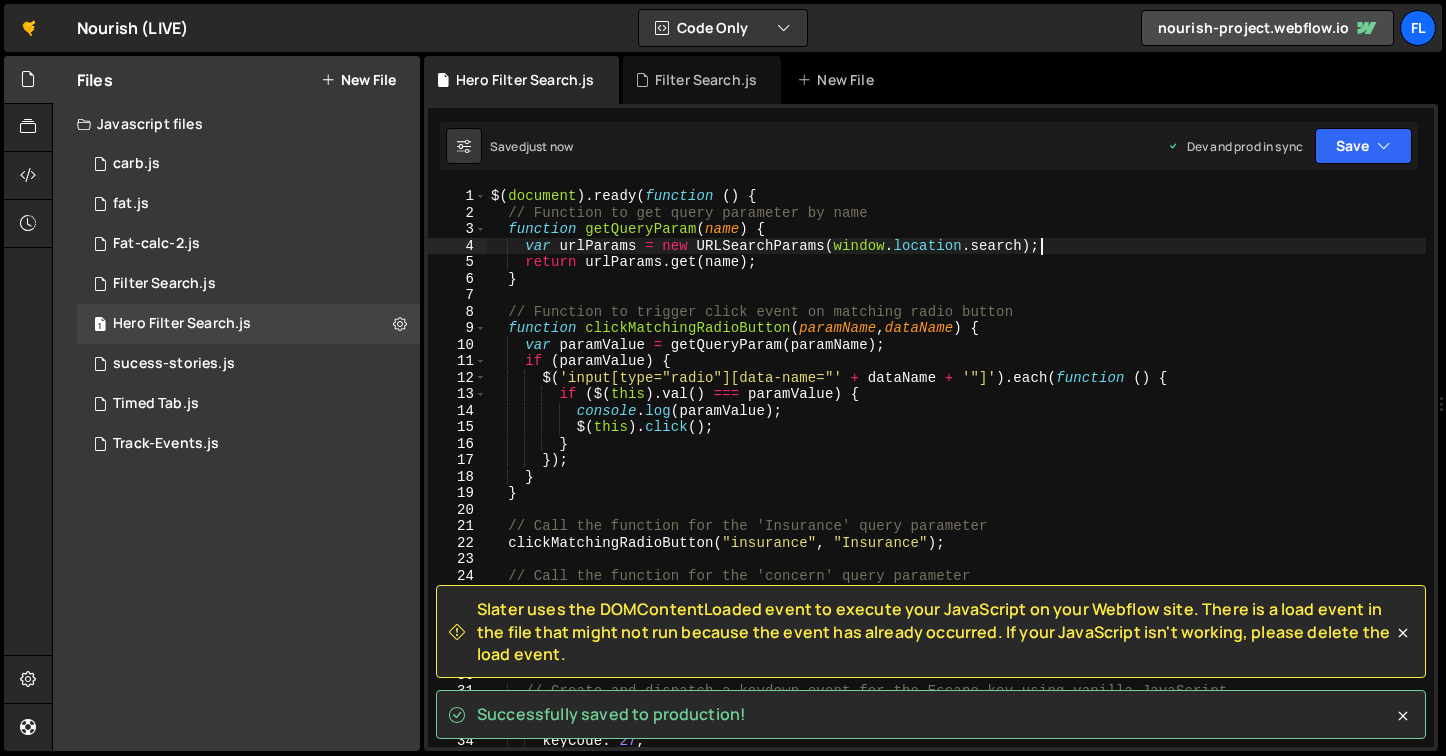 drag, startPoint x: 1285, startPoint y: 242, endPoint x: 1212, endPoint y: 90, distance: 168.62088 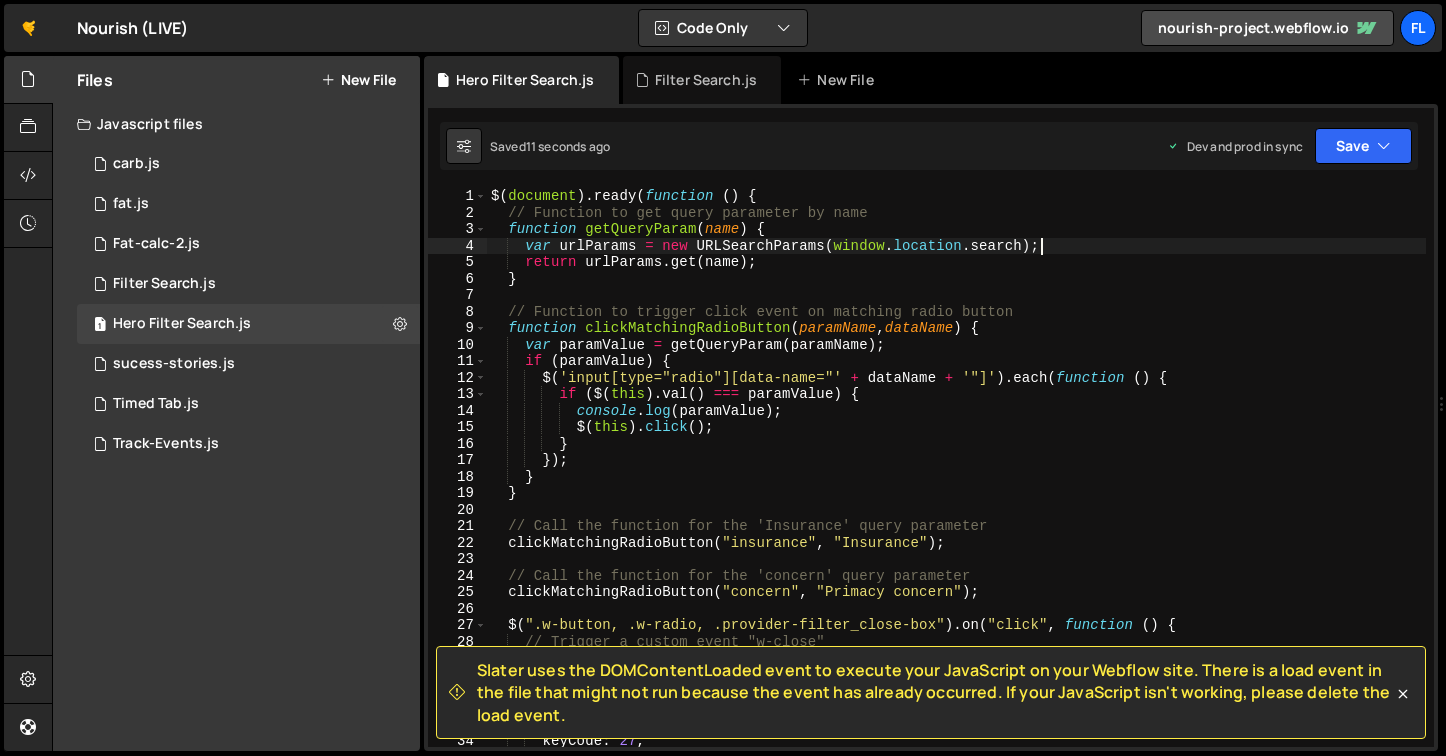 click on "$ ( document ) . ready ( function   ( )   {    // Function to get query parameter by name    function   getQueryParam ( name )   {       var   urlParams   =   new   URLSearchParams ( window . location . search ) ;       return   urlParams . get ( name ) ;    }    // Function to trigger click event on matching radio button    function   clickMatchingRadioButton ( paramName ,  dataName )   {       var   paramValue   =   getQueryParam ( paramName ) ;       if   ( paramValue )   {          $ ( 'input[type="radio"][data-name="'   +   dataName   +   '"]' ) . each ( function   ( )   {             if   ( $ ( this ) . val ( )   ===   paramValue )   {                console . log ( paramValue ) ;                $ ( this ) . click ( ) ;             }          }) ;       }    }    // Call the function for the 'Insurance' query parameter    clickMatchingRadioButton ( "insurance" ,   "Insurance" ) ;    // Call the function for the 'concern' query parameter    clickMatchingRadioButton ( "concern" ,   "Primacy concern" ) ; $" at bounding box center (956, 484) 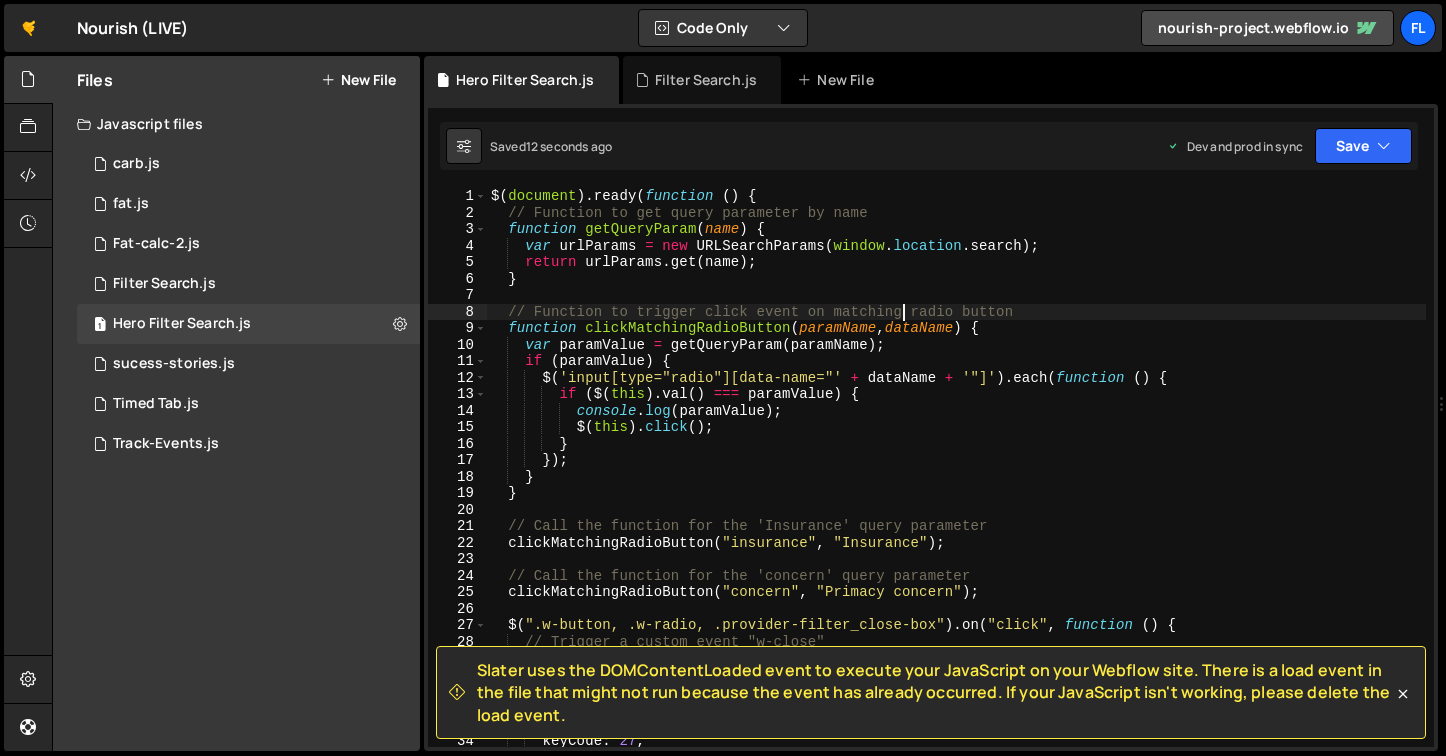 click on "$ ( document ) . ready ( function   ( )   {    // Function to get query parameter by name    function   getQueryParam ( name )   {       var   urlParams   =   new   URLSearchParams ( window . location . search ) ;       return   urlParams . get ( name ) ;    }    // Function to trigger click event on matching radio button    function   clickMatchingRadioButton ( paramName ,  dataName )   {       var   paramValue   =   getQueryParam ( paramName ) ;       if   ( paramValue )   {          $ ( 'input[type="radio"][data-name="'   +   dataName   +   '"]' ) . each ( function   ( )   {             if   ( $ ( this ) . val ( )   ===   paramValue )   {                console . log ( paramValue ) ;                $ ( this ) . click ( ) ;             }          }) ;       }    }    // Call the function for the 'Insurance' query parameter    clickMatchingRadioButton ( "insurance" ,   "Insurance" ) ;    // Call the function for the 'concern' query parameter    clickMatchingRadioButton ( "concern" ,   "Primacy concern" ) ; $" at bounding box center [956, 484] 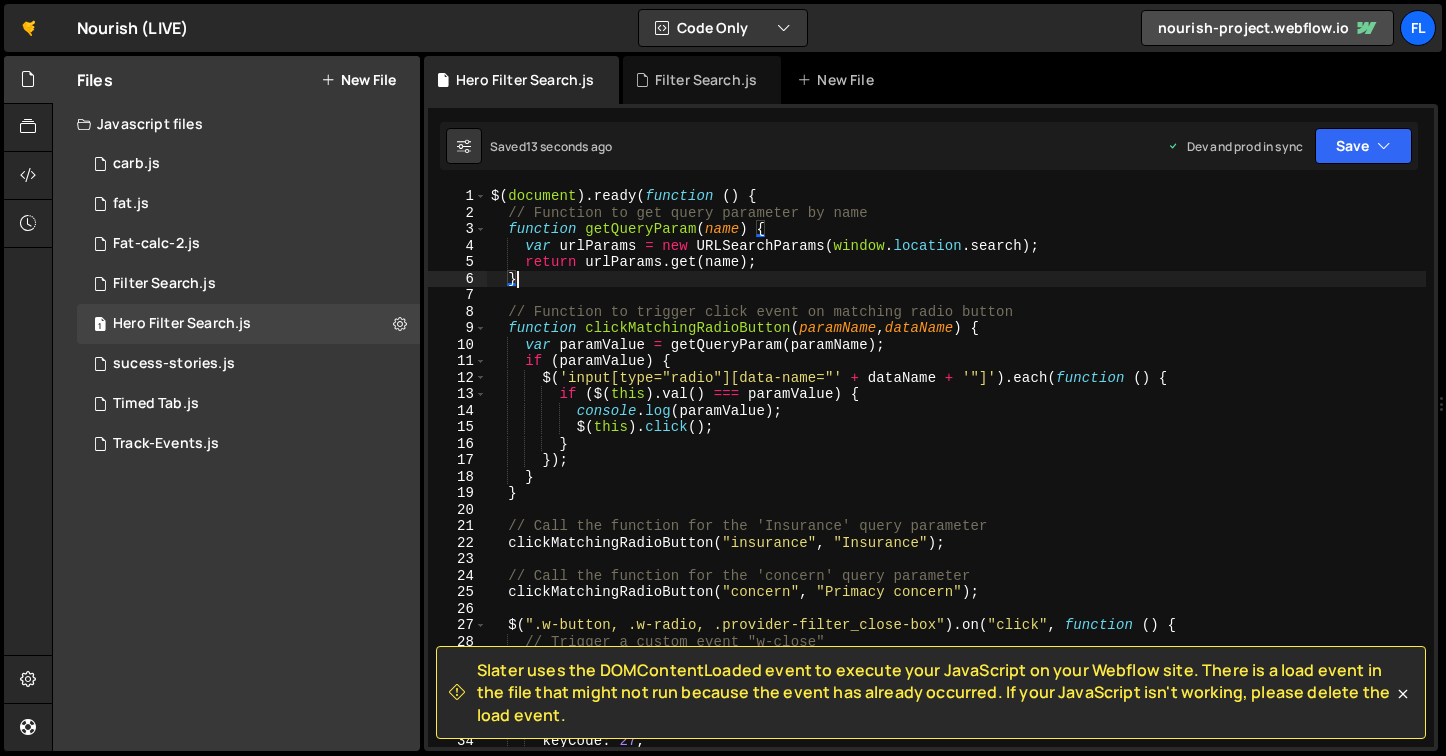 click on "Saved  13 seconds ago
Dev and prod in sync
Upgrade to Edit
Save
Save to Staging
S
Saved   S G" at bounding box center [929, 146] 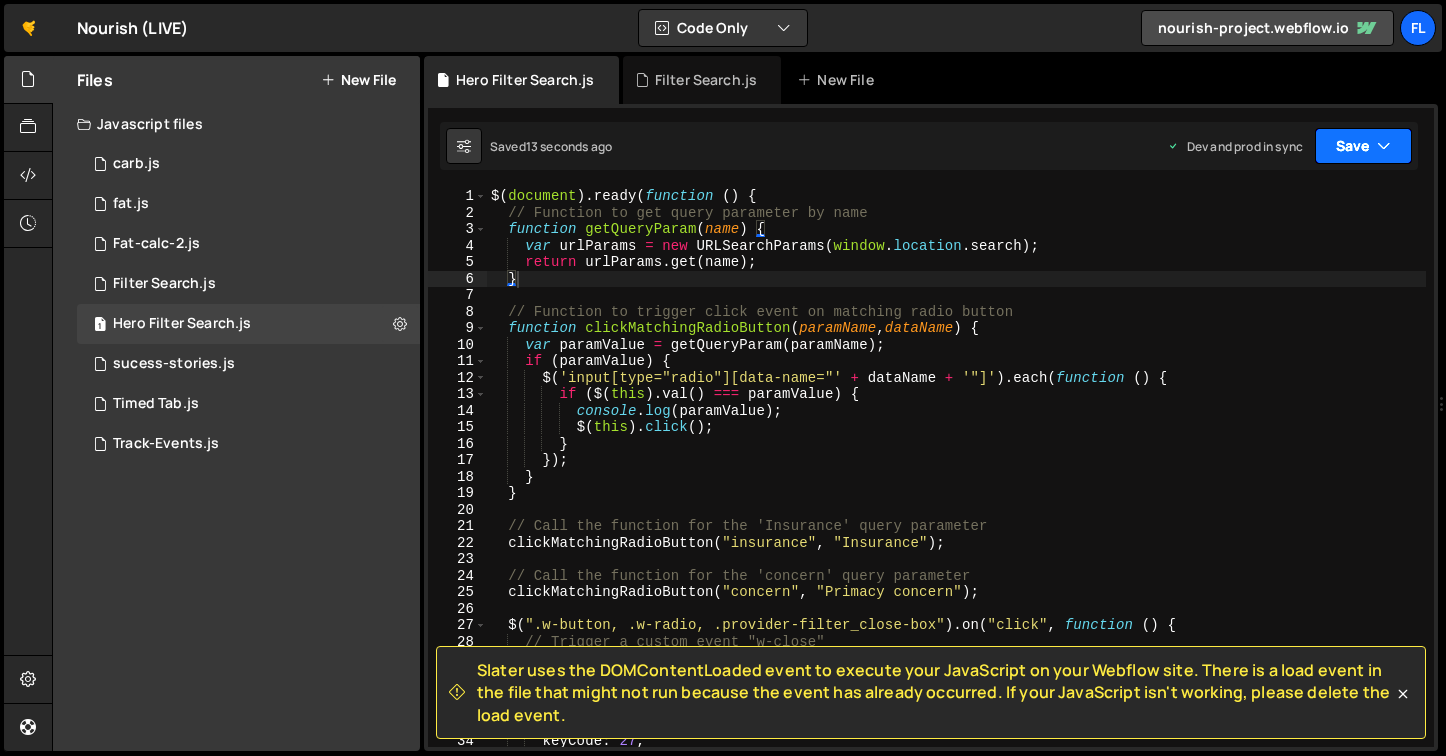 click on "Save" at bounding box center (1363, 146) 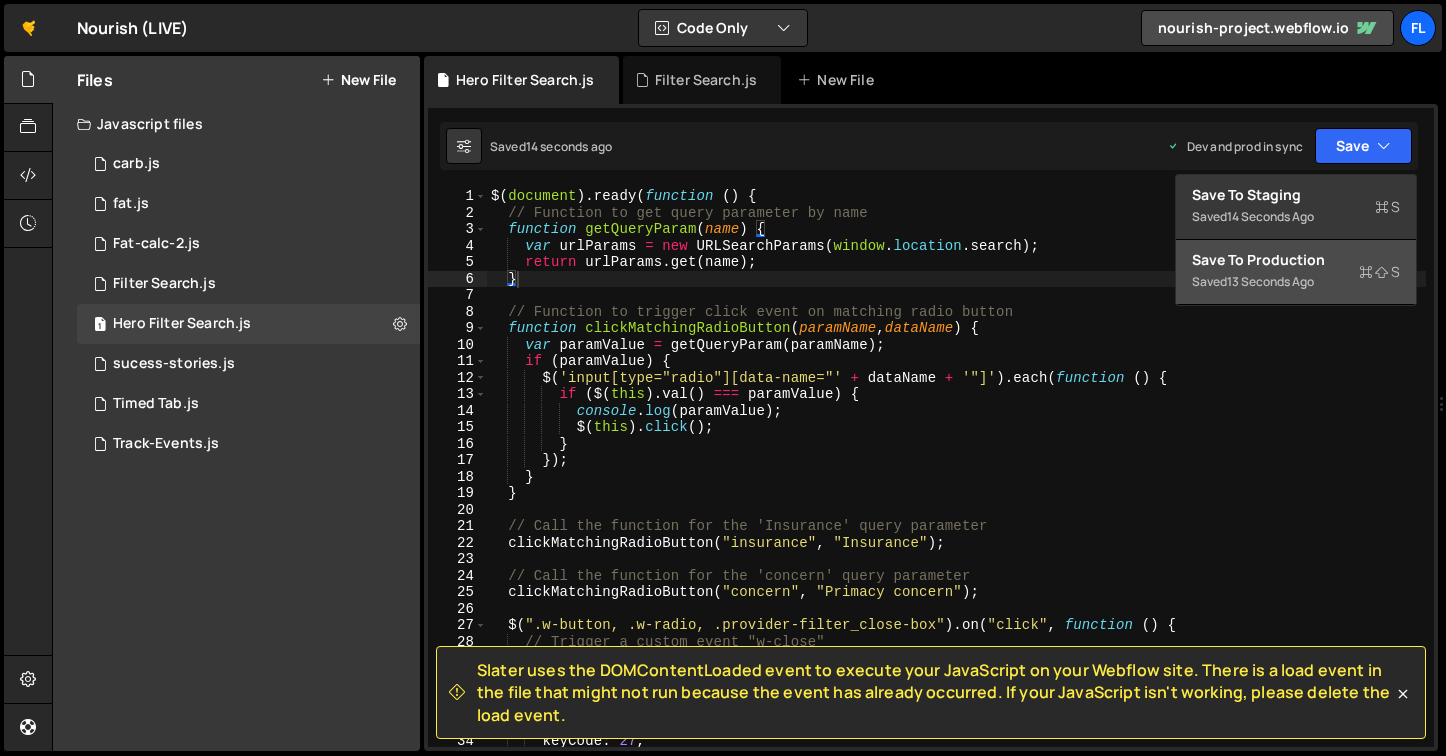 click on "Saved  13 seconds ago" at bounding box center [1296, 282] 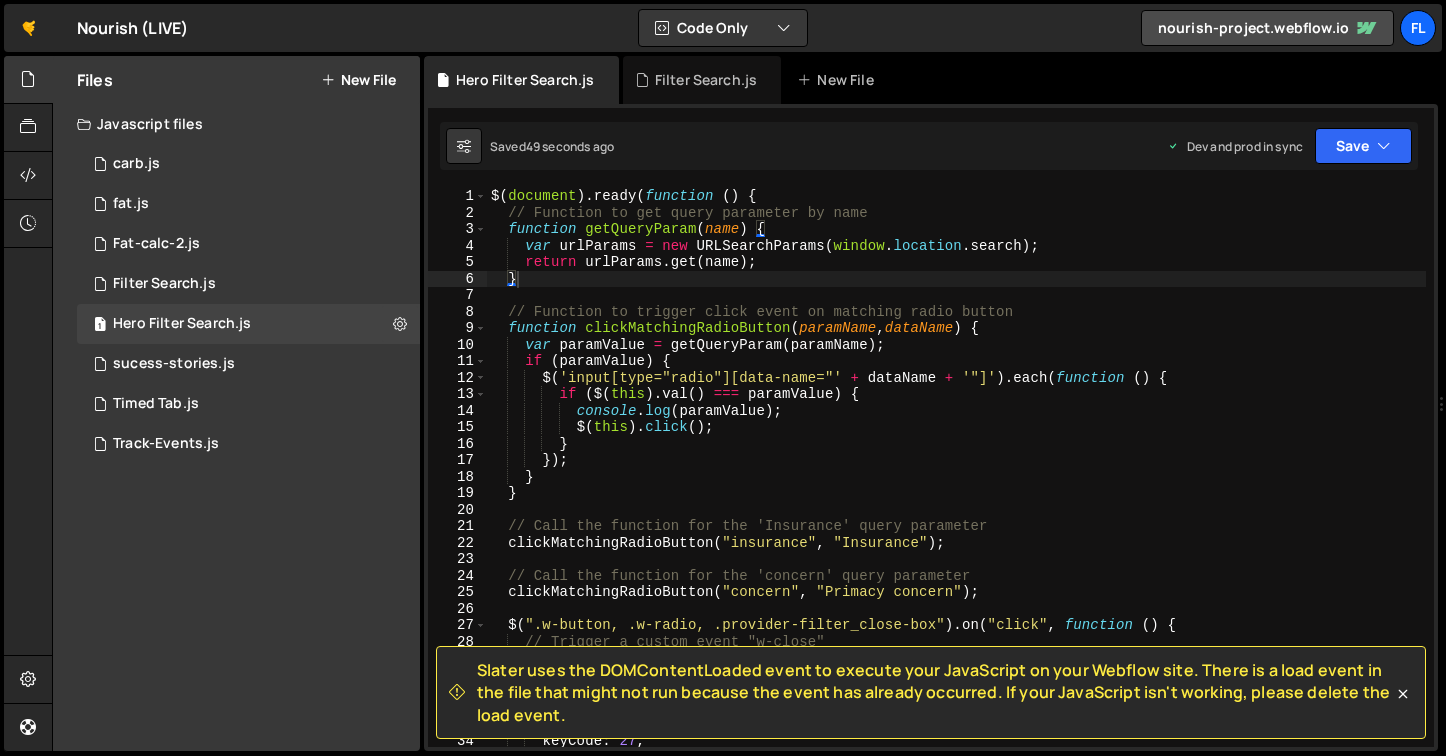 type on "// Function to trigger click event on matching radio button" 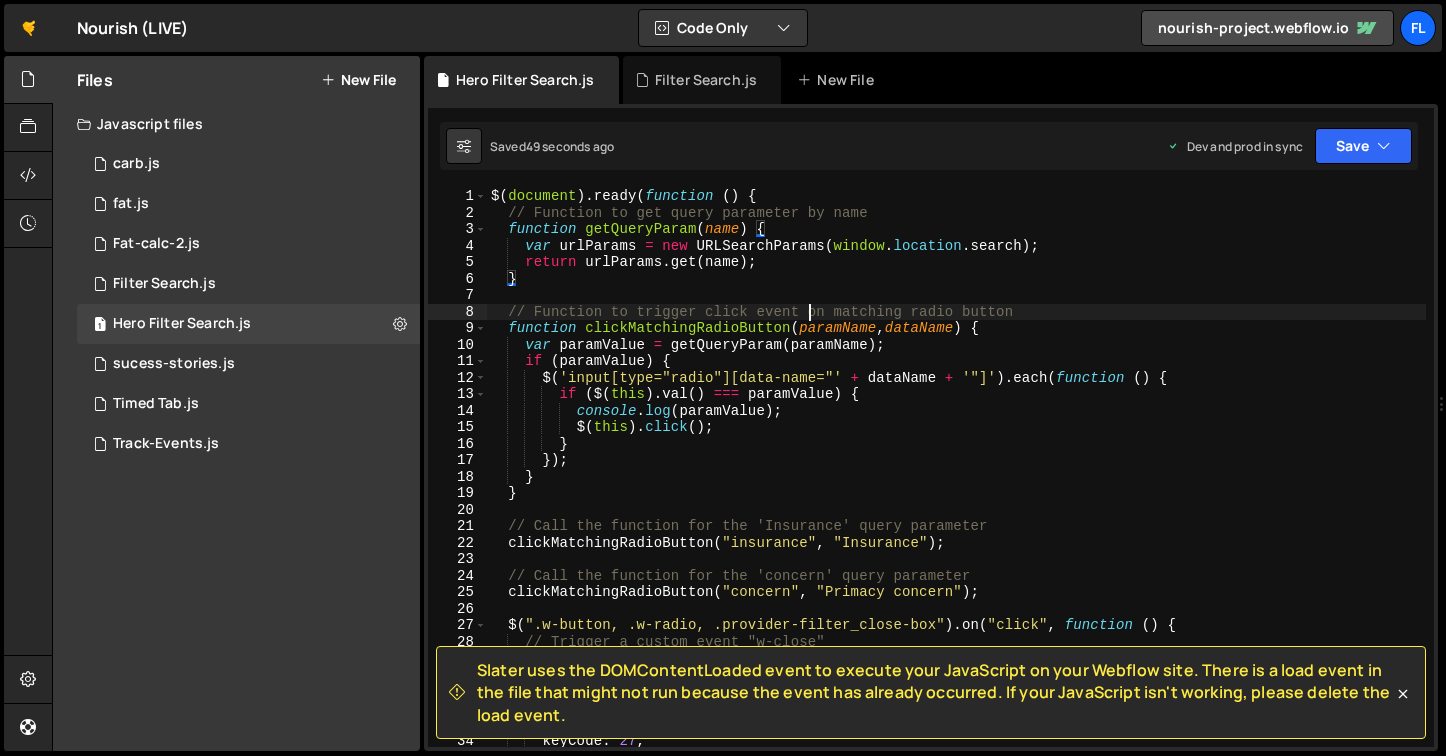 click on "$ ( document ) . ready ( function   ( )   {    // Function to get query parameter by name    function   getQueryParam ( name )   {       var   urlParams   =   new   URLSearchParams ( window . location . search ) ;       return   urlParams . get ( name ) ;    }    // Function to trigger click event on matching radio button    function   clickMatchingRadioButton ( paramName ,  dataName )   {       var   paramValue   =   getQueryParam ( paramName ) ;       if   ( paramValue )   {          $ ( 'input[type="radio"][data-name="'   +   dataName   +   '"]' ) . each ( function   ( )   {             if   ( $ ( this ) . val ( )   ===   paramValue )   {                console . log ( paramValue ) ;                $ ( this ) . click ( ) ;             }          }) ;       }    }    // Call the function for the 'Insurance' query parameter    clickMatchingRadioButton ( "insurance" ,   "Insurance" ) ;    // Call the function for the 'concern' query parameter    clickMatchingRadioButton ( "concern" ,   "Primacy concern" ) ; $" at bounding box center (956, 484) 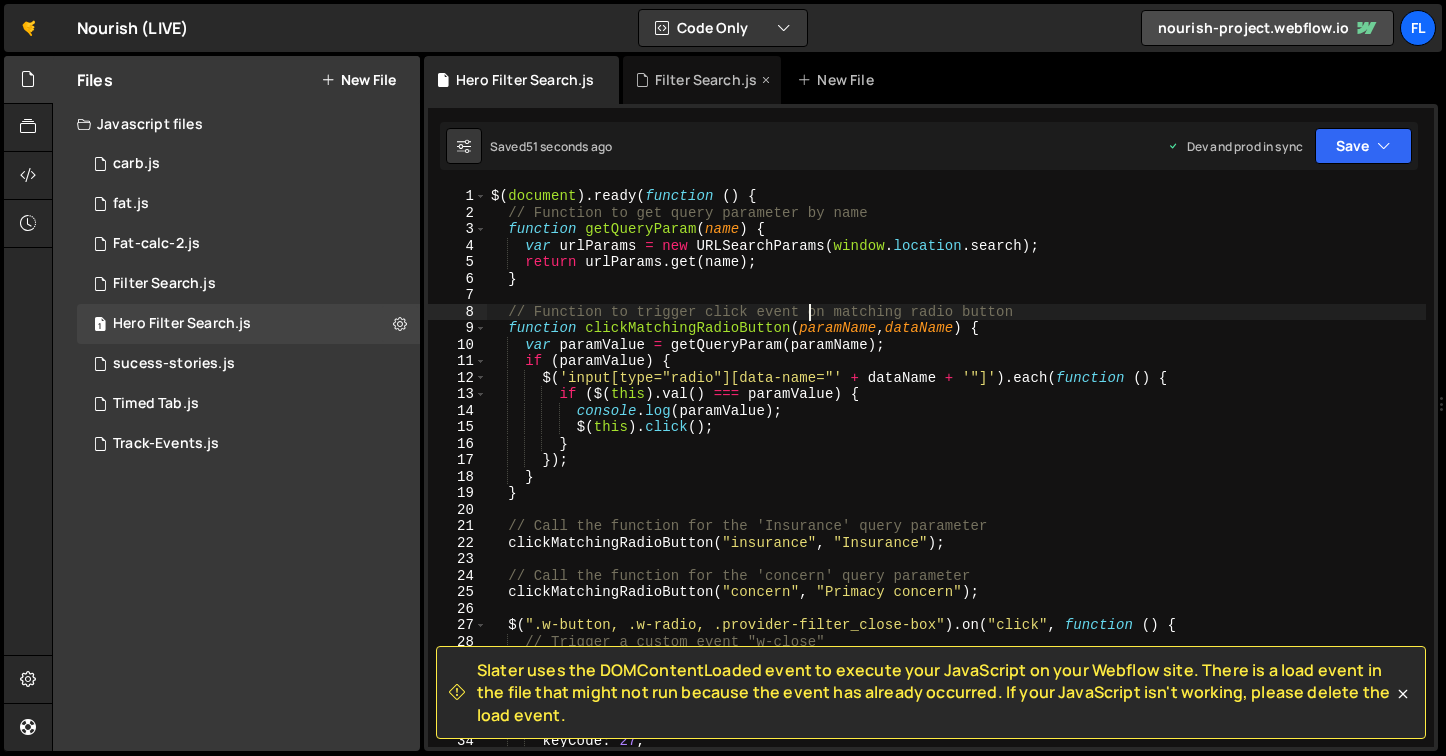 click on "Filter Search.js" at bounding box center (706, 80) 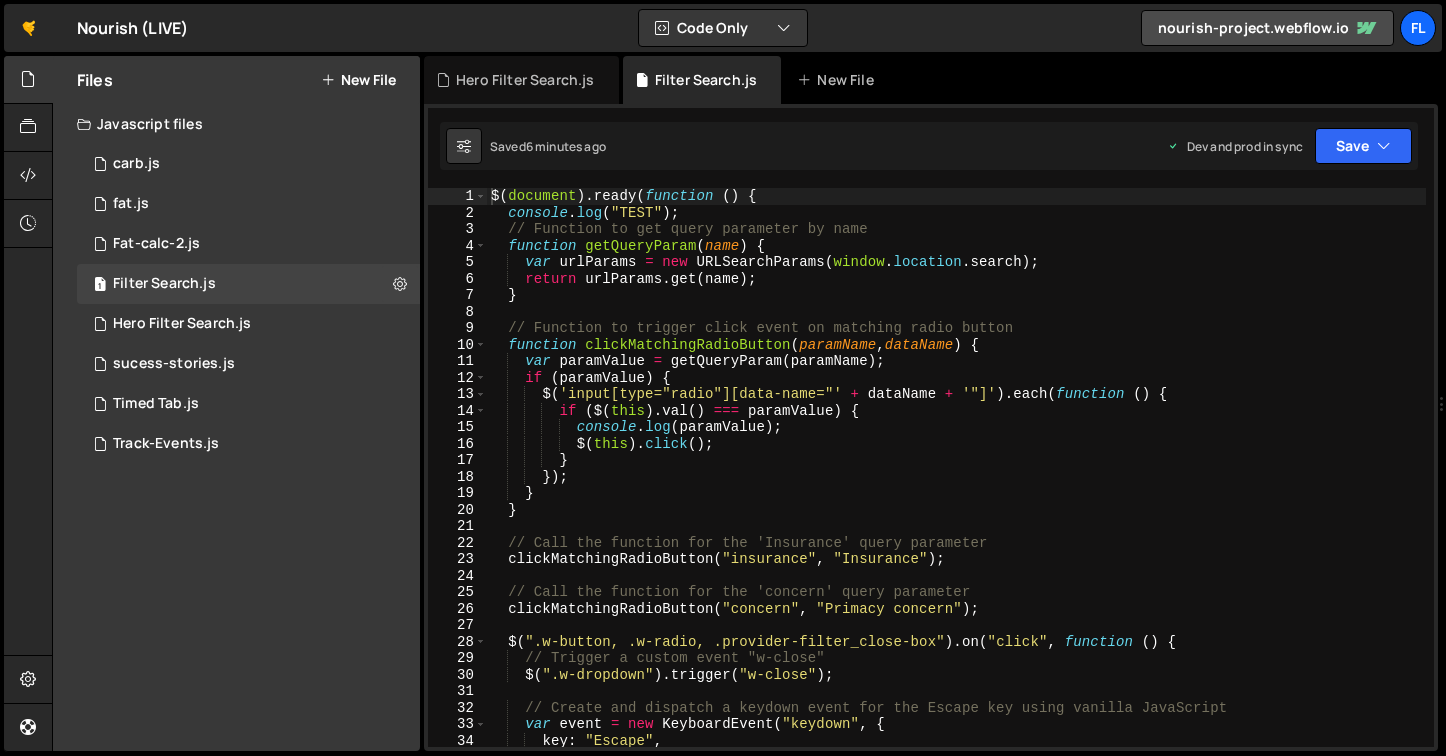 scroll, scrollTop: 42989, scrollLeft: 0, axis: vertical 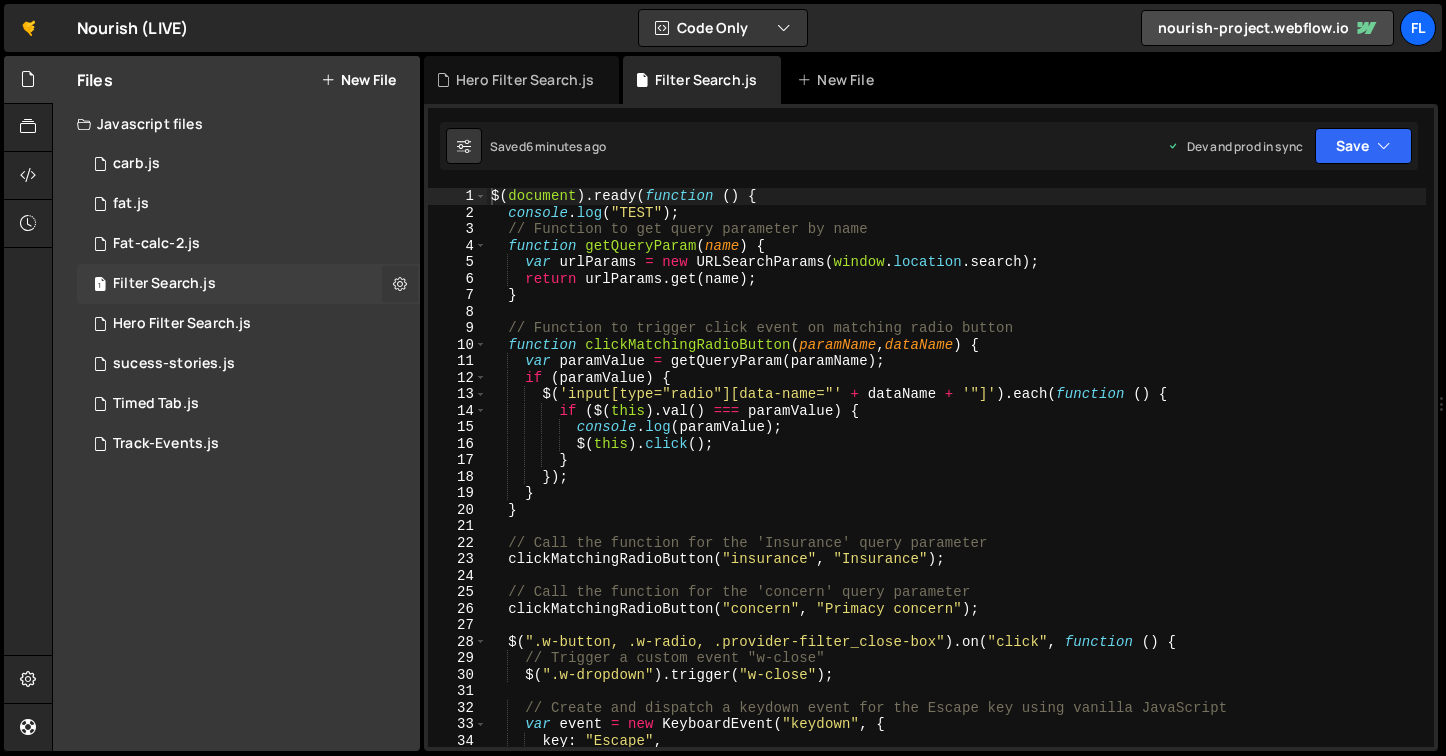 click at bounding box center [400, 283] 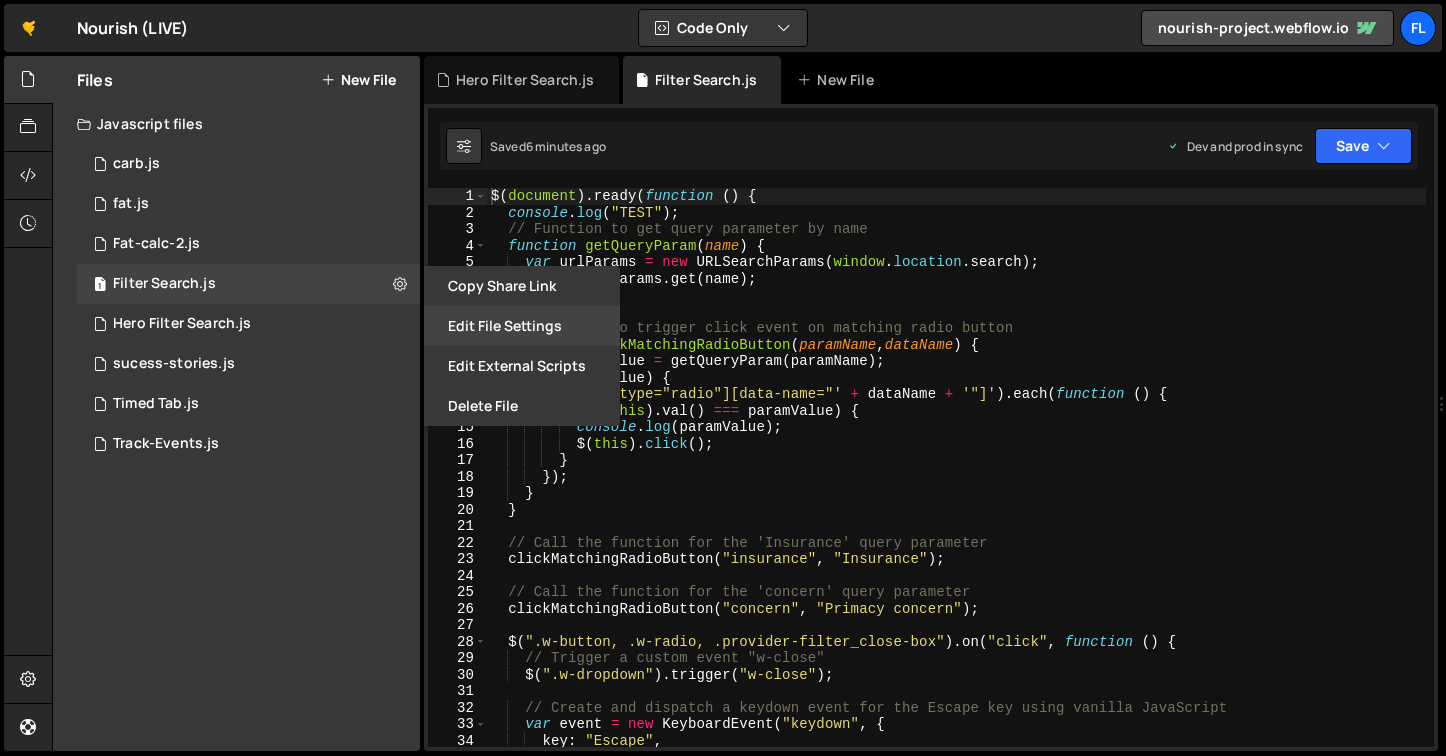 click on "Edit File Settings" at bounding box center [522, 326] 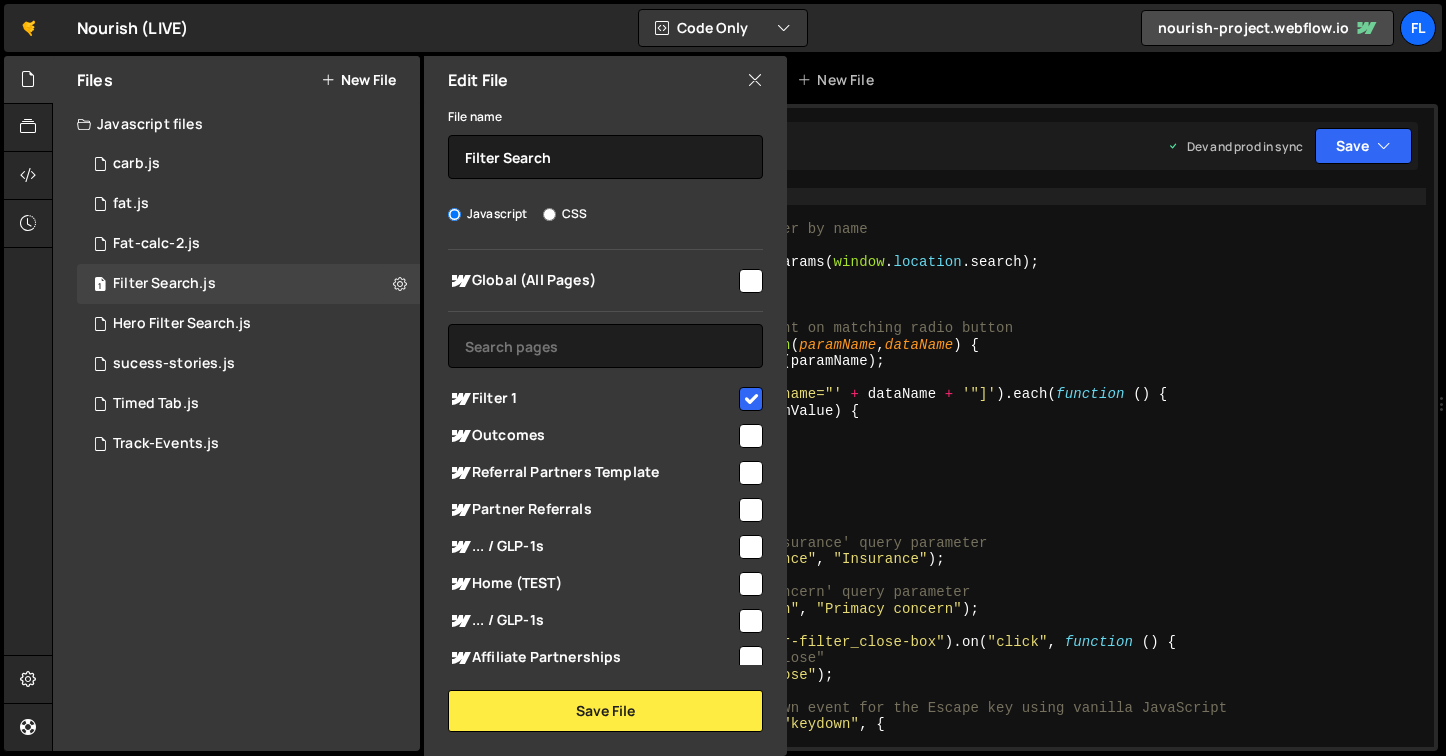 click at bounding box center (751, 399) 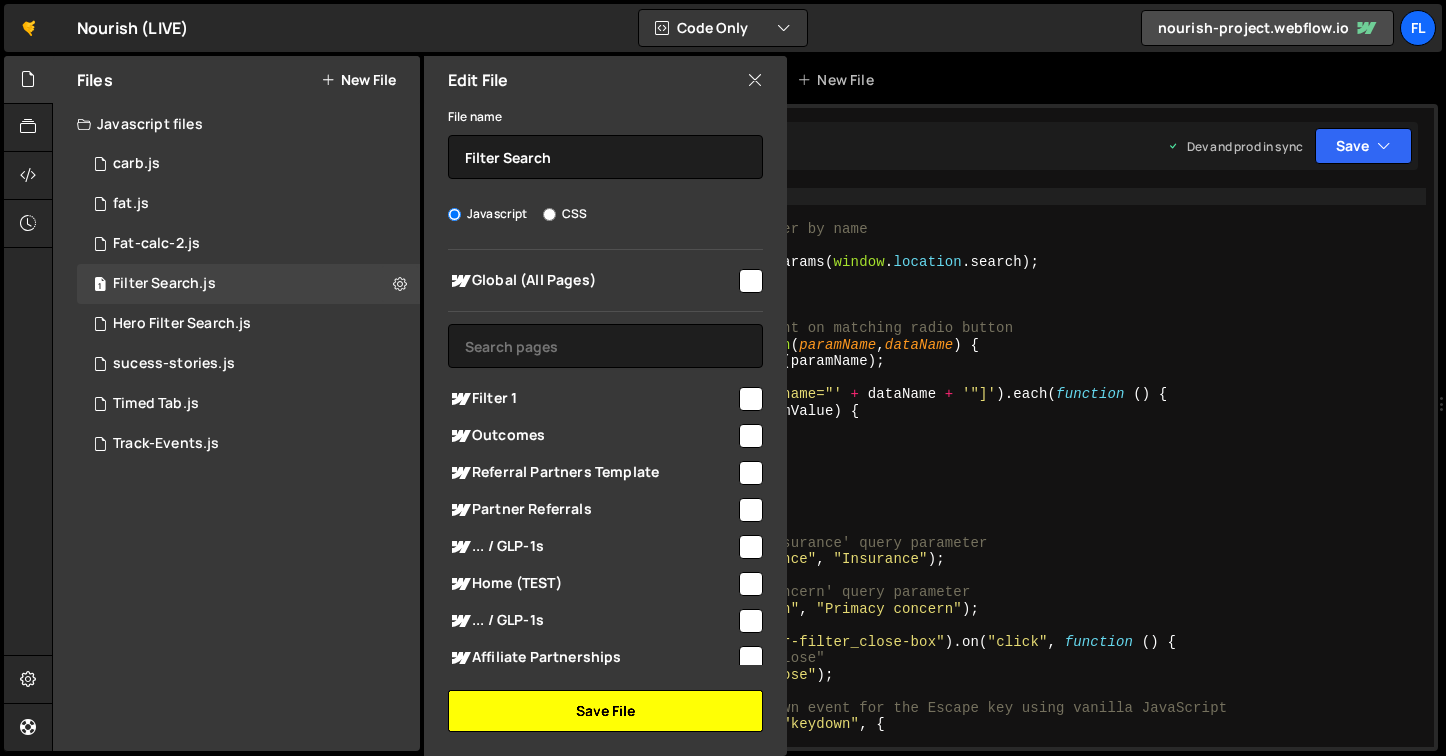 click on "Save File" at bounding box center (605, 711) 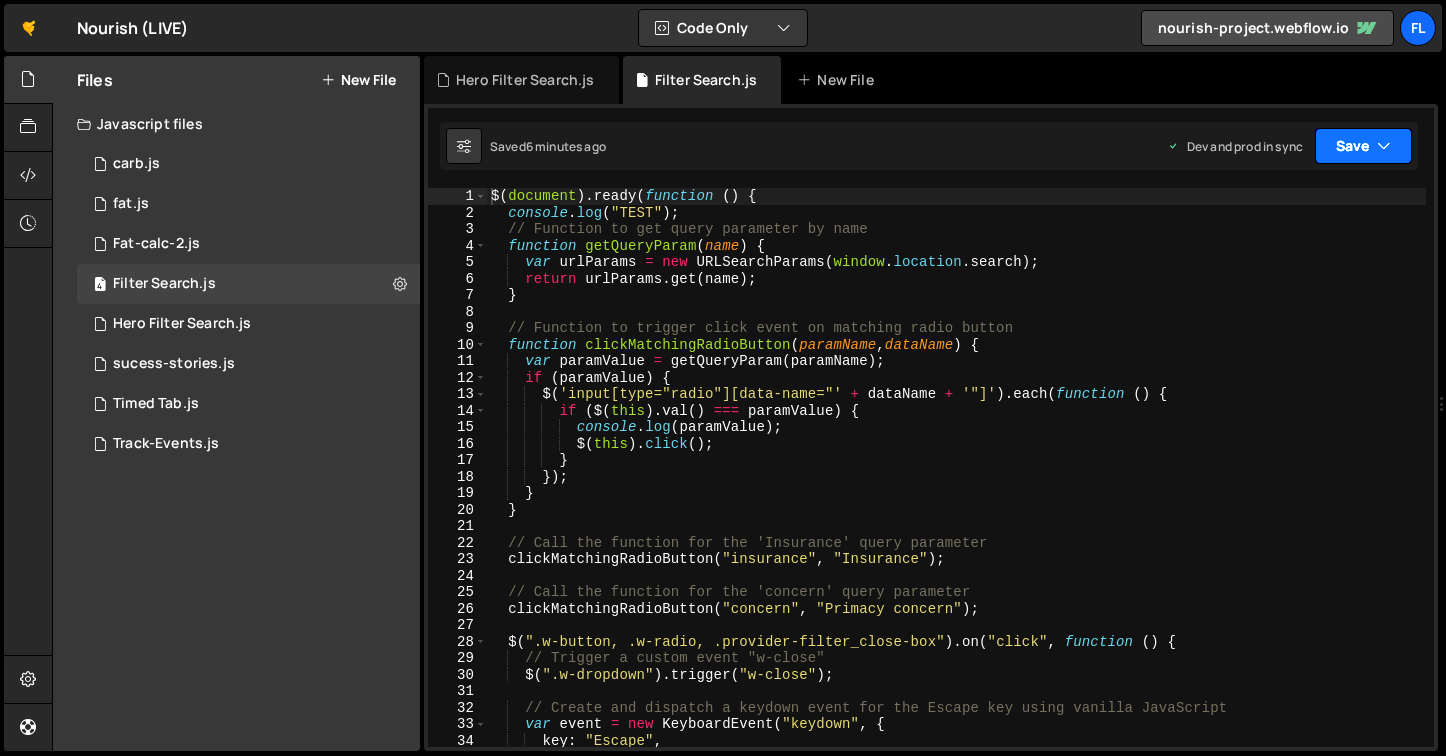 drag, startPoint x: 1402, startPoint y: 156, endPoint x: 1389, endPoint y: 158, distance: 13.152946 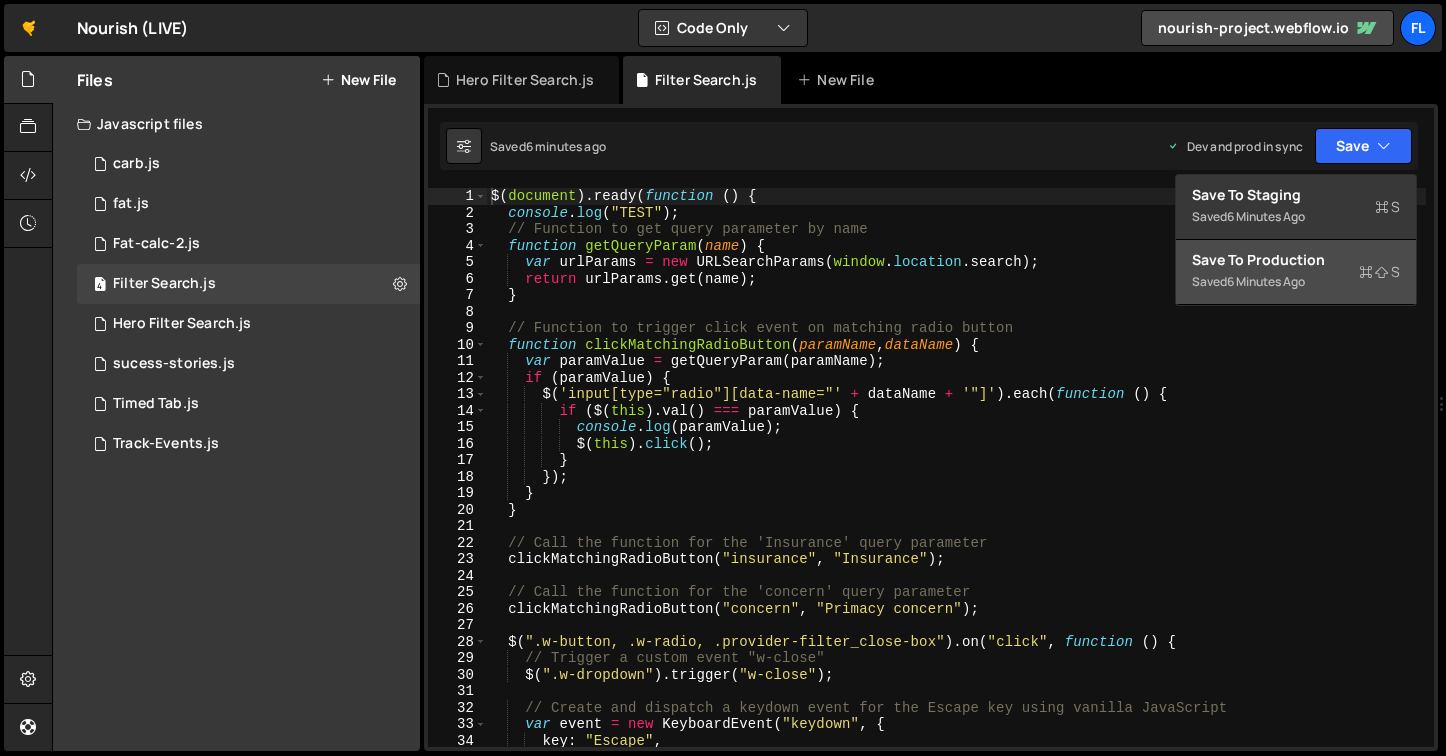 click on "Saved  6 minutes ago" at bounding box center (1296, 282) 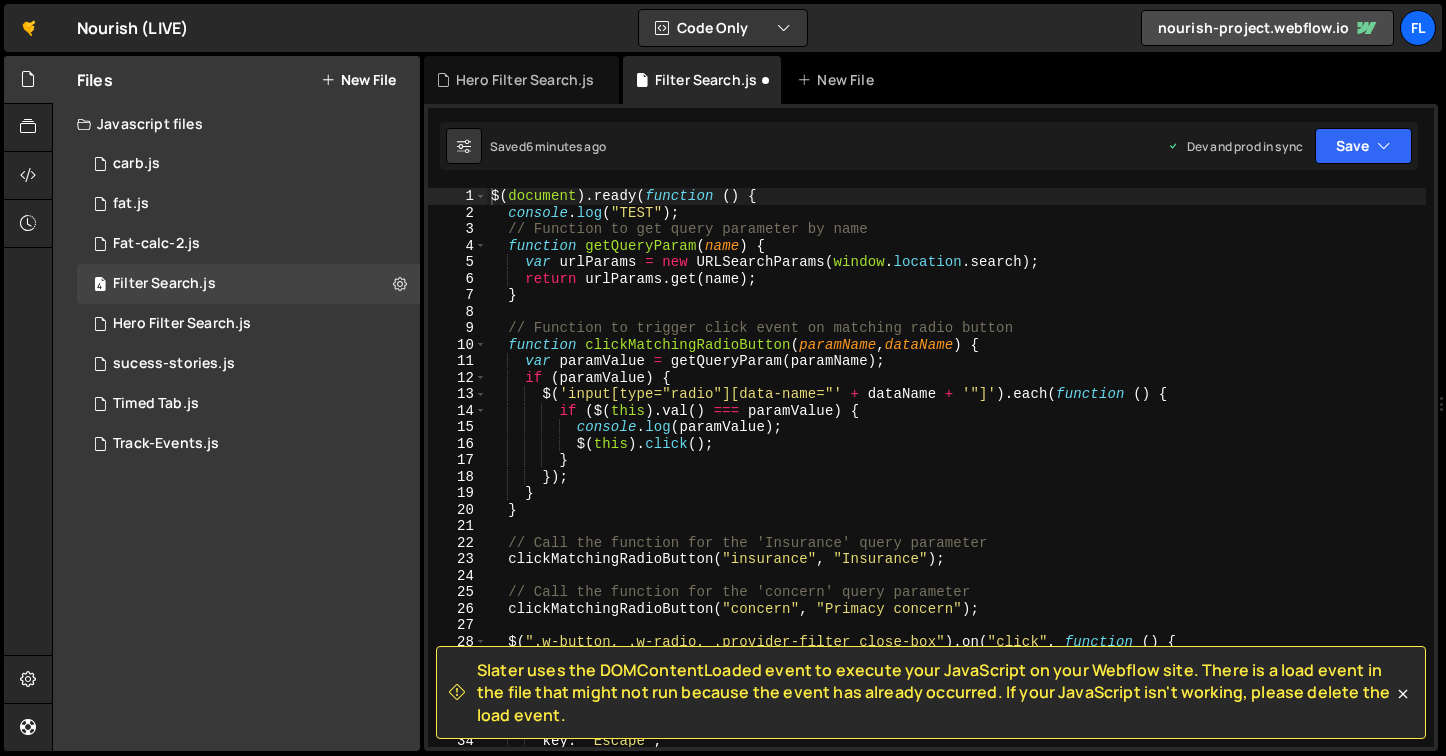 type on "// Function to trigger click event on matching radio button" 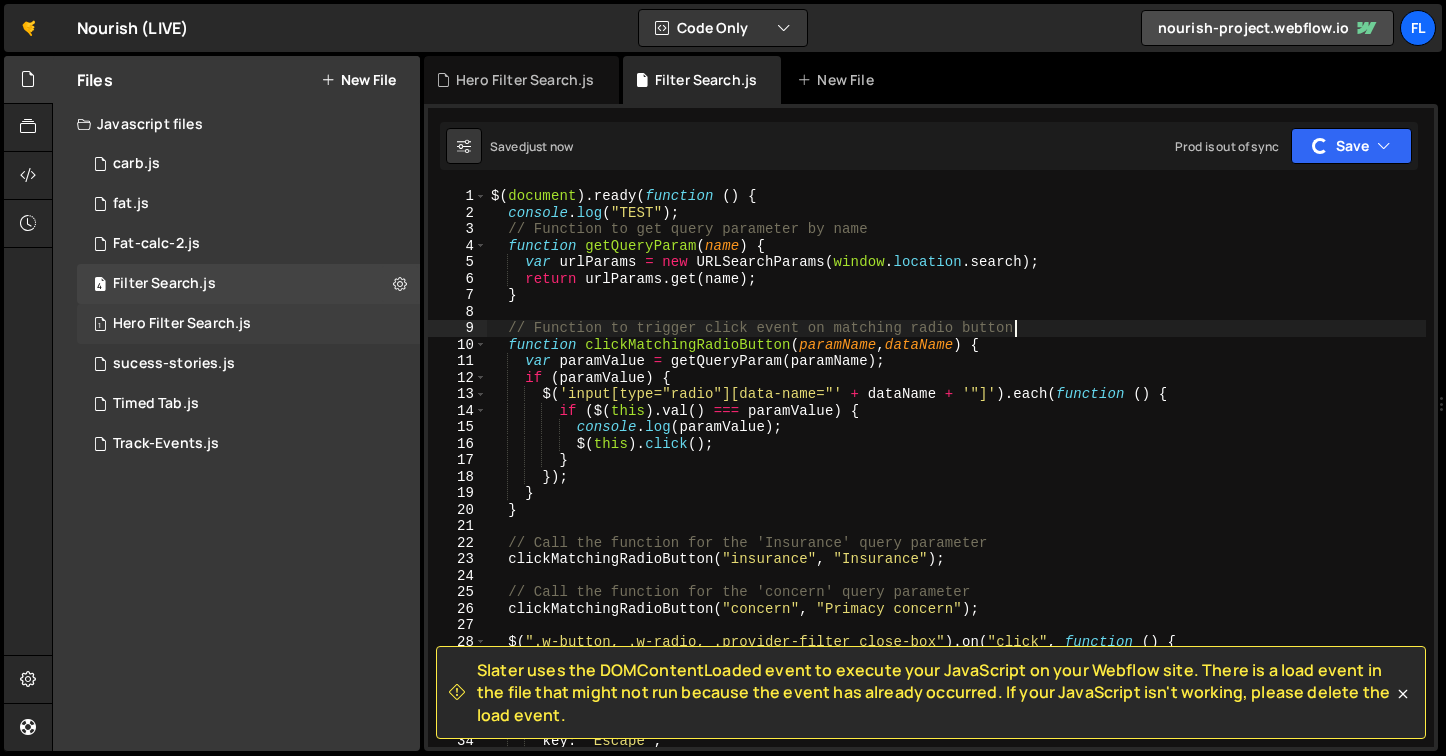 click on "1
Hero Filter Search.js
0" at bounding box center [248, 324] 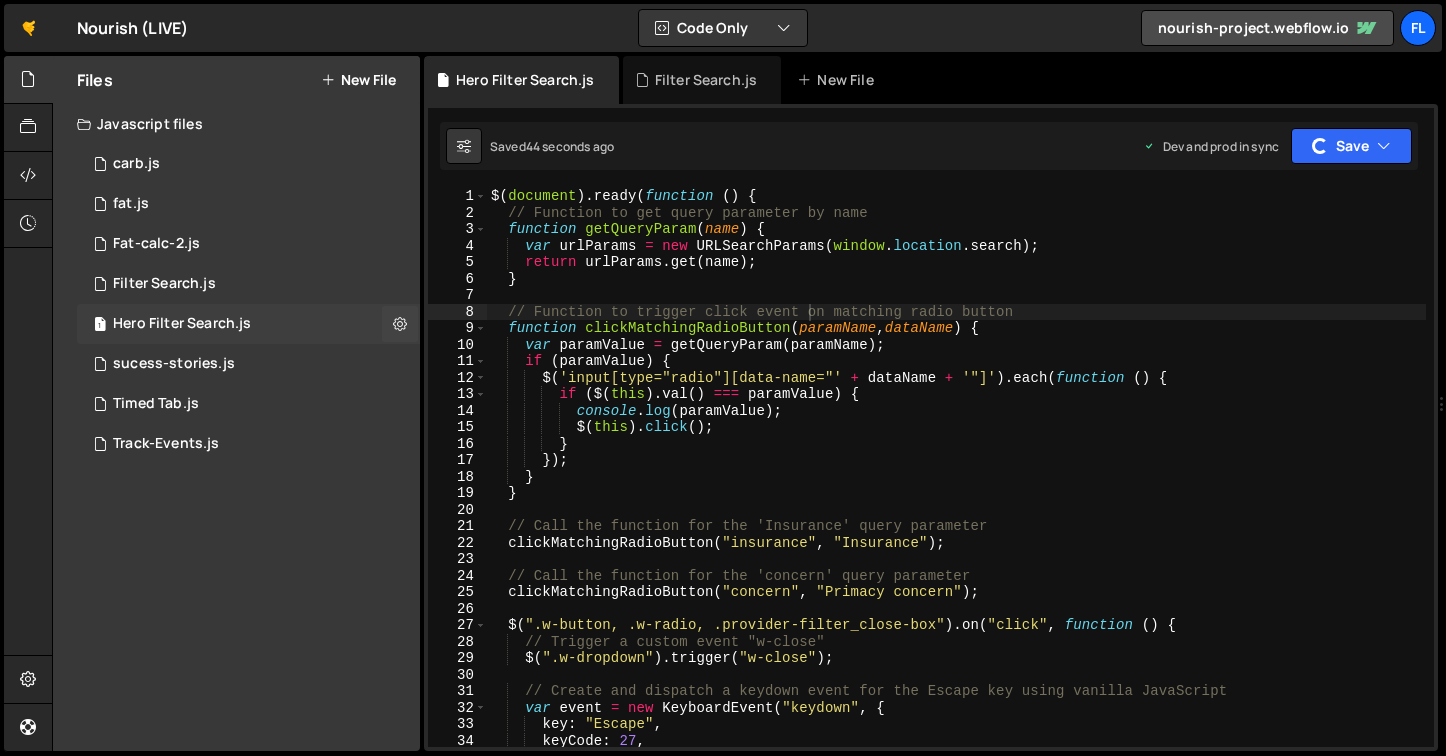 scroll, scrollTop: 0, scrollLeft: 0, axis: both 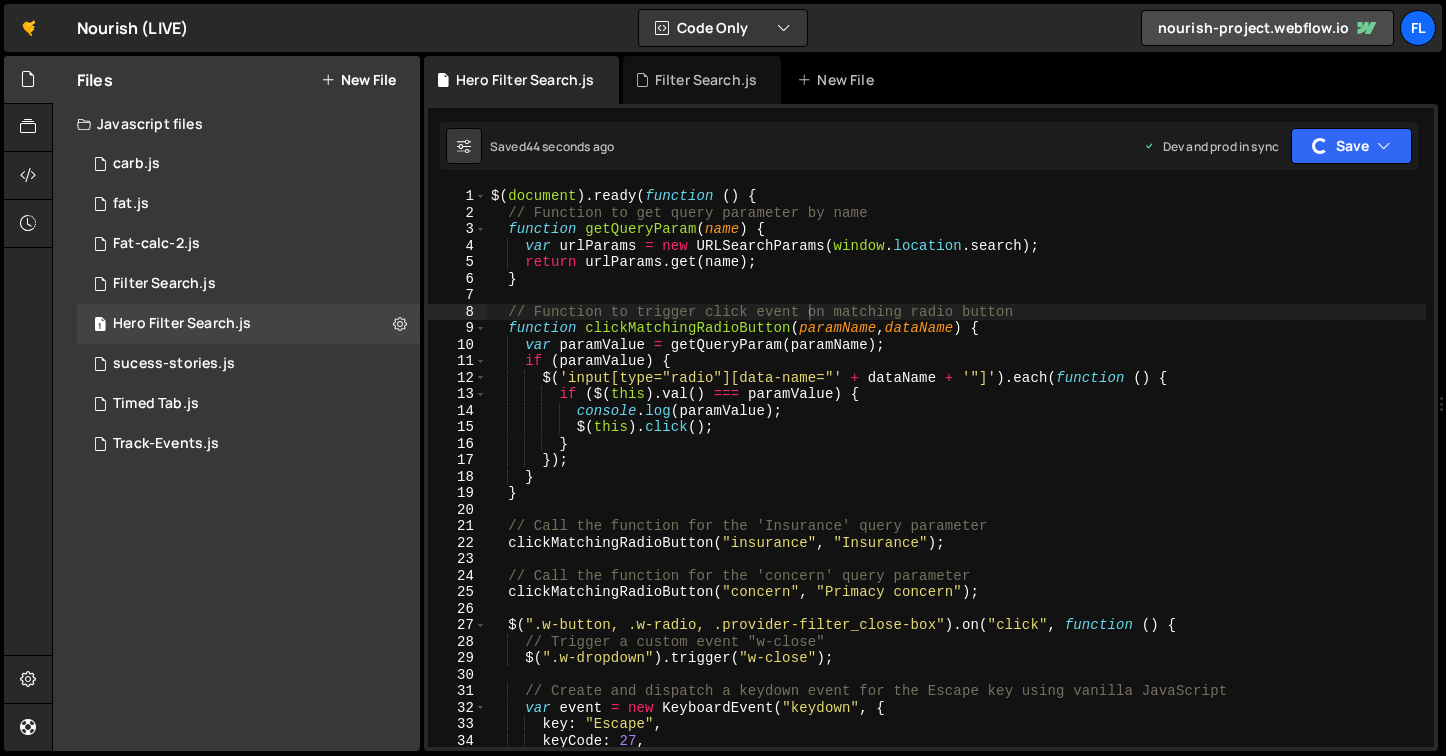 type on "var paramValue = getQueryParam(paramName);" 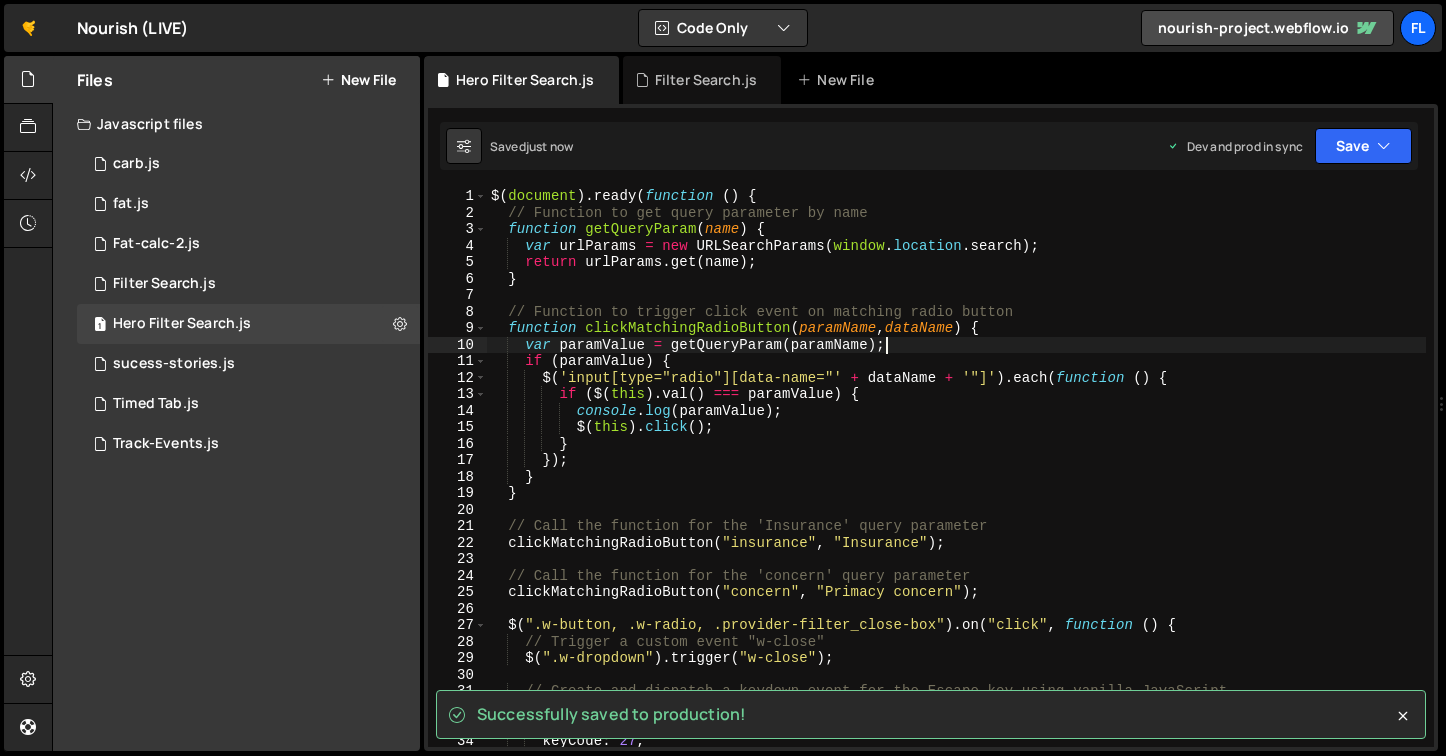 drag, startPoint x: 1349, startPoint y: 171, endPoint x: 1363, endPoint y: 120, distance: 52.886673 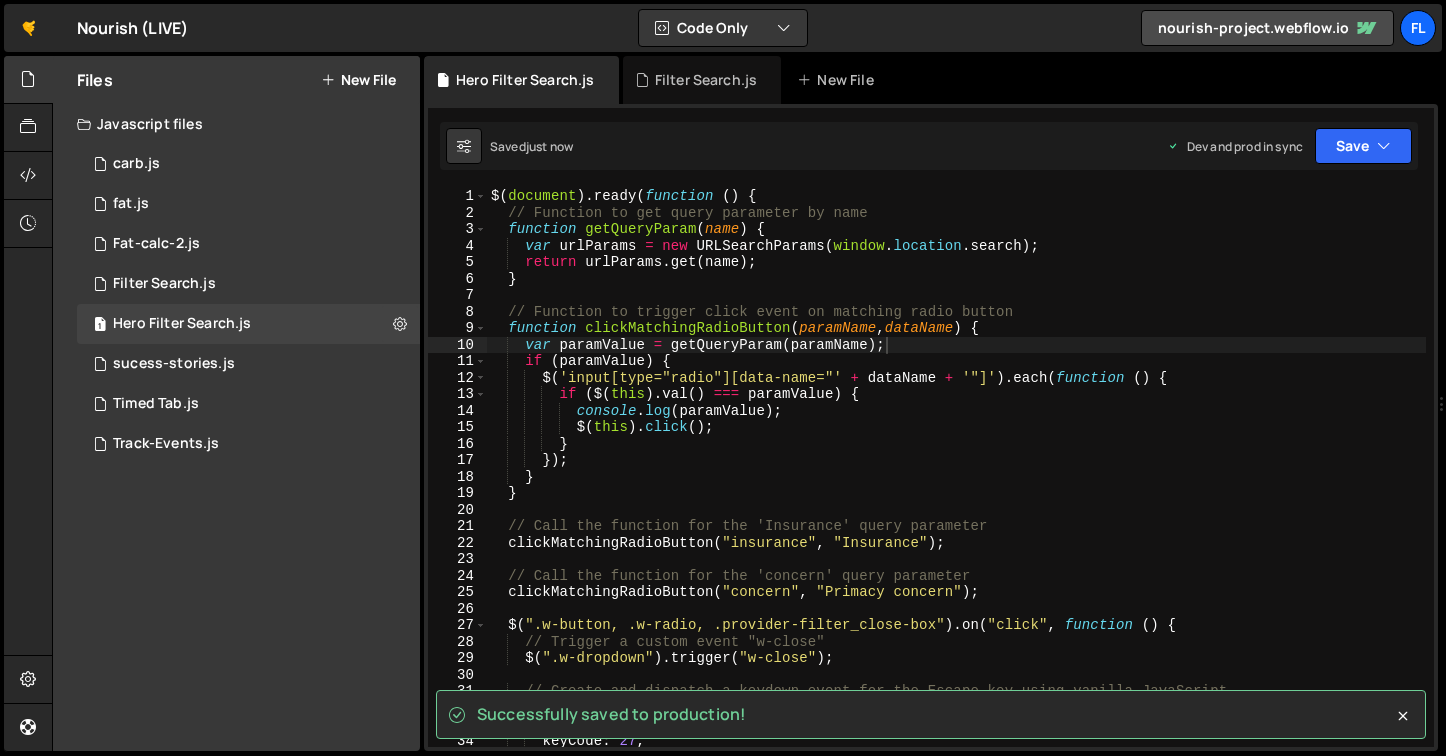 click on "Successfully saved to production!
// Function to trigger click event on matching radio button 1 2 3 4 5 6 7 8 9 10 11 12 13 14 15 16 17 18 19 20 21 22 23 24 25 26 27 28 29 30 31 32 33 34 35 $ ( document ) . ready ( function   ( )   {    console . log ( "TEST" ) ;    // Function to get query parameter by name    function   getQueryParam ( name )   {       var   urlParams   =   new   URLSearchParams ( window . location . search ) ;       return   urlParams . get ( name ) ;    }    // Function to trigger click event on matching radio button    function   clickMatchingRadioButton ( paramName ,  dataName )   {       var   paramValue   =   getQueryParam ( paramName ) ;       if   ( paramValue )   {          $ ( 'input[type="radio"][data-name="'   +   dataName   +   '"]' ) . each ( function   ( )   {             if   ( $ ( this ) . val ( )" at bounding box center (931, 427) 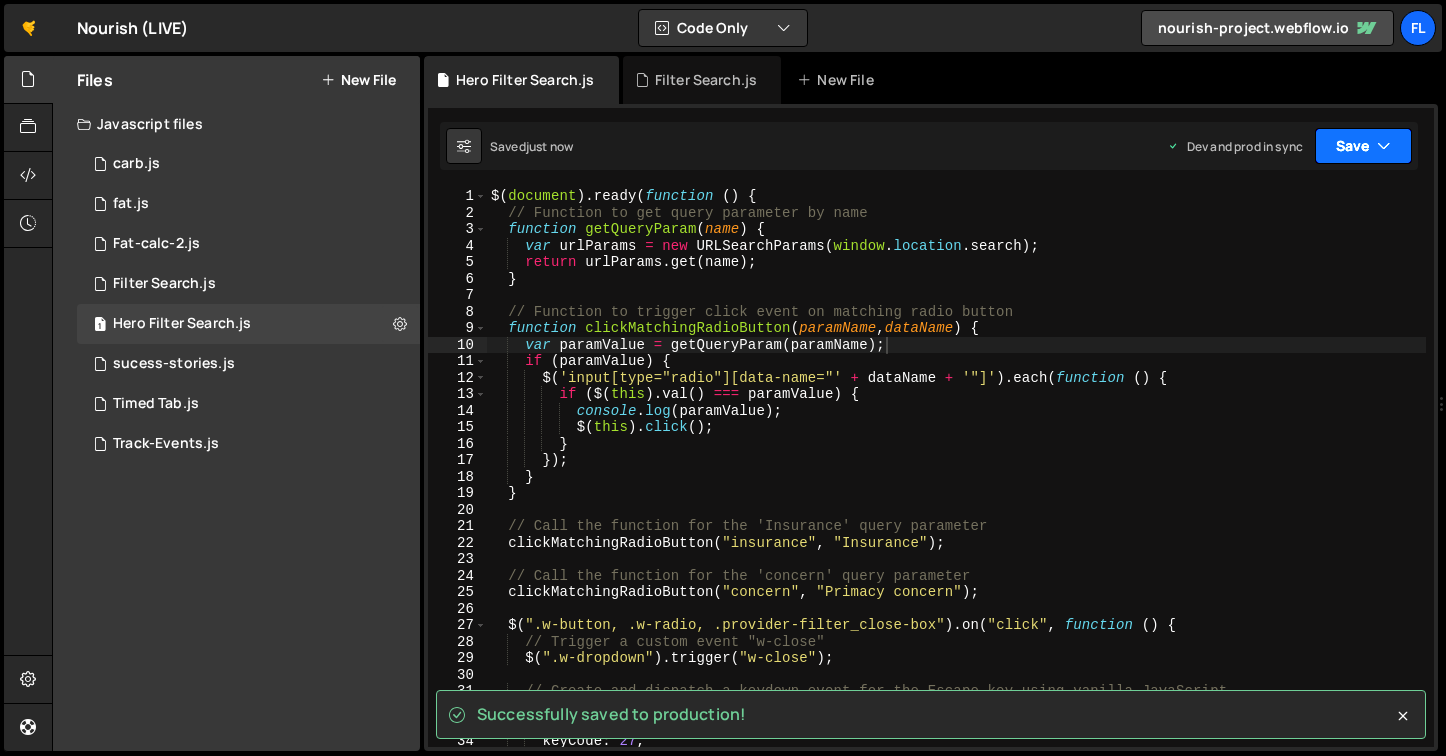 drag, startPoint x: 1361, startPoint y: 133, endPoint x: 1349, endPoint y: 182, distance: 50.447994 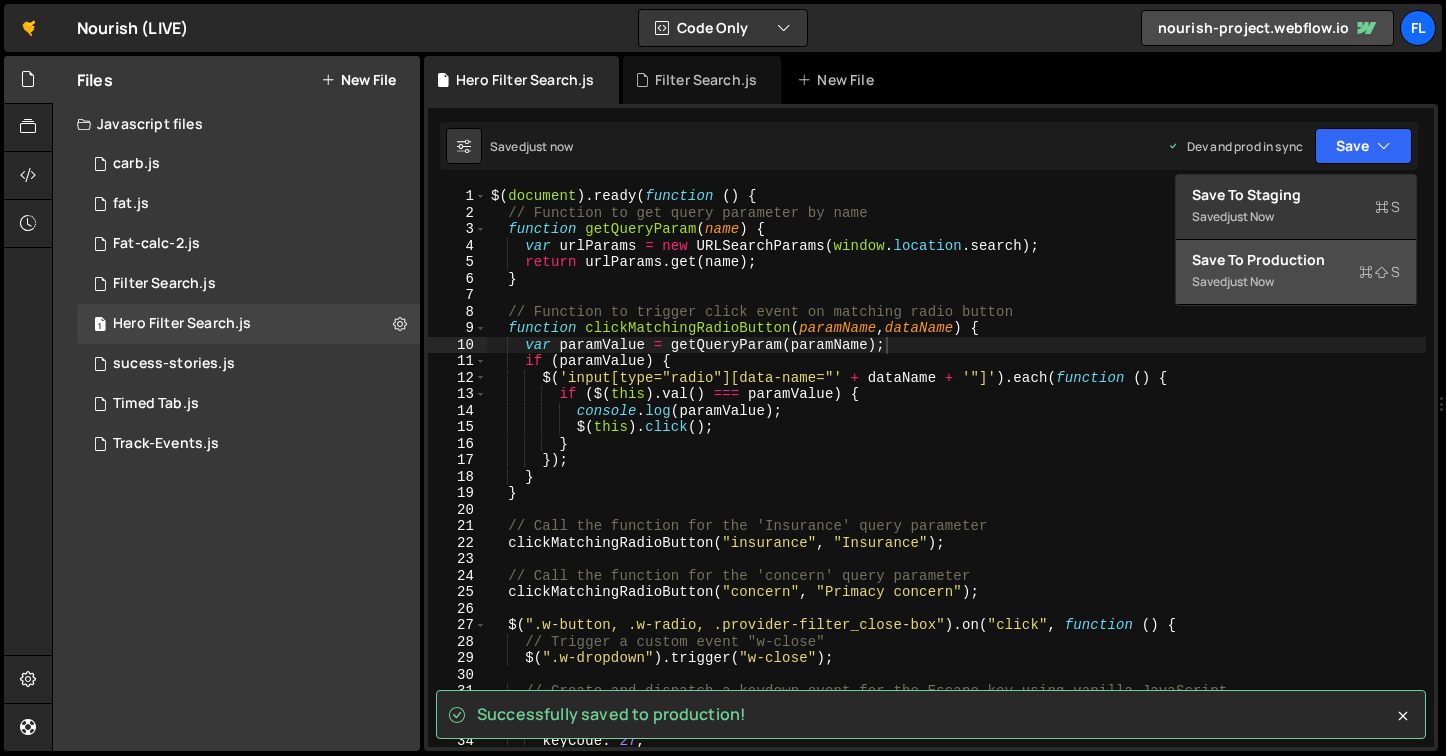 click on "Save to Production
S
Saved  just now" at bounding box center [1296, 272] 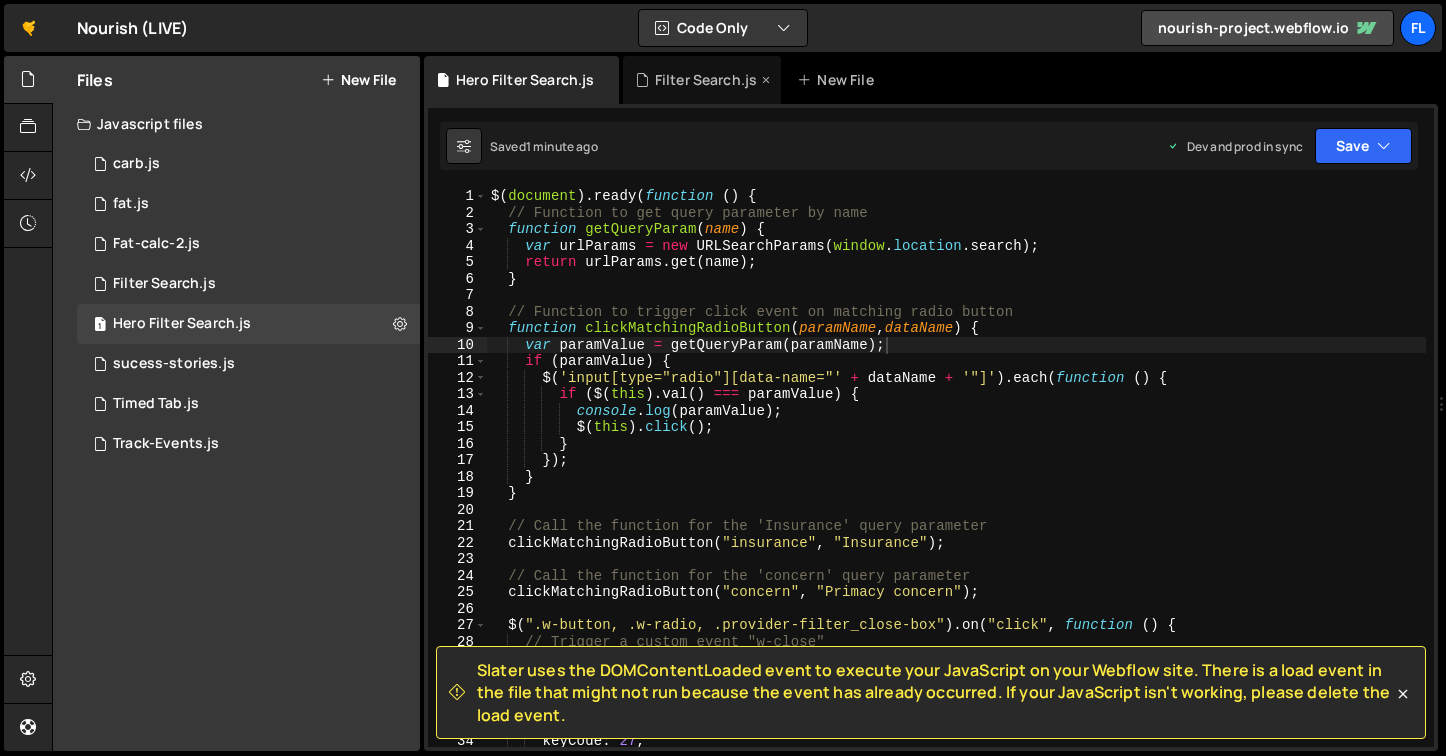 click at bounding box center [766, 80] 